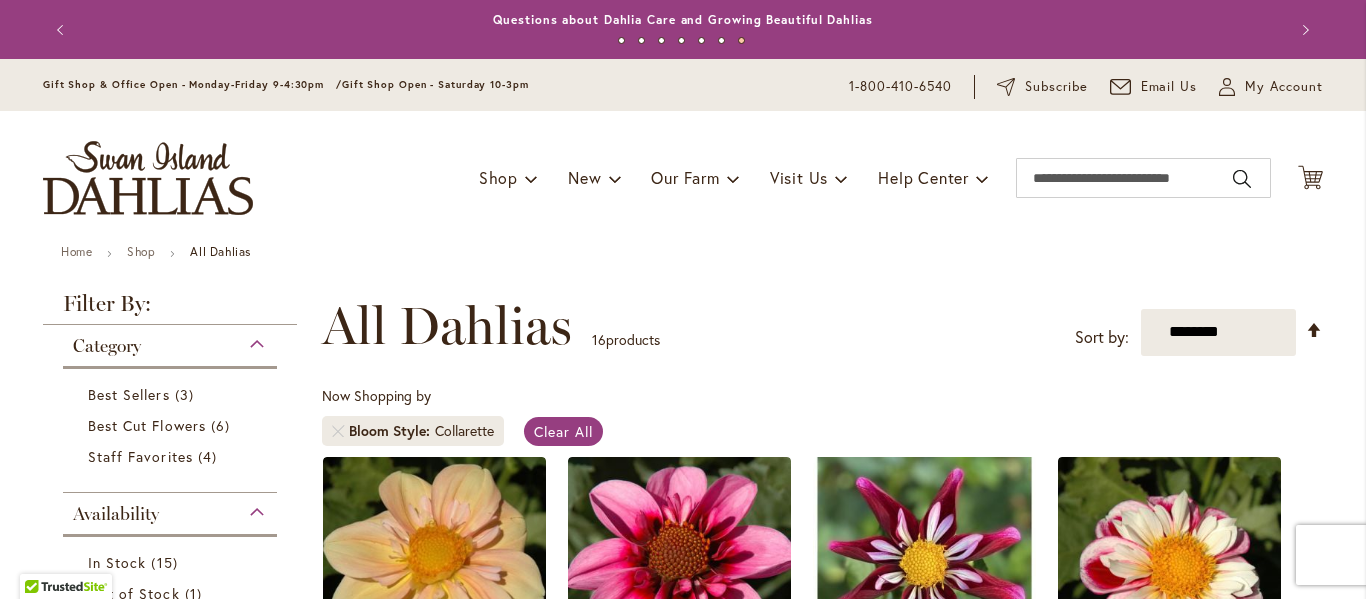 scroll, scrollTop: 0, scrollLeft: 0, axis: both 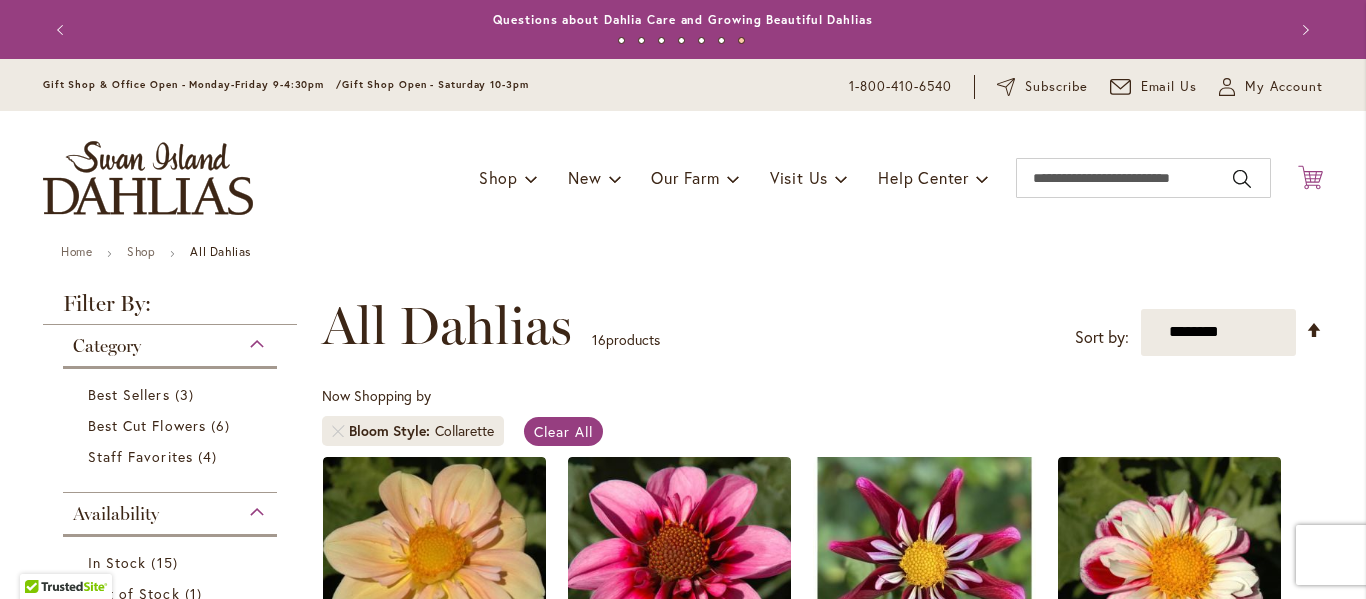click 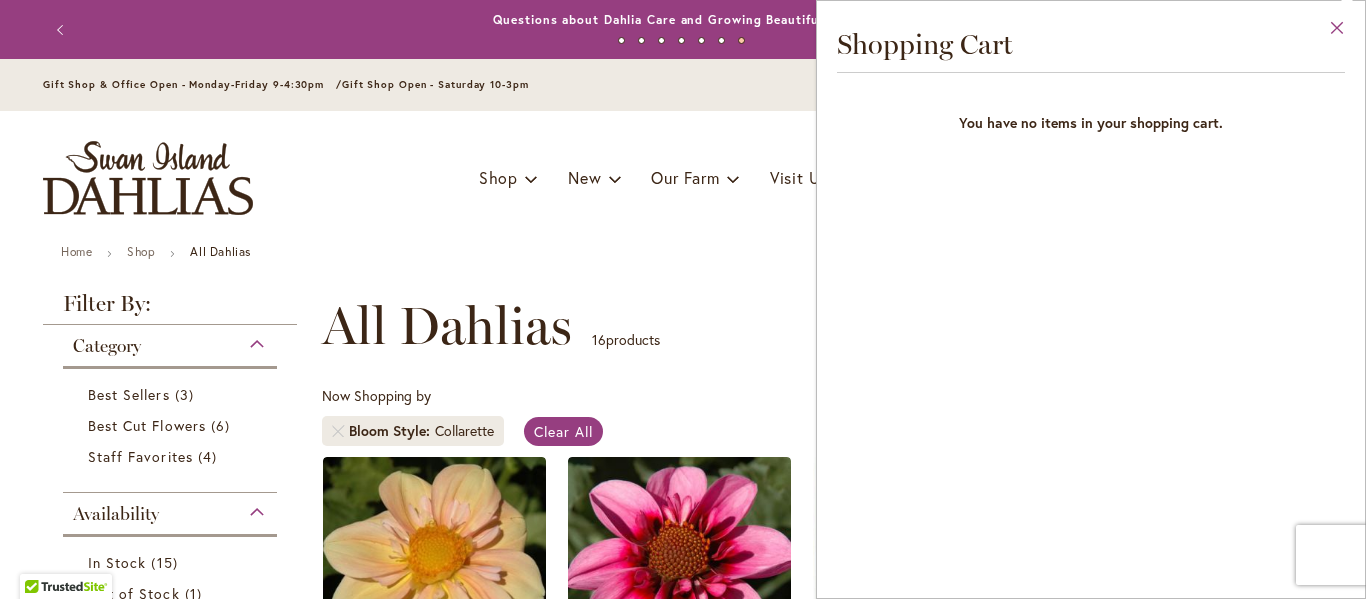 click on "Close" at bounding box center [1337, 32] 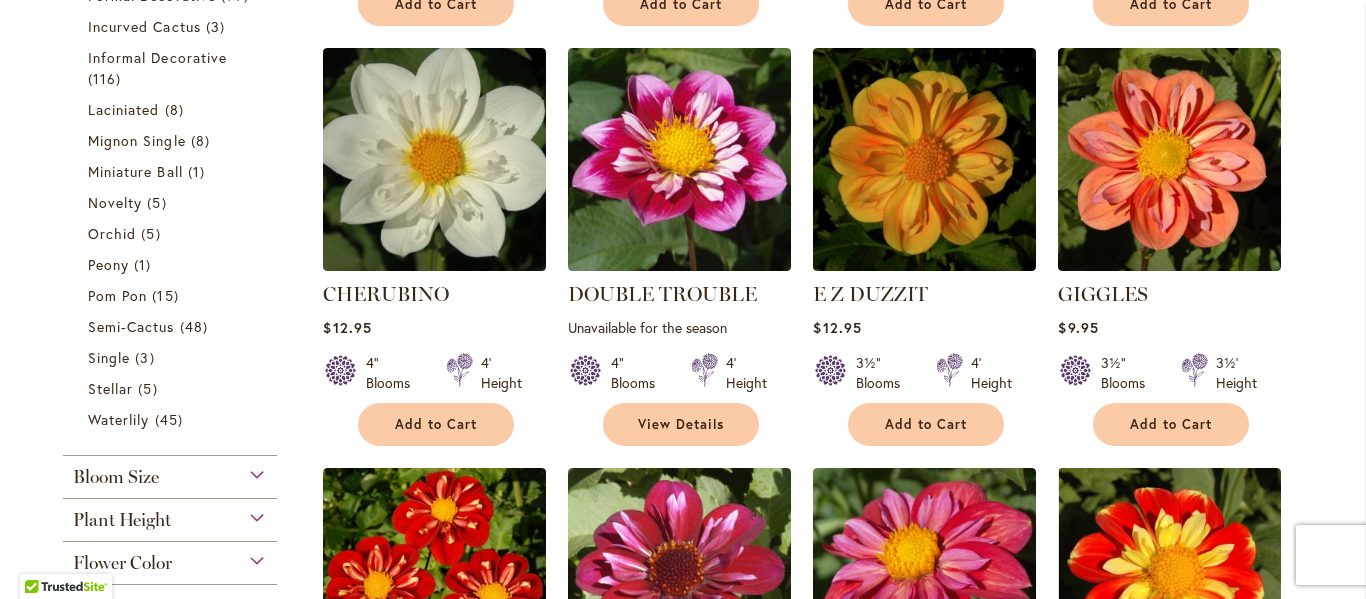 scroll, scrollTop: 847, scrollLeft: 0, axis: vertical 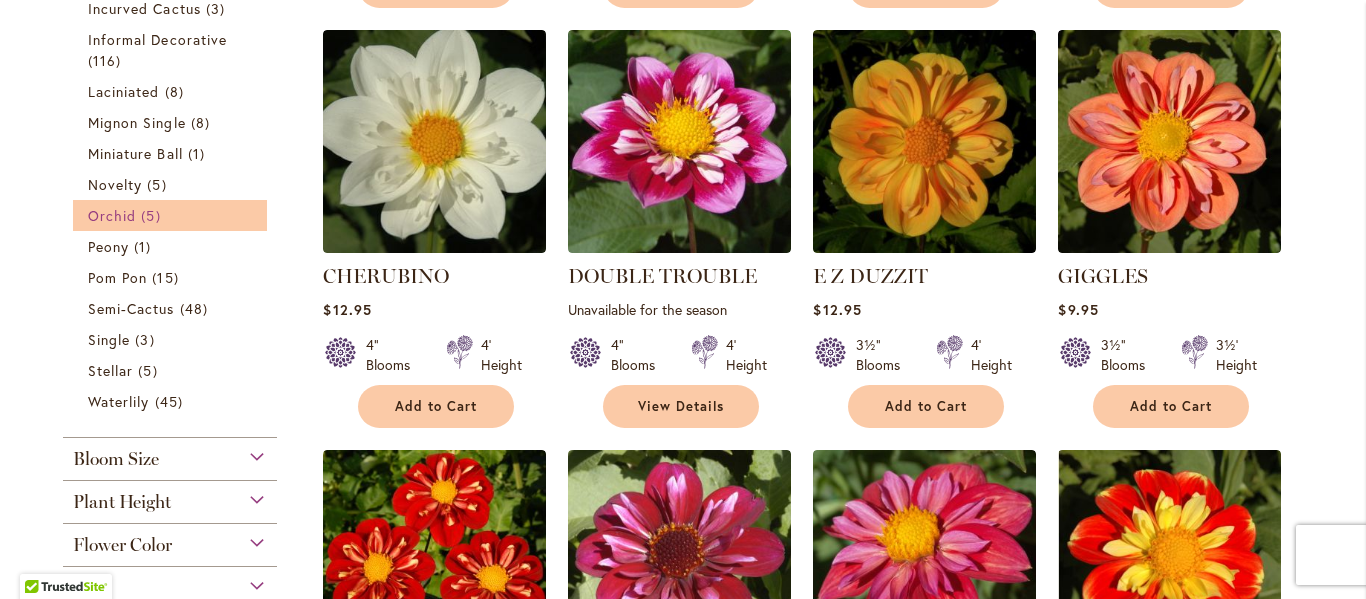 click on "Orchid" at bounding box center (112, 215) 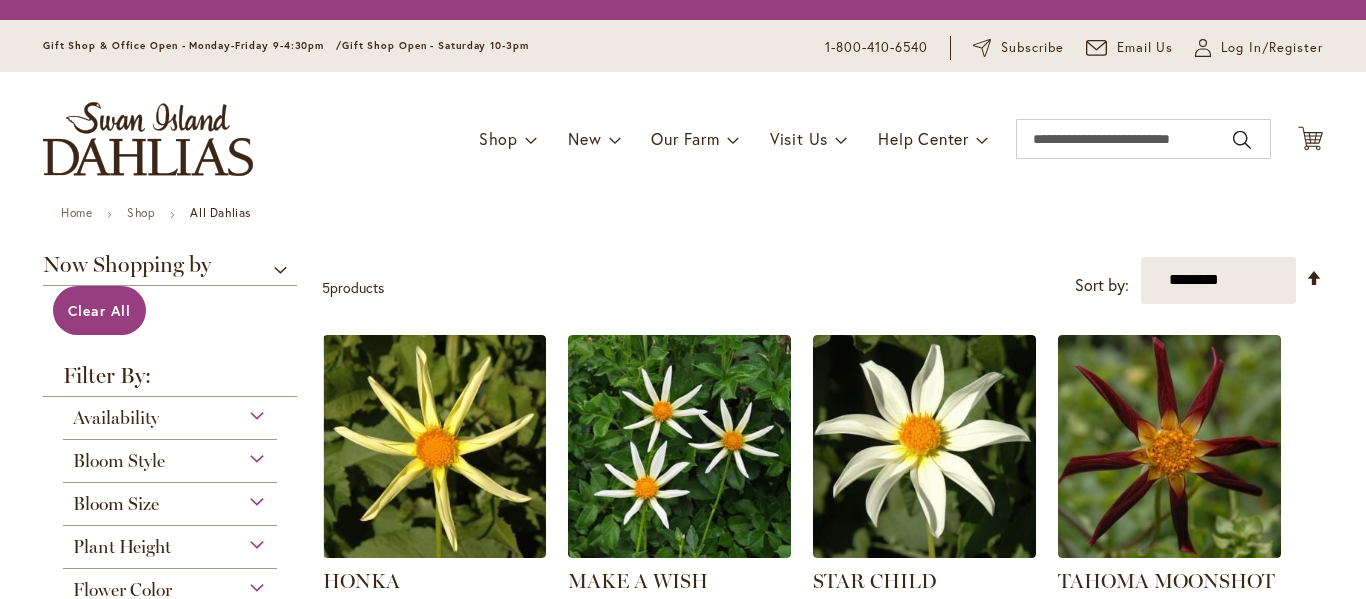 scroll, scrollTop: 0, scrollLeft: 0, axis: both 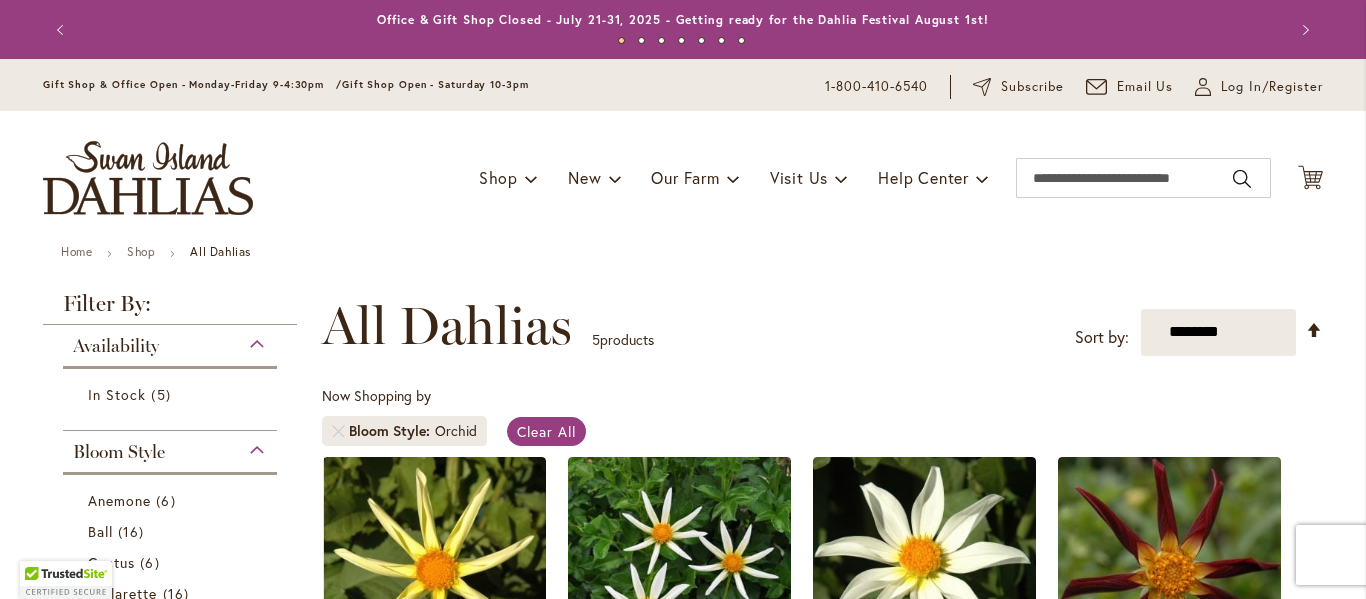 type on "**********" 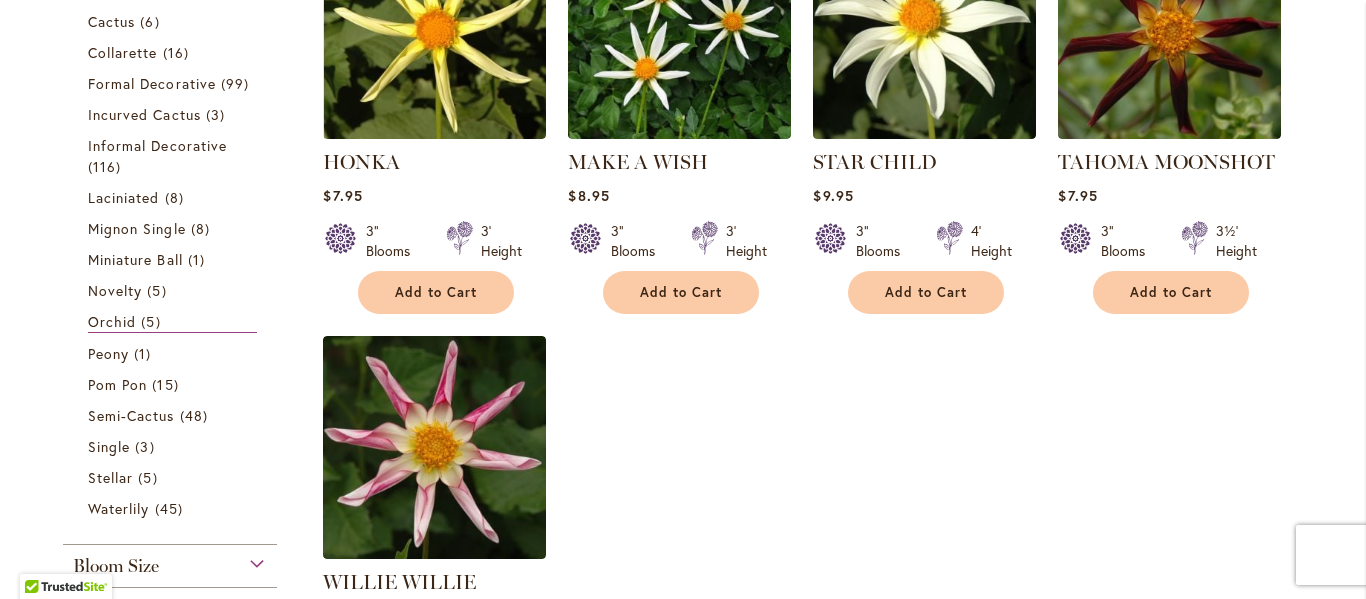 scroll, scrollTop: 546, scrollLeft: 0, axis: vertical 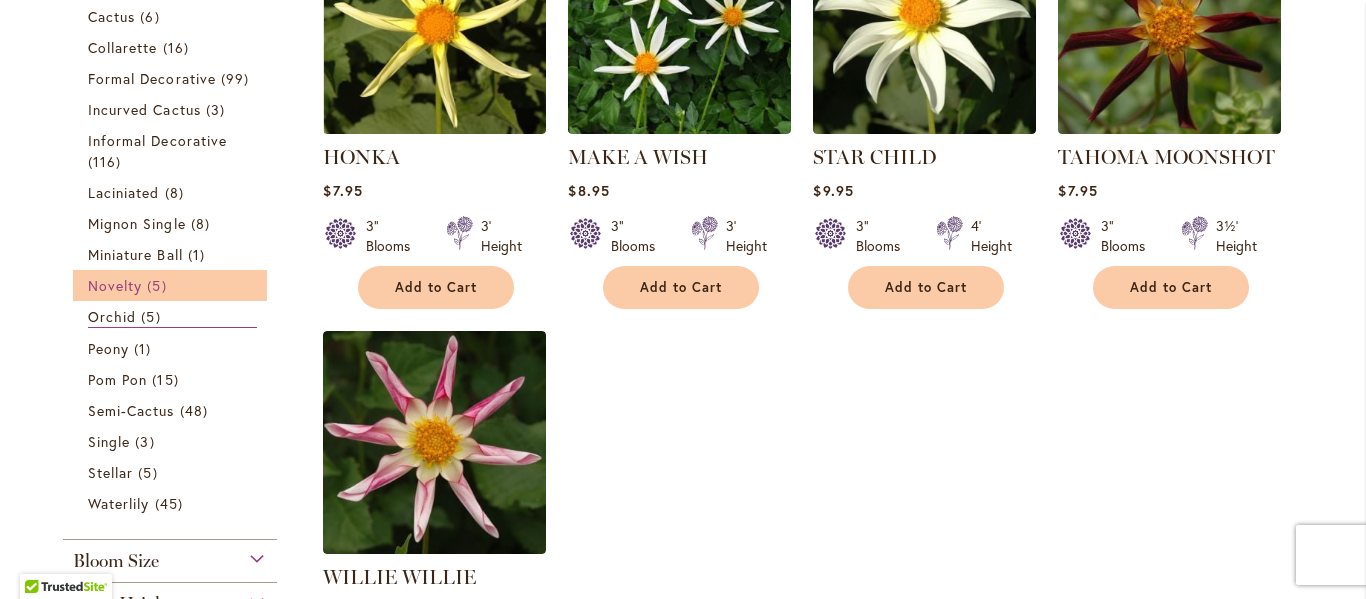 click on "Novelty" at bounding box center [115, 285] 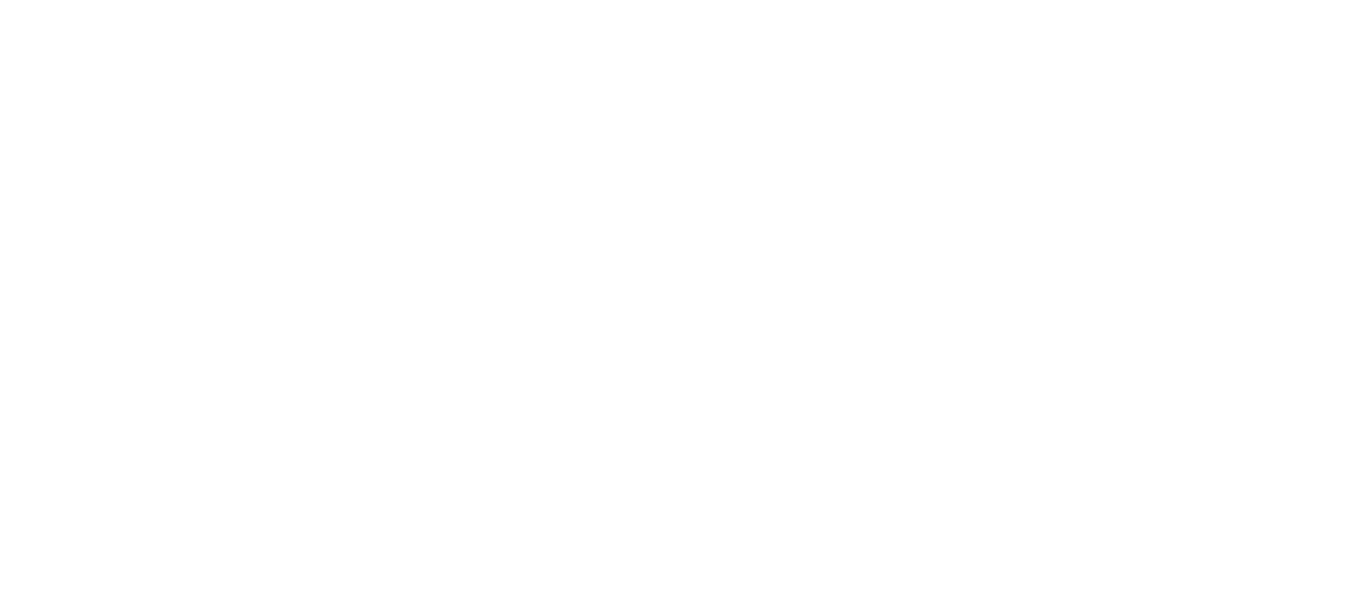 scroll, scrollTop: 0, scrollLeft: 0, axis: both 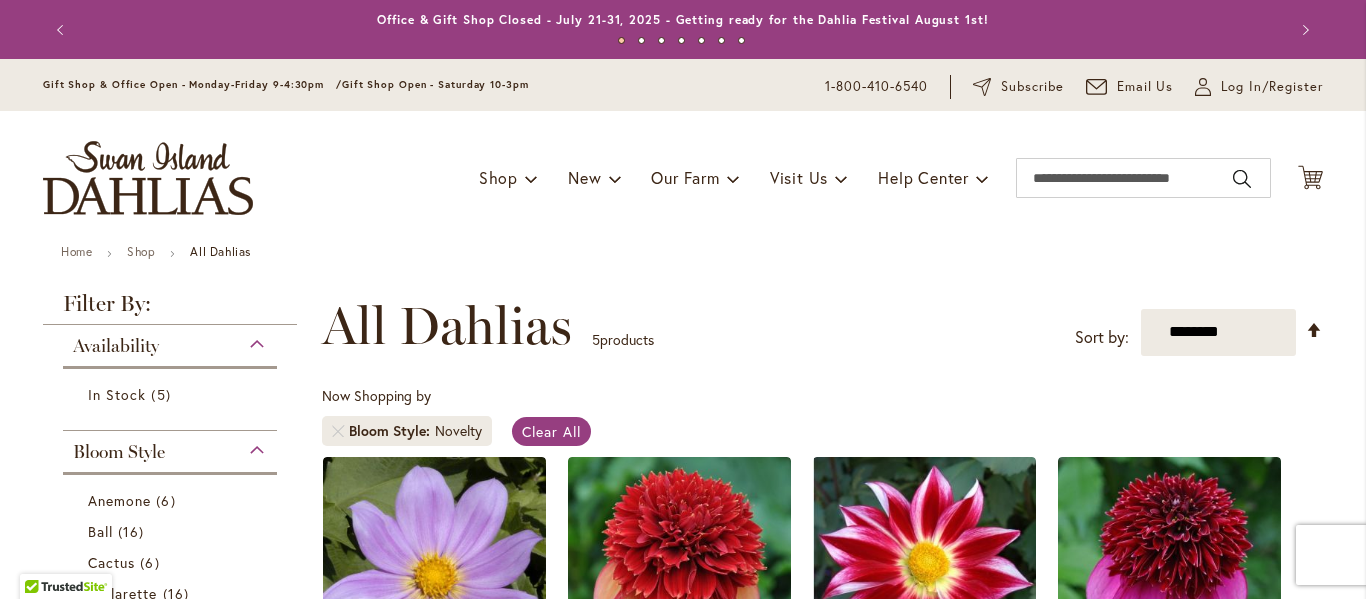 type on "**********" 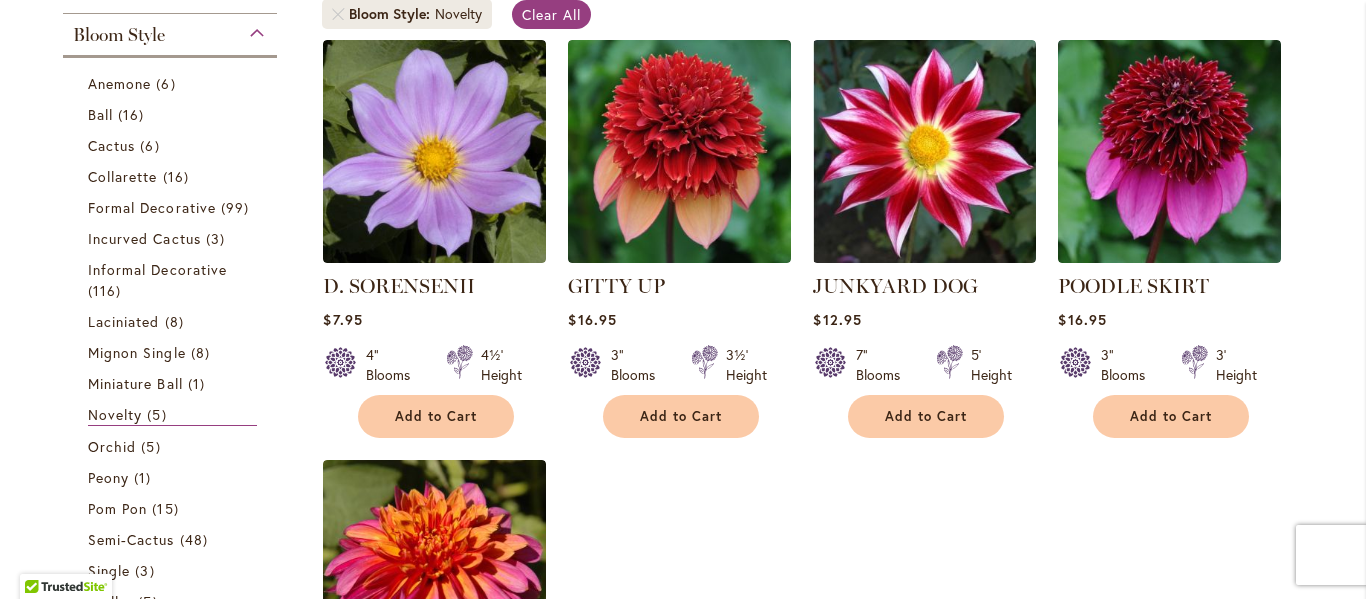 scroll, scrollTop: 421, scrollLeft: 0, axis: vertical 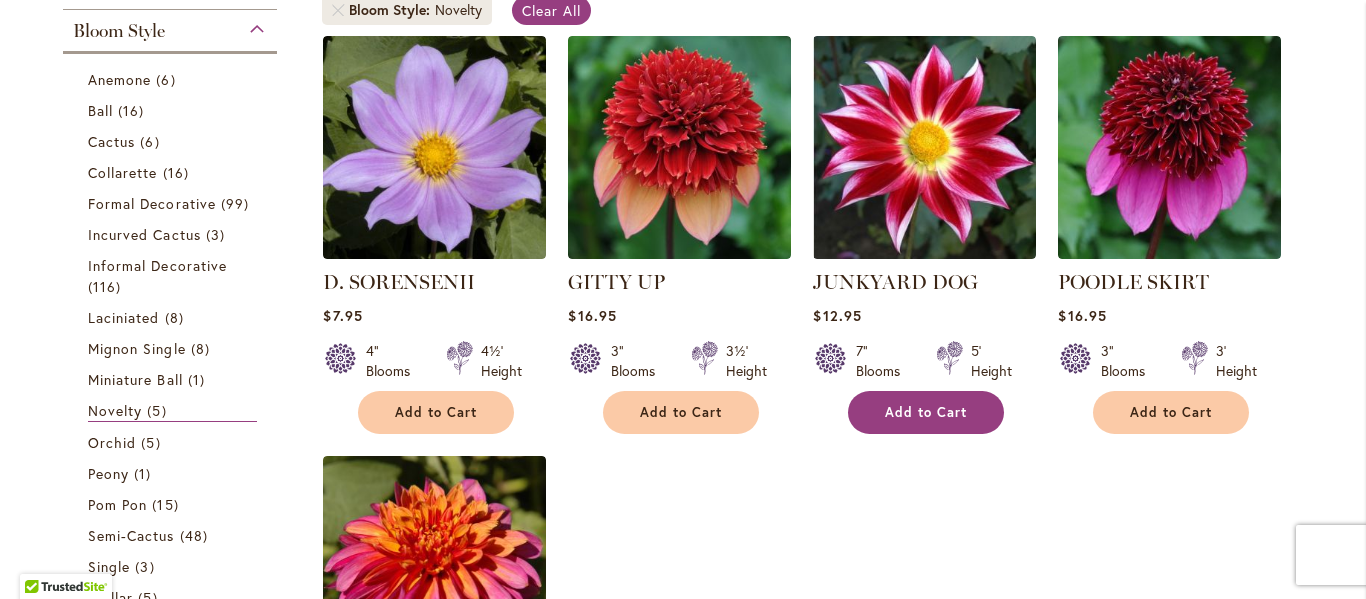 click on "Add to Cart" at bounding box center (926, 412) 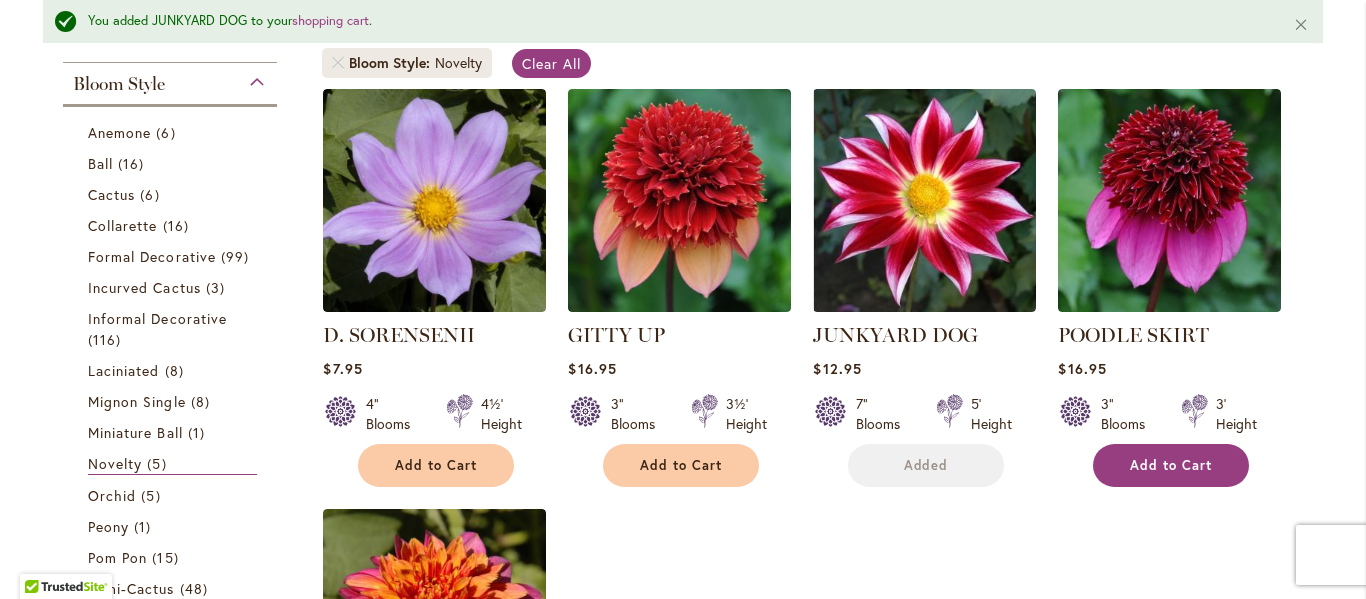 scroll, scrollTop: 474, scrollLeft: 0, axis: vertical 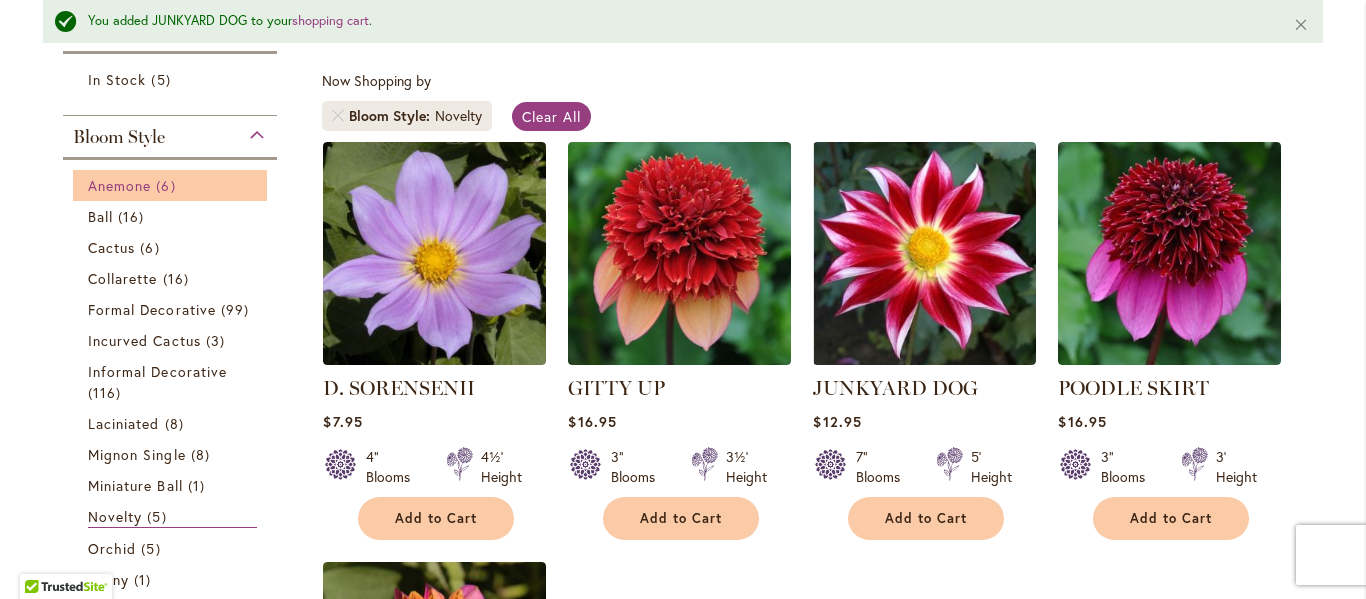 click on "Anemone" at bounding box center [119, 185] 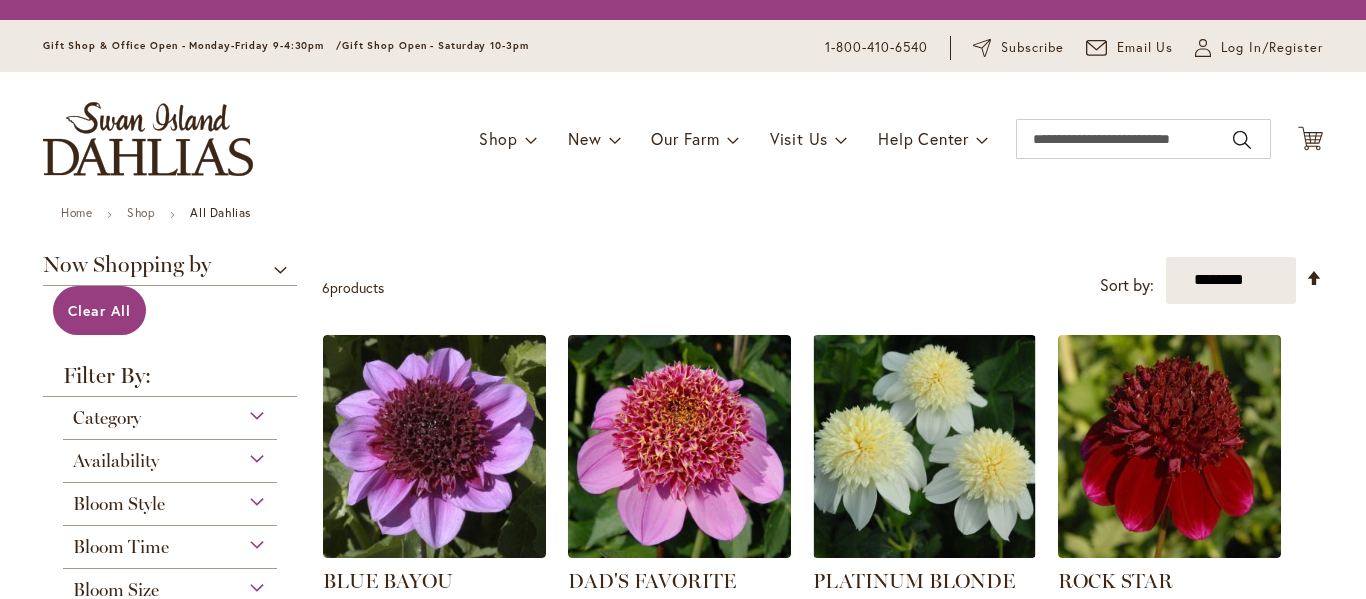 scroll, scrollTop: 0, scrollLeft: 0, axis: both 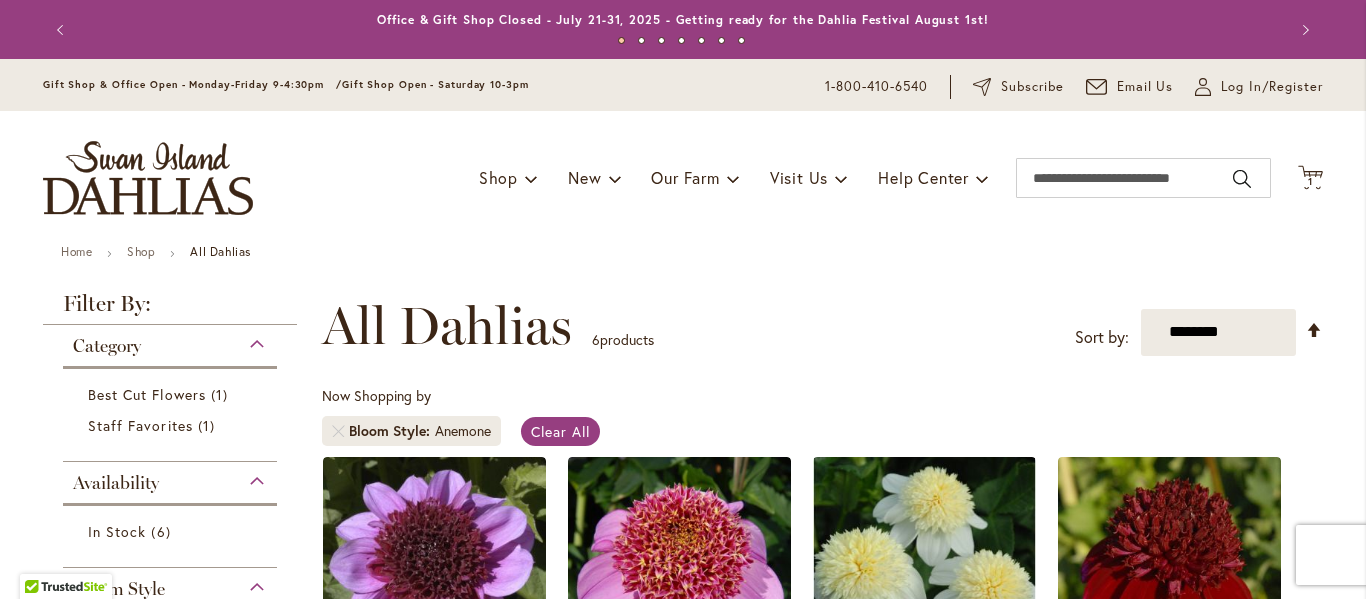 type on "**********" 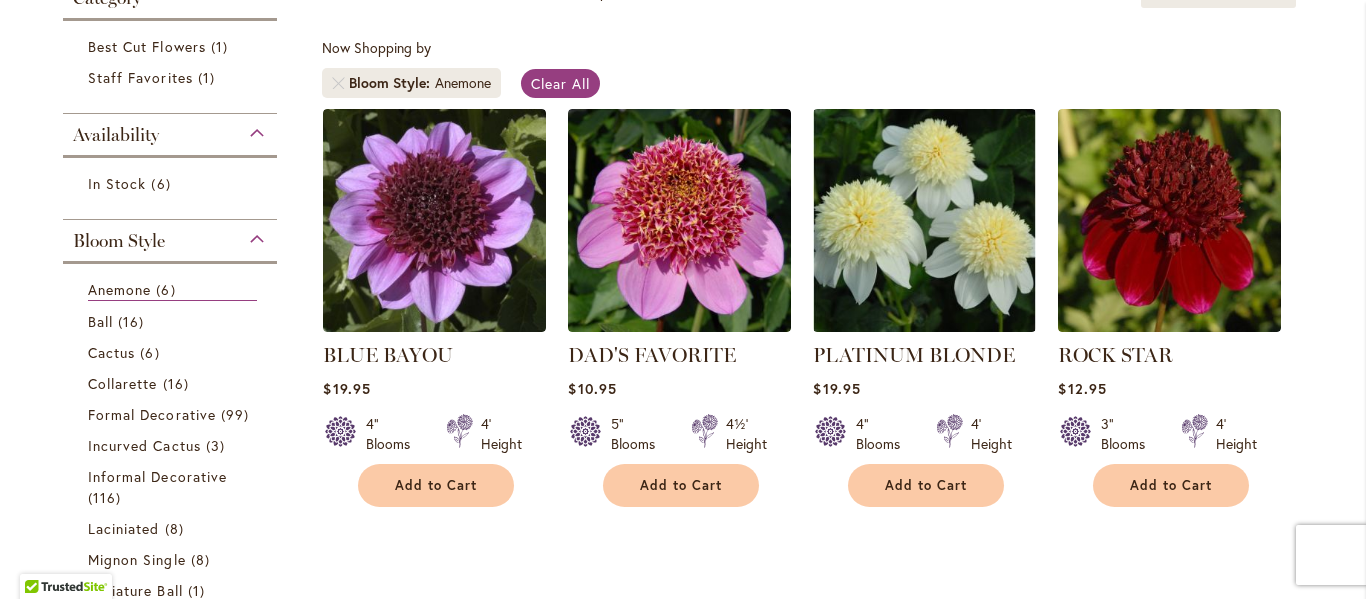 scroll, scrollTop: 406, scrollLeft: 0, axis: vertical 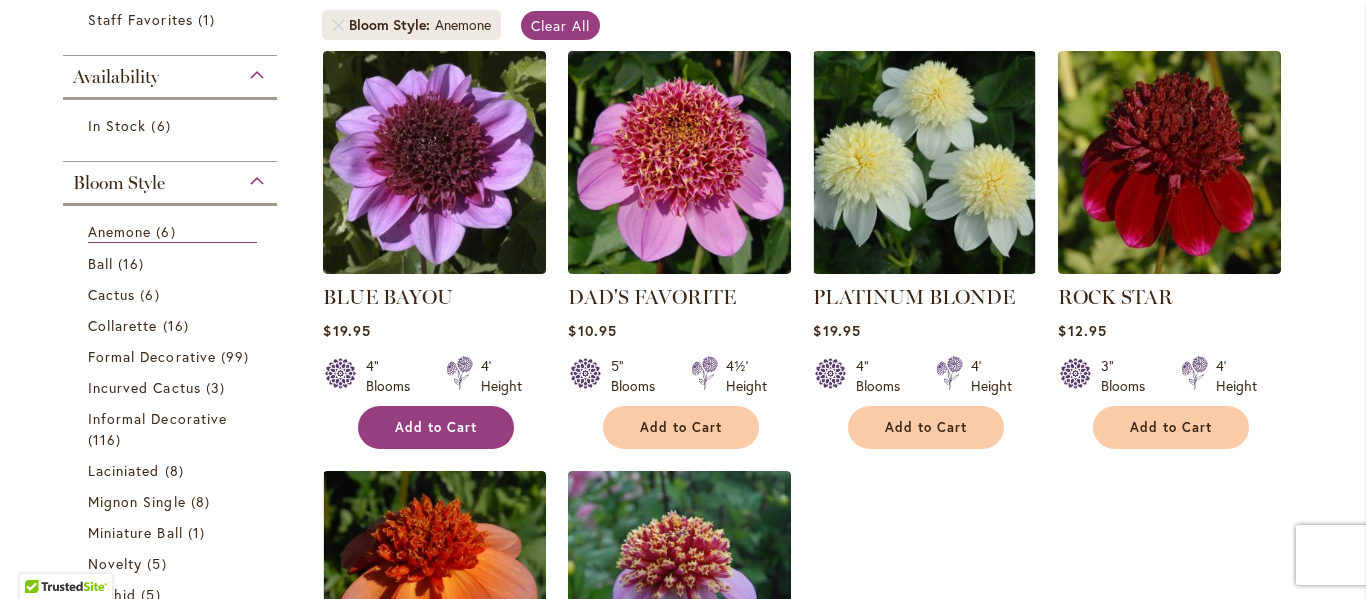 click on "Add to Cart" at bounding box center [436, 427] 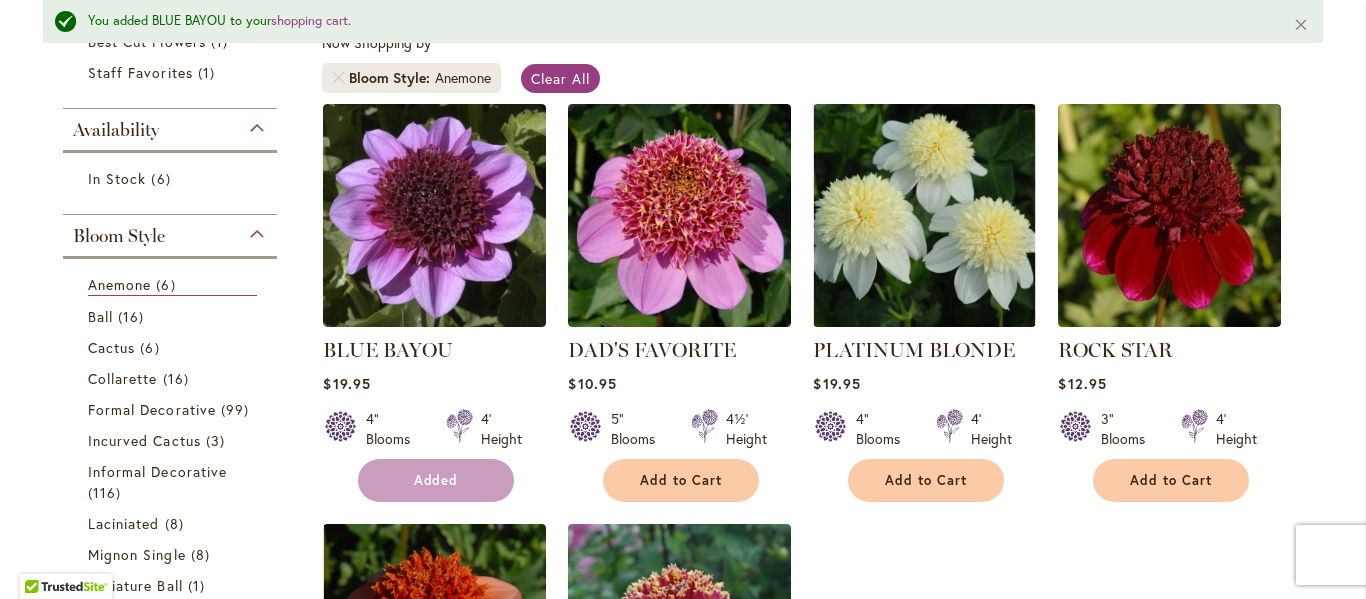scroll, scrollTop: 459, scrollLeft: 0, axis: vertical 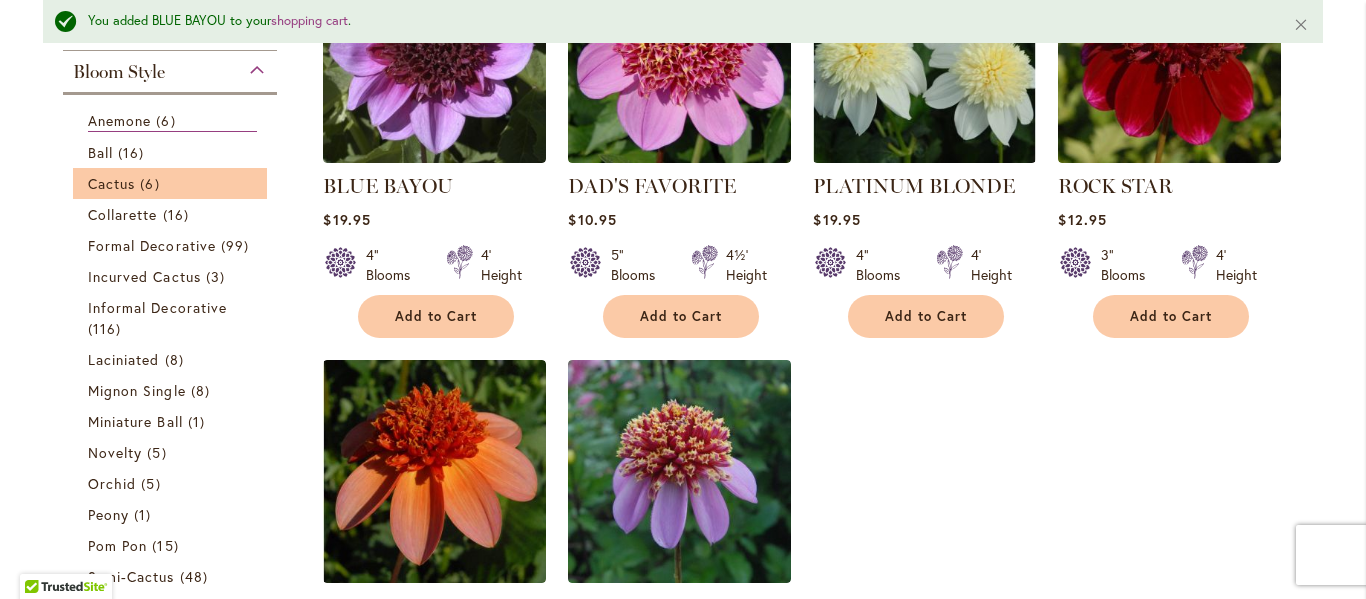 click on "Cactus
6
items" at bounding box center [170, 183] 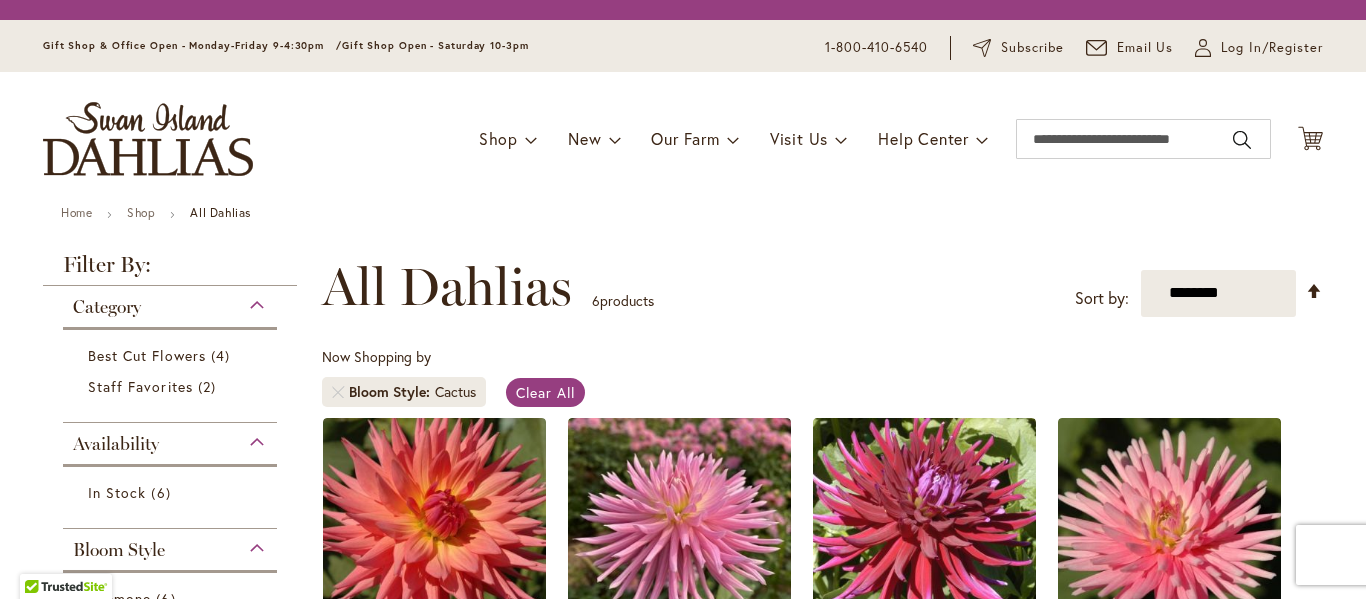 scroll, scrollTop: 0, scrollLeft: 0, axis: both 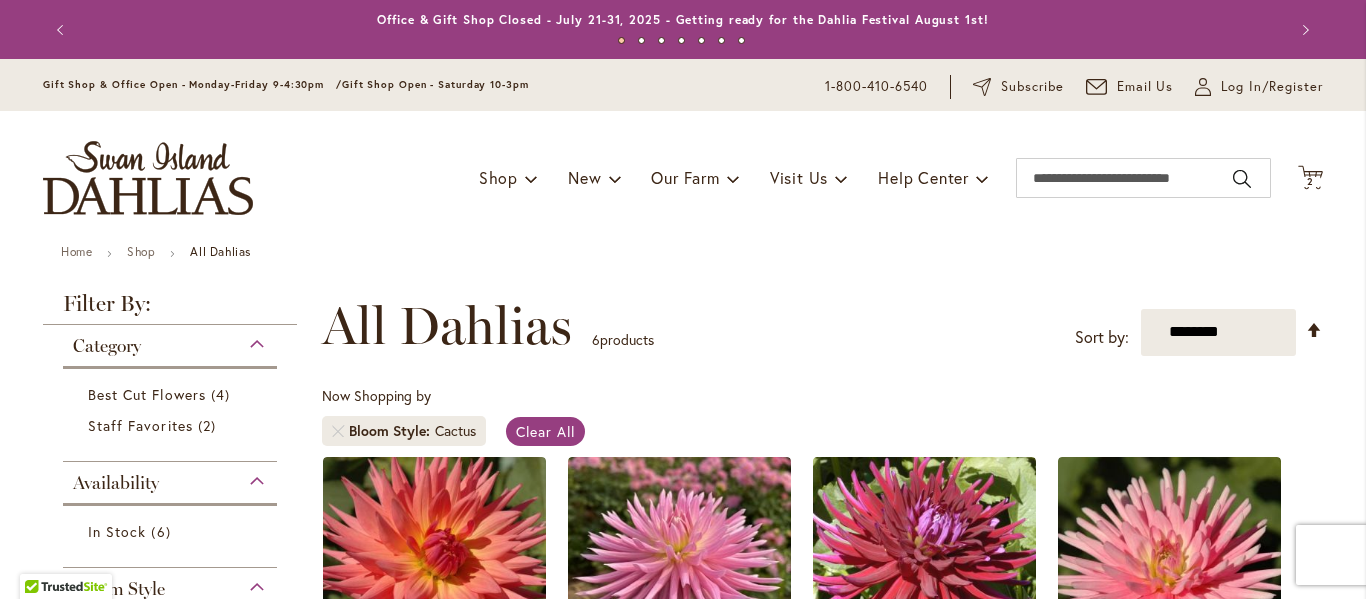 type on "**********" 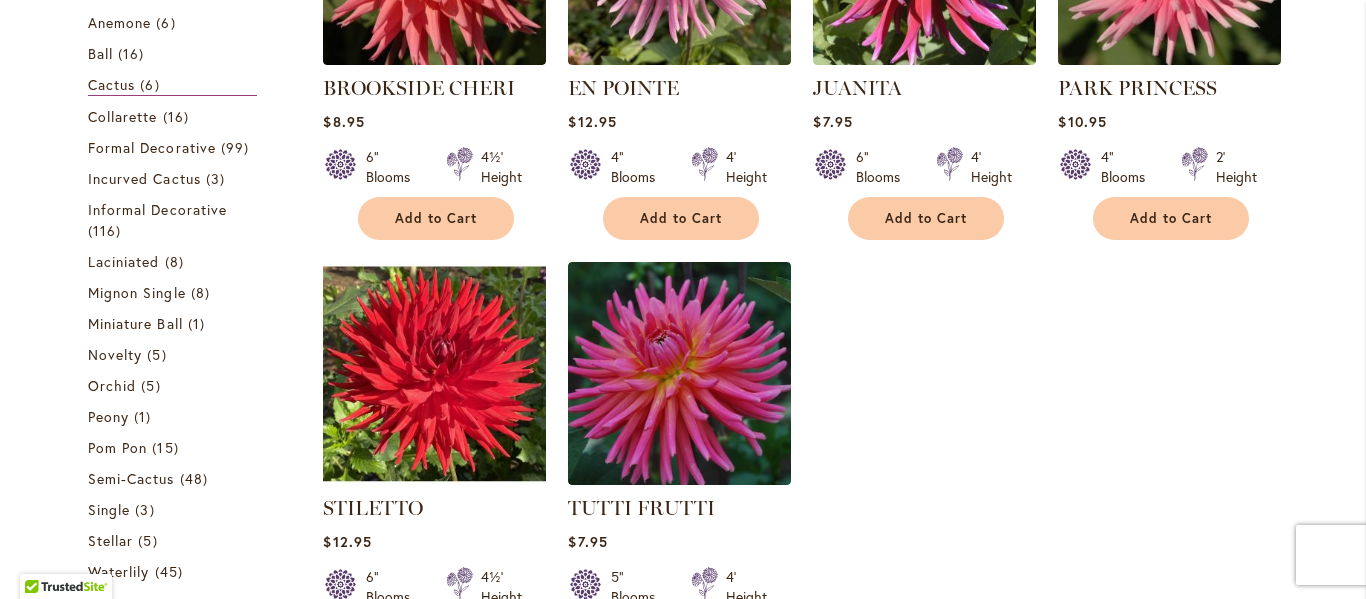 scroll, scrollTop: 620, scrollLeft: 0, axis: vertical 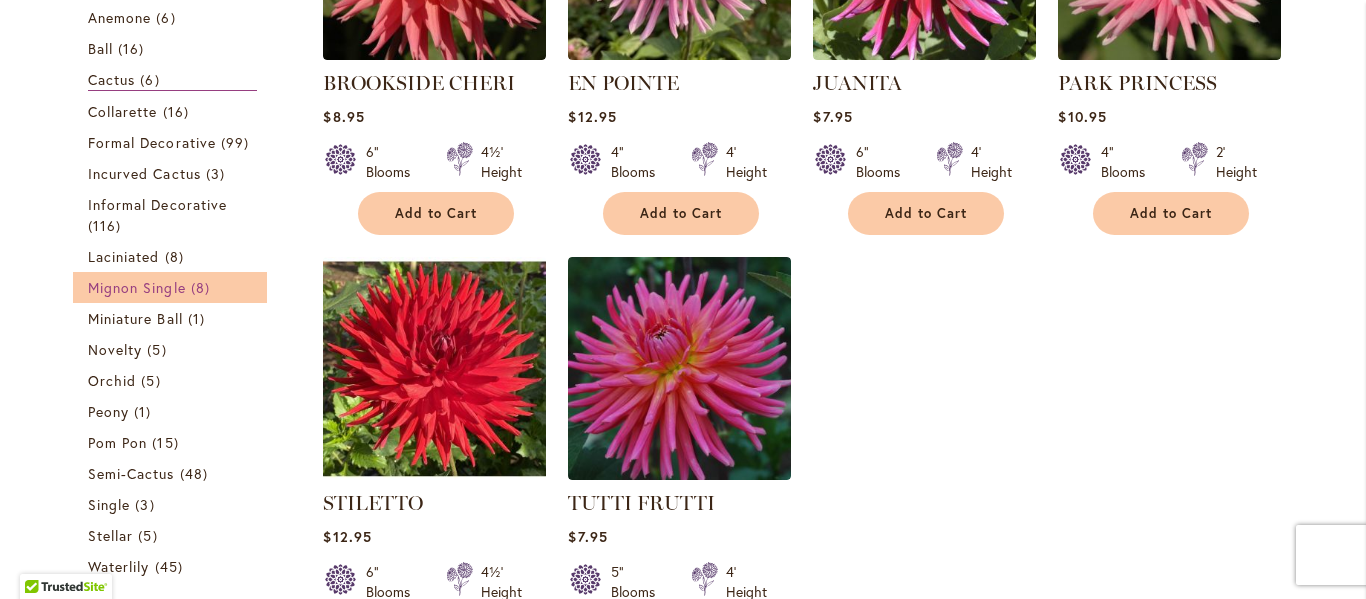 click on "Mignon Single" at bounding box center (137, 287) 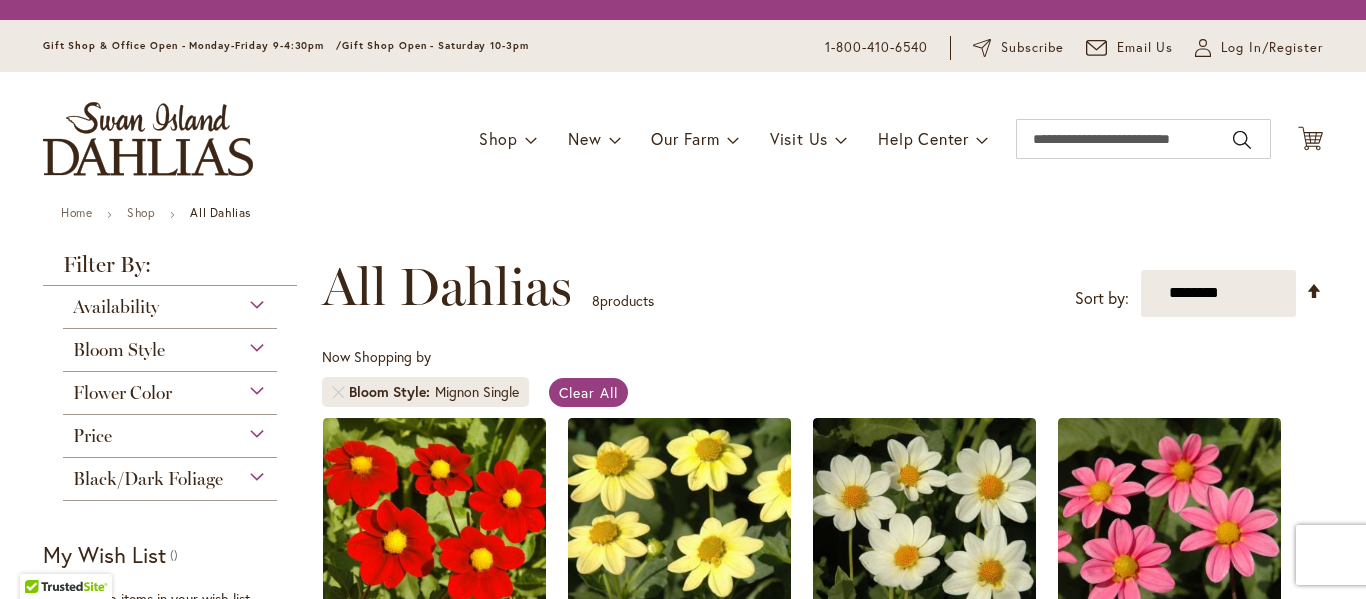 scroll, scrollTop: 0, scrollLeft: 0, axis: both 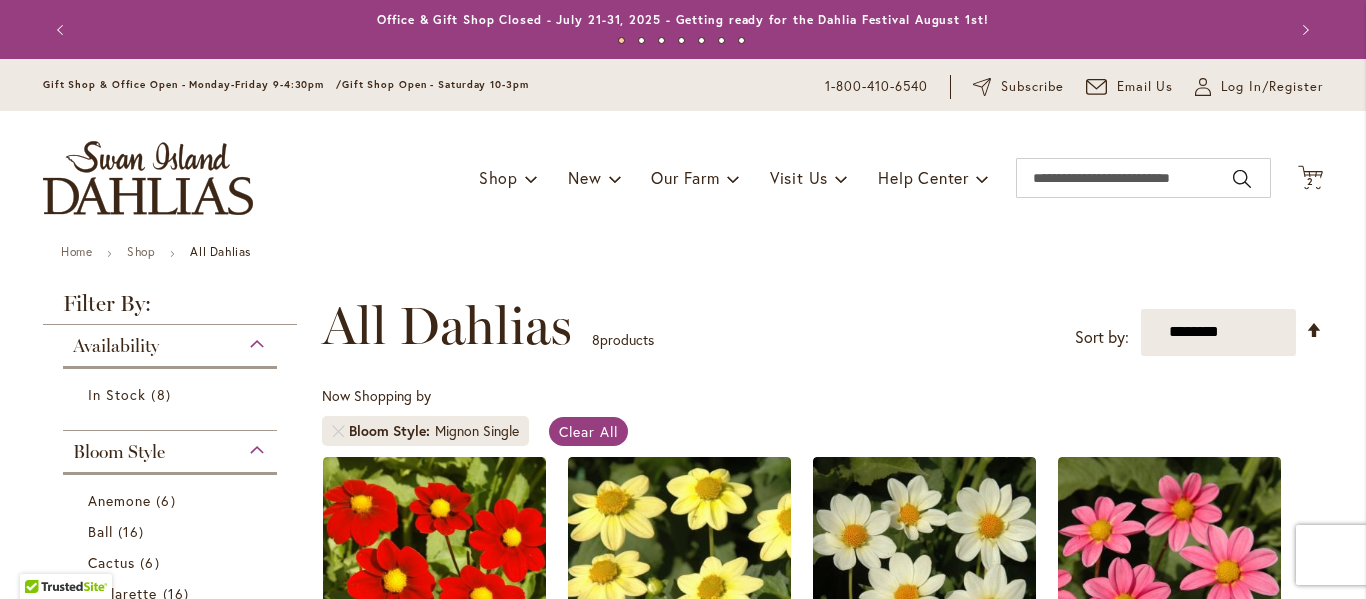 type on "**********" 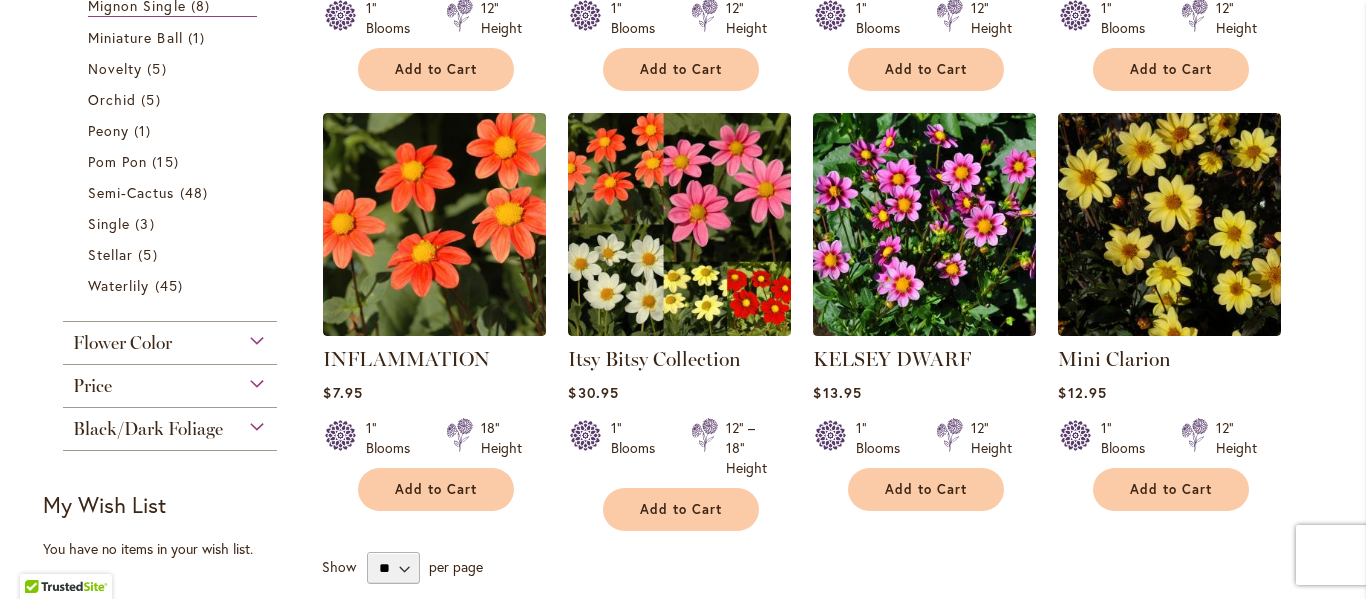 scroll, scrollTop: 768, scrollLeft: 0, axis: vertical 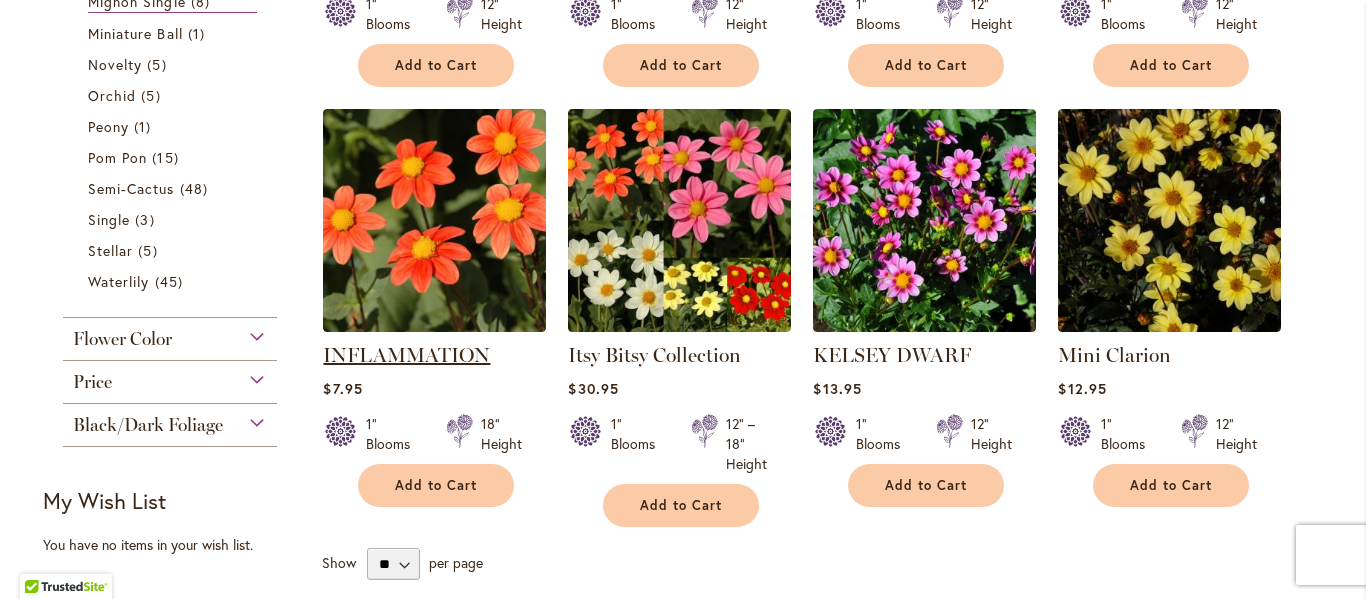 click on "INFLAMMATION" at bounding box center (406, 355) 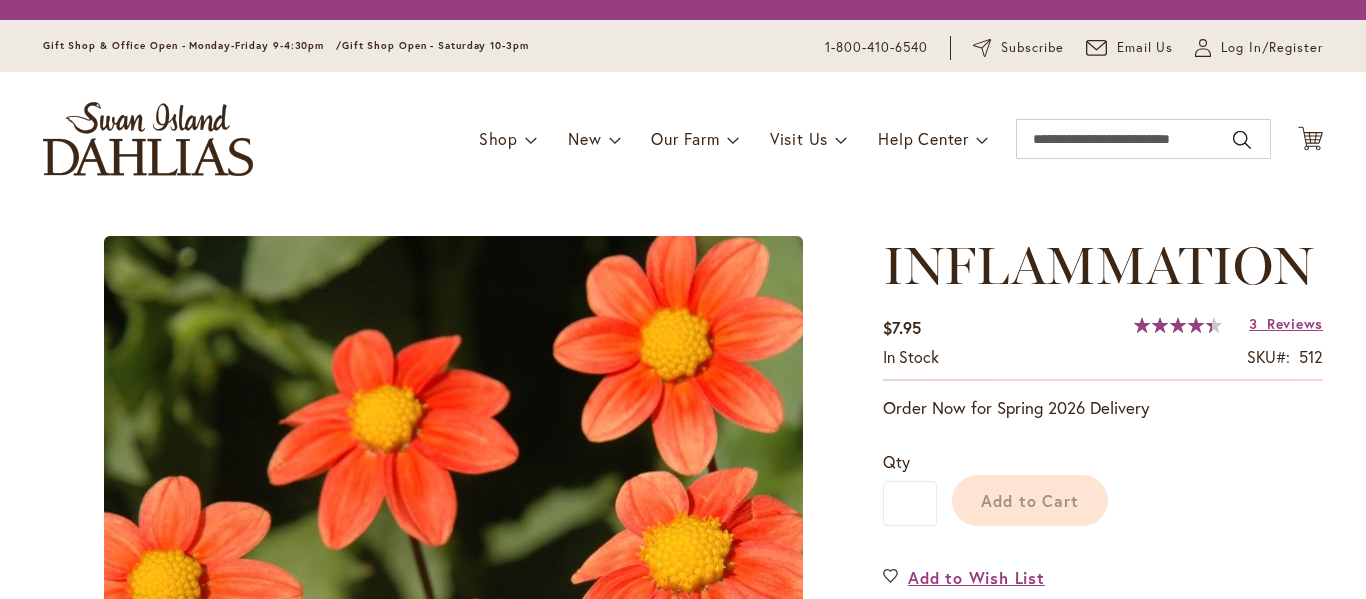 scroll, scrollTop: 0, scrollLeft: 0, axis: both 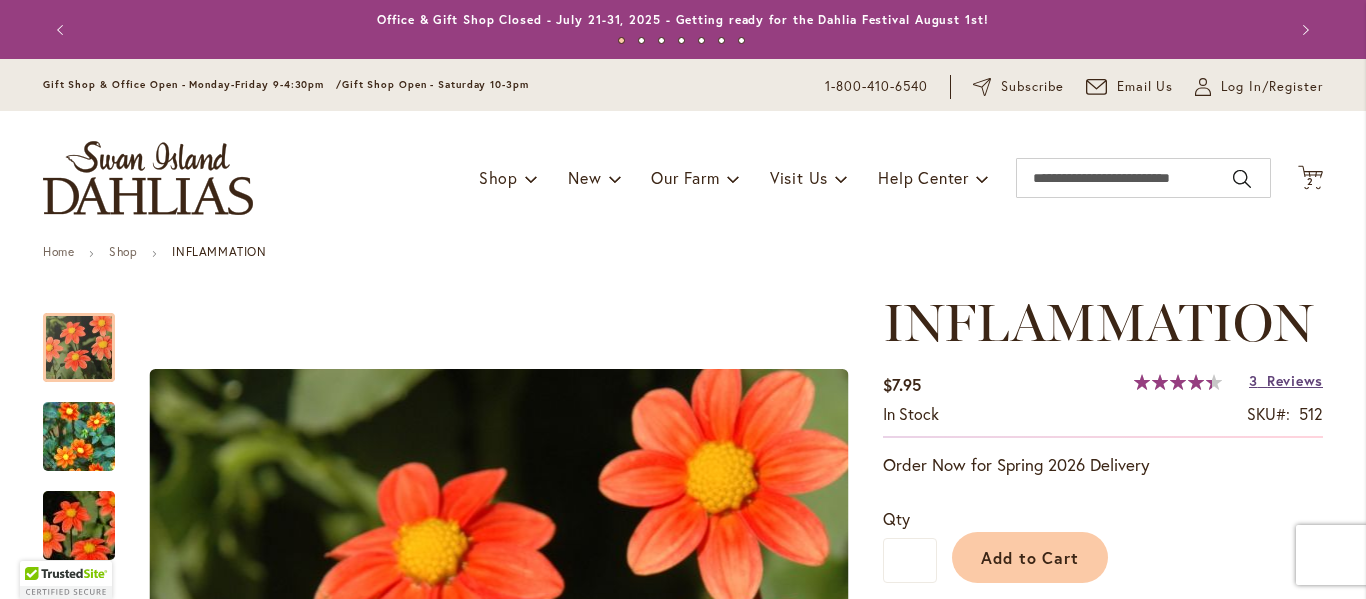 type on "**********" 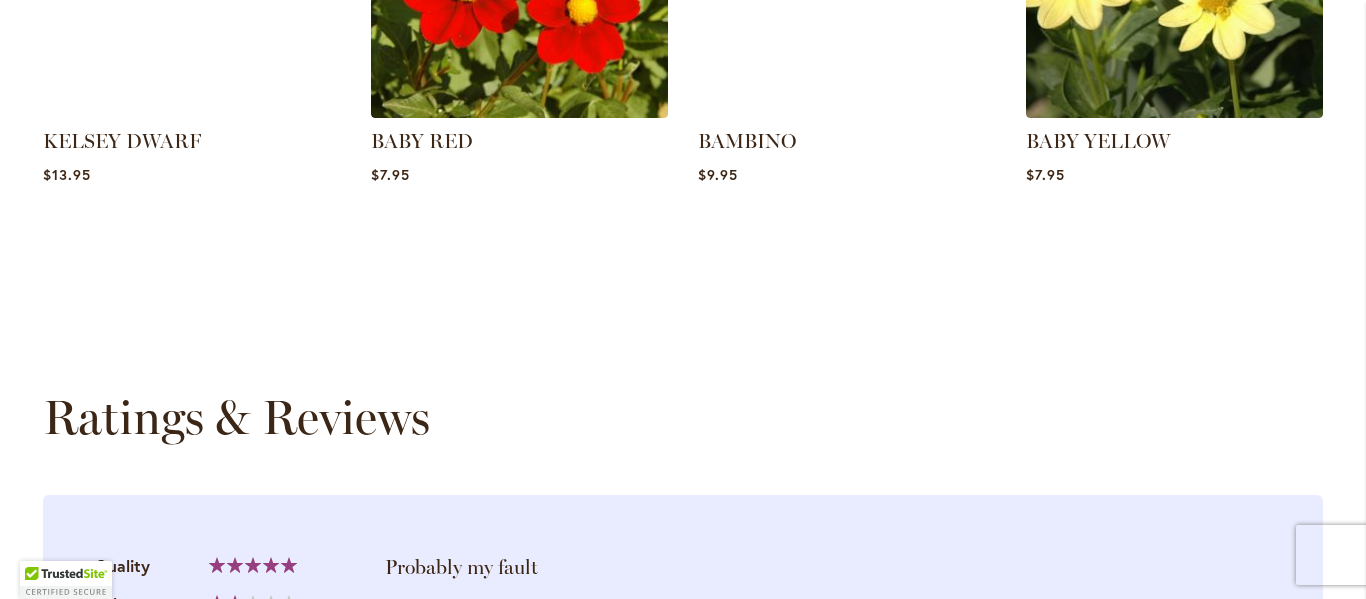 scroll, scrollTop: 2002, scrollLeft: 0, axis: vertical 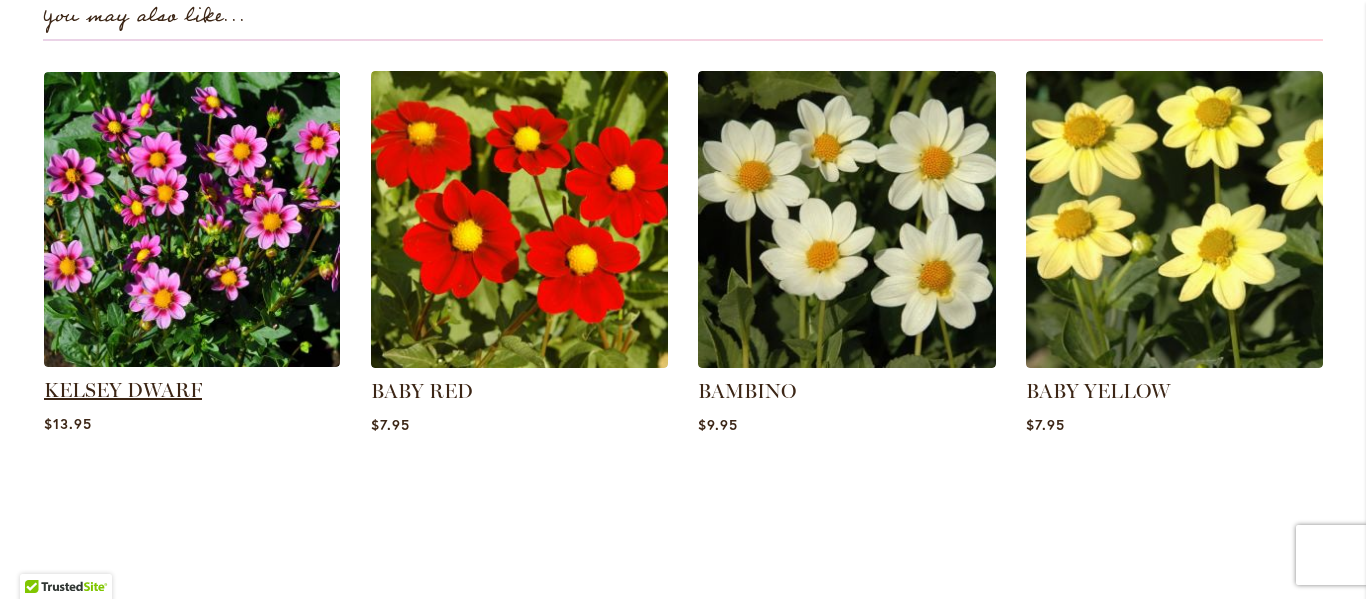 click on "KELSEY DWARF" at bounding box center (123, 390) 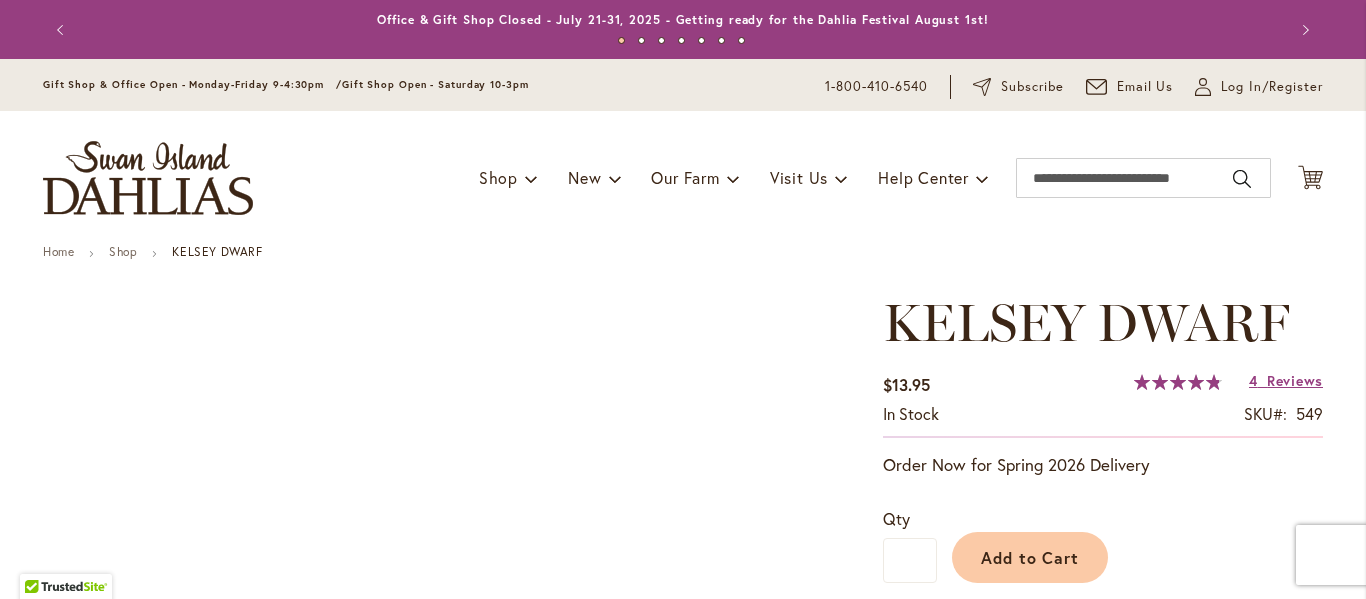 scroll, scrollTop: 0, scrollLeft: 0, axis: both 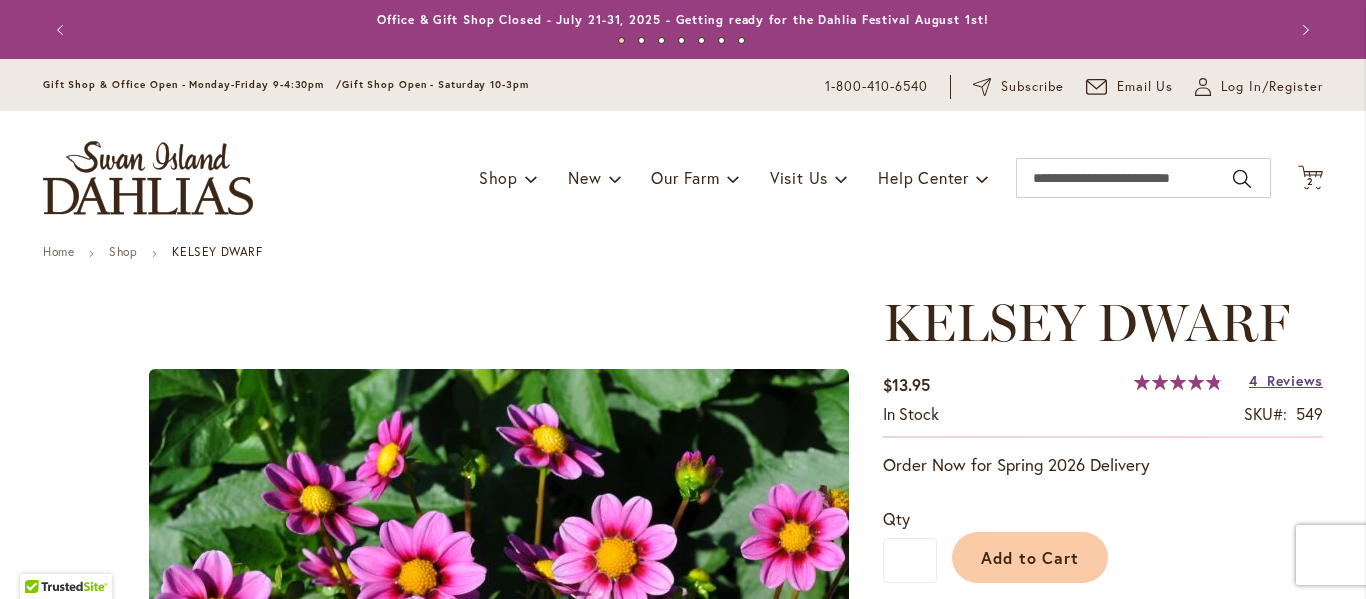 type on "**********" 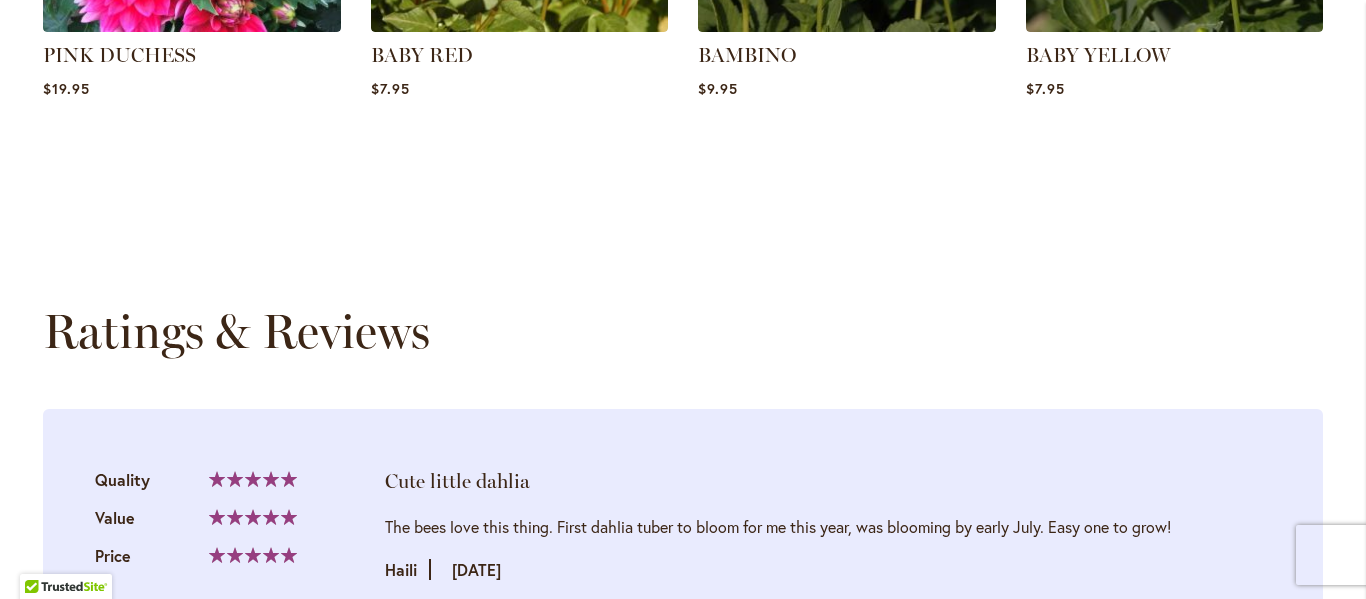 scroll, scrollTop: 2025, scrollLeft: 0, axis: vertical 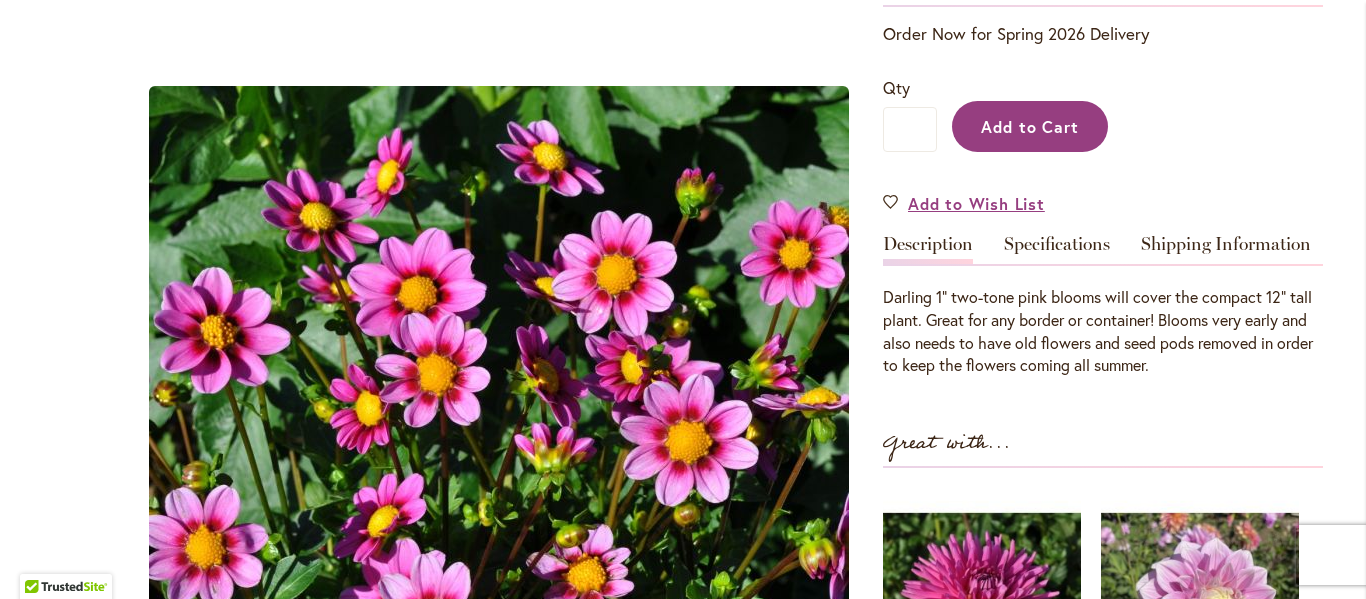 click on "Add to Cart" at bounding box center (1030, 126) 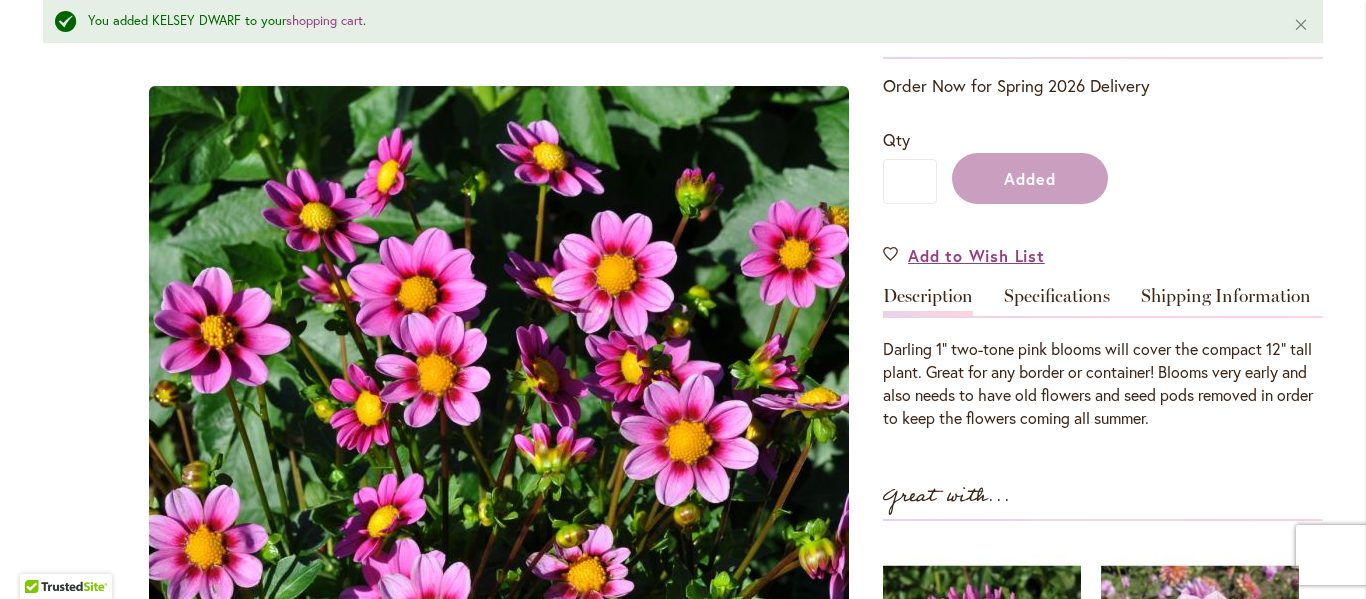 scroll, scrollTop: 484, scrollLeft: 0, axis: vertical 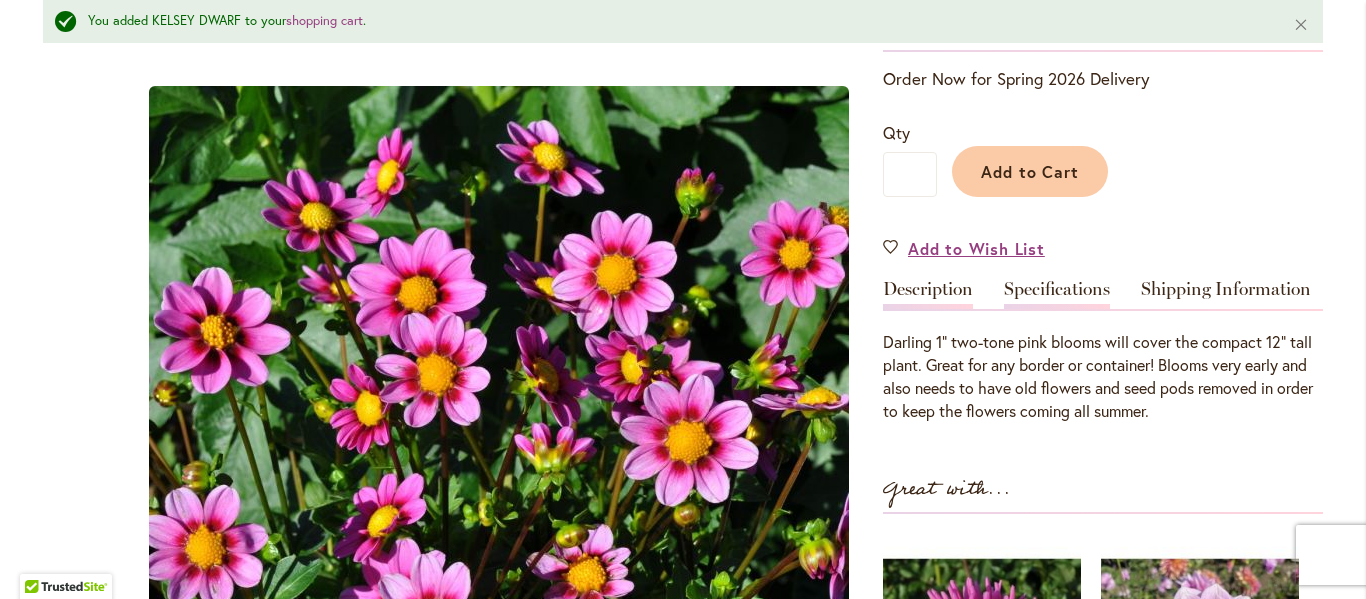 click on "Specifications" at bounding box center (1057, 294) 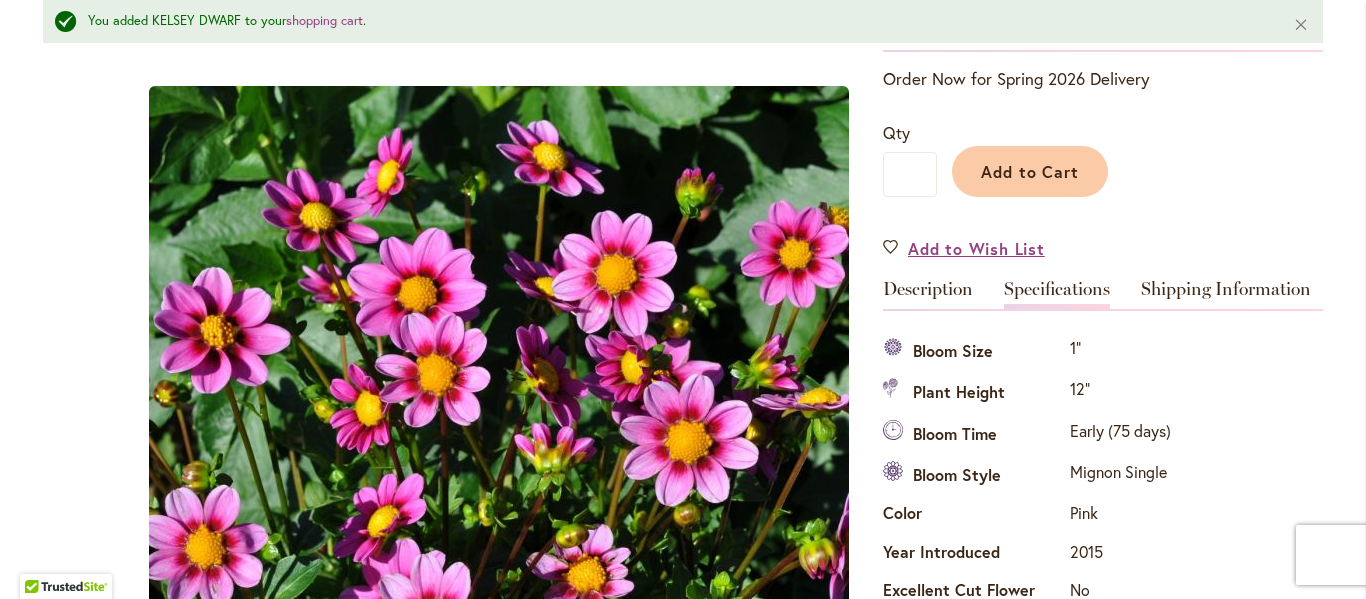 scroll, scrollTop: 718, scrollLeft: 0, axis: vertical 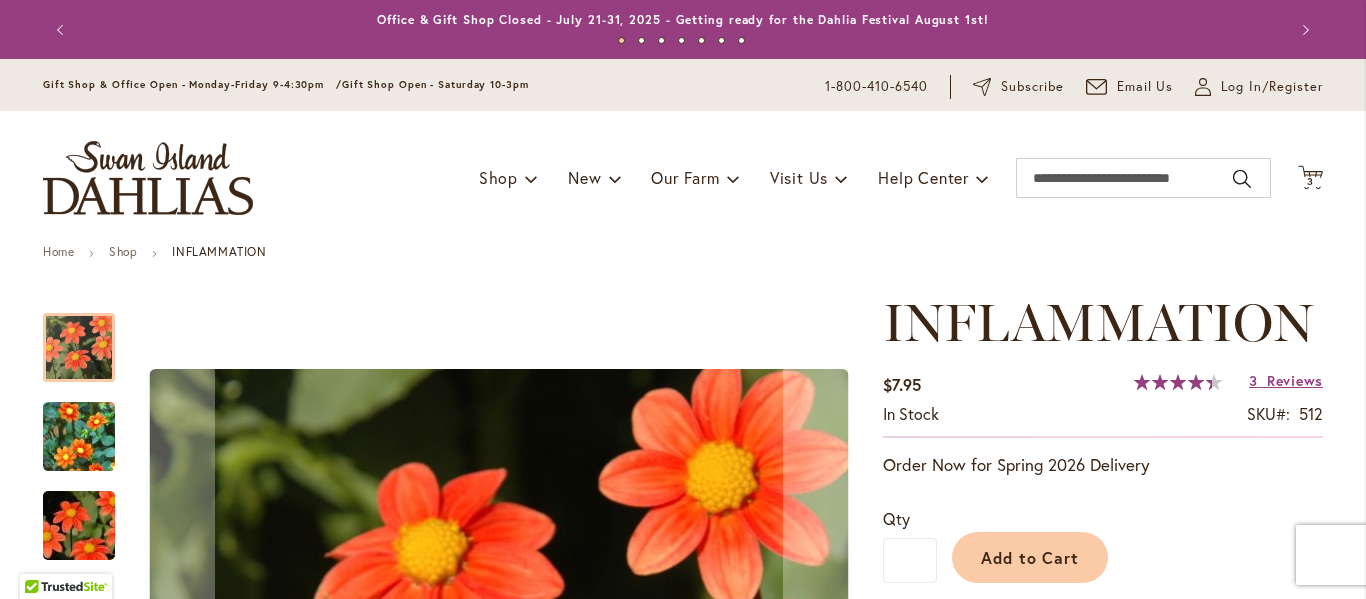 type on "**********" 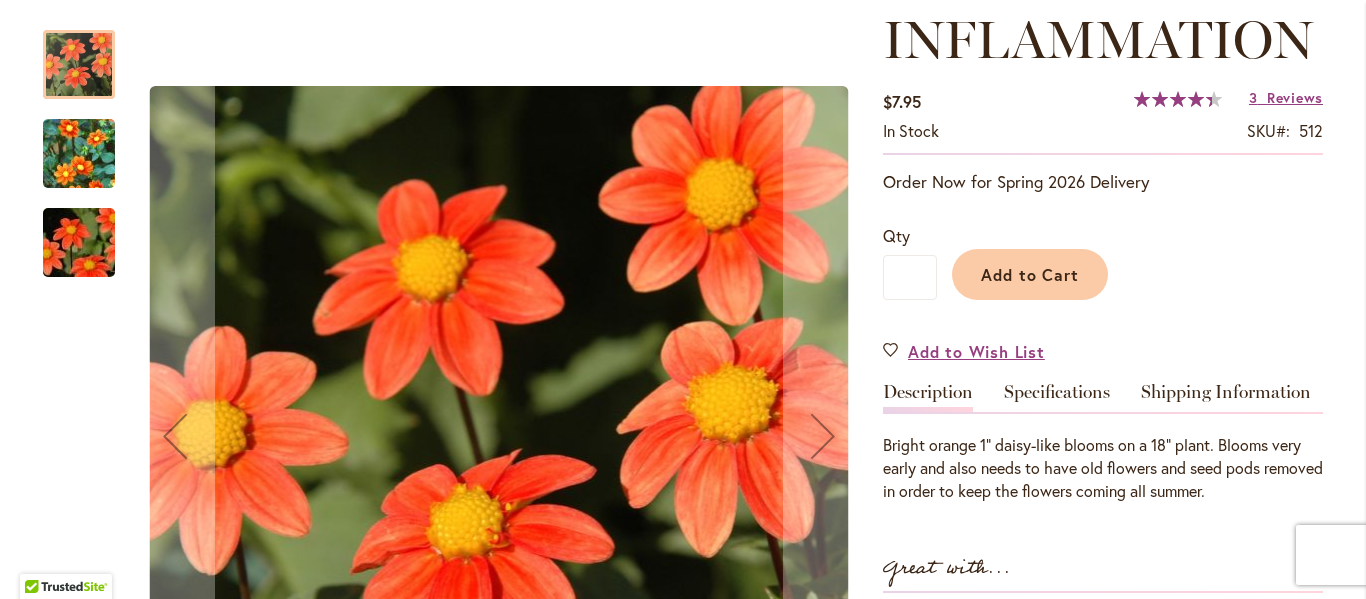 scroll, scrollTop: 298, scrollLeft: 0, axis: vertical 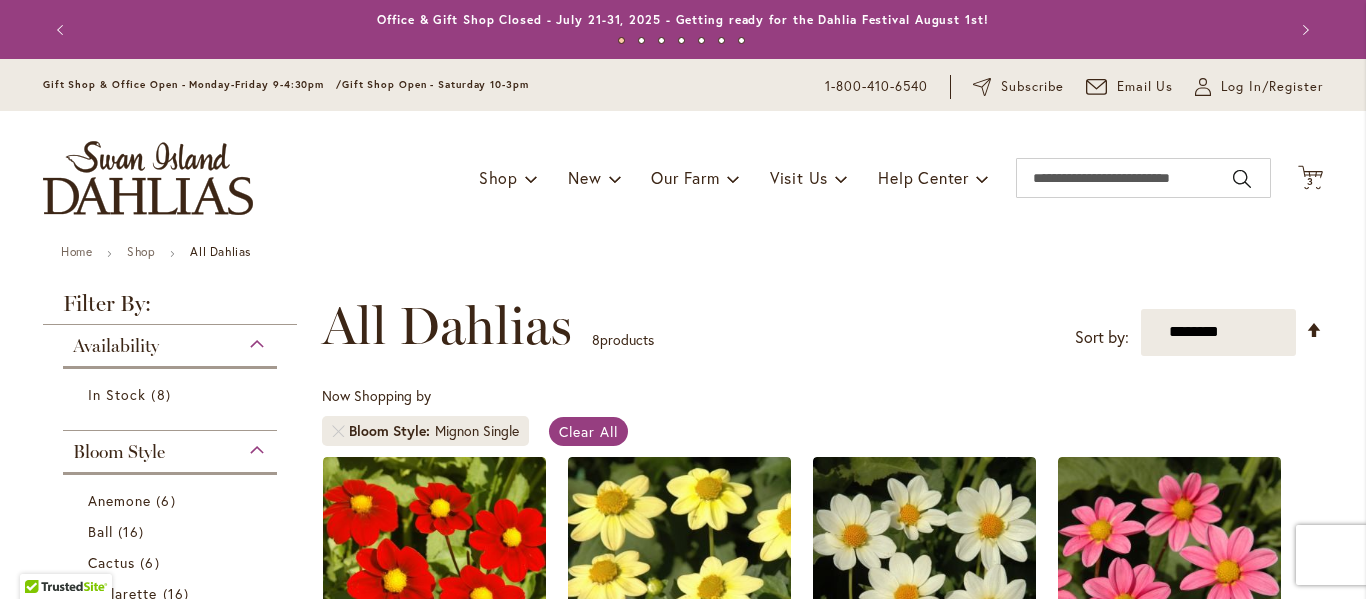 type on "**********" 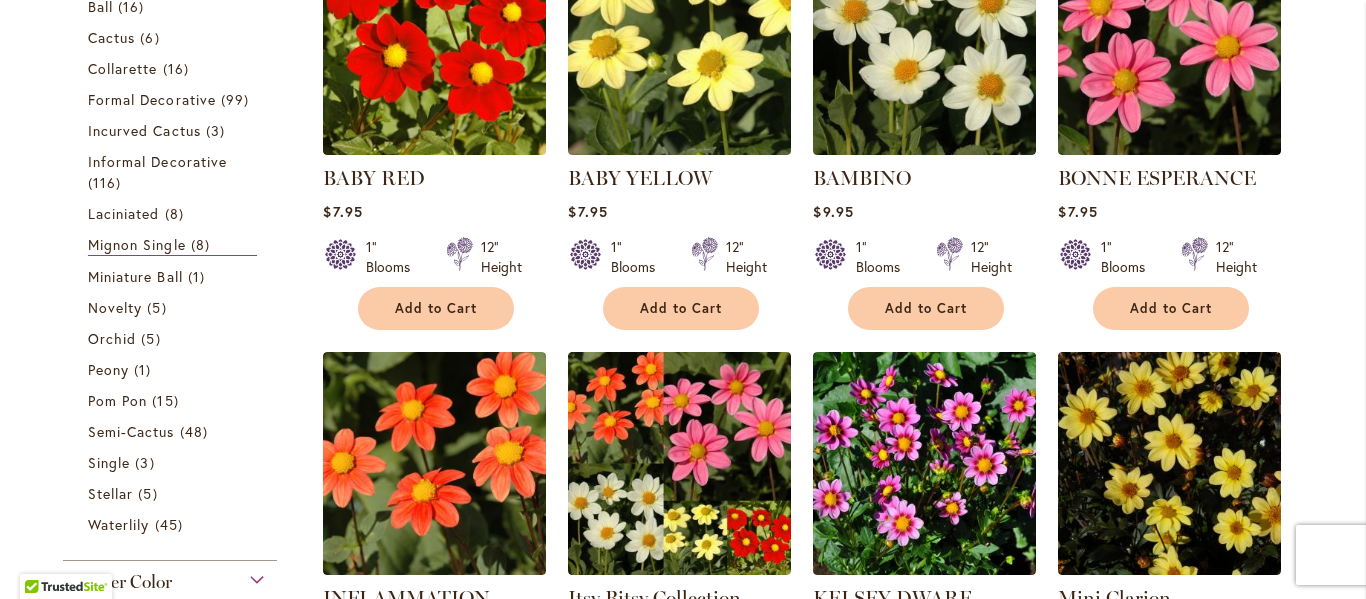 scroll, scrollTop: 555, scrollLeft: 0, axis: vertical 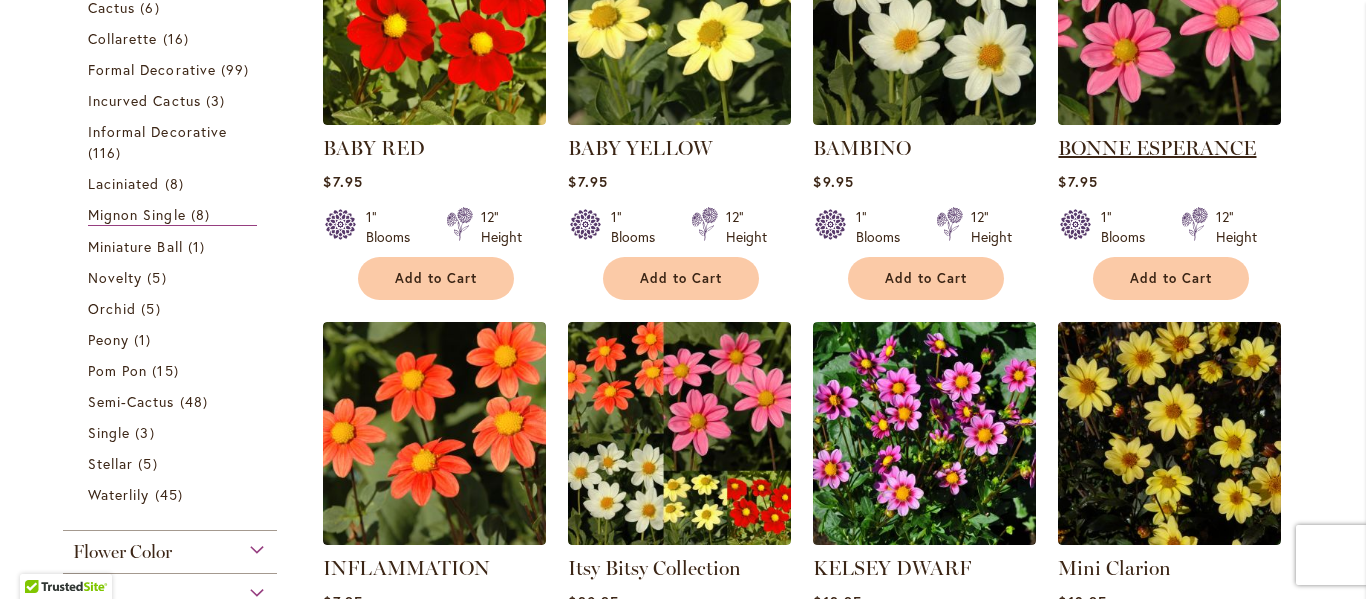 click on "BONNE ESPERANCE" at bounding box center (1157, 148) 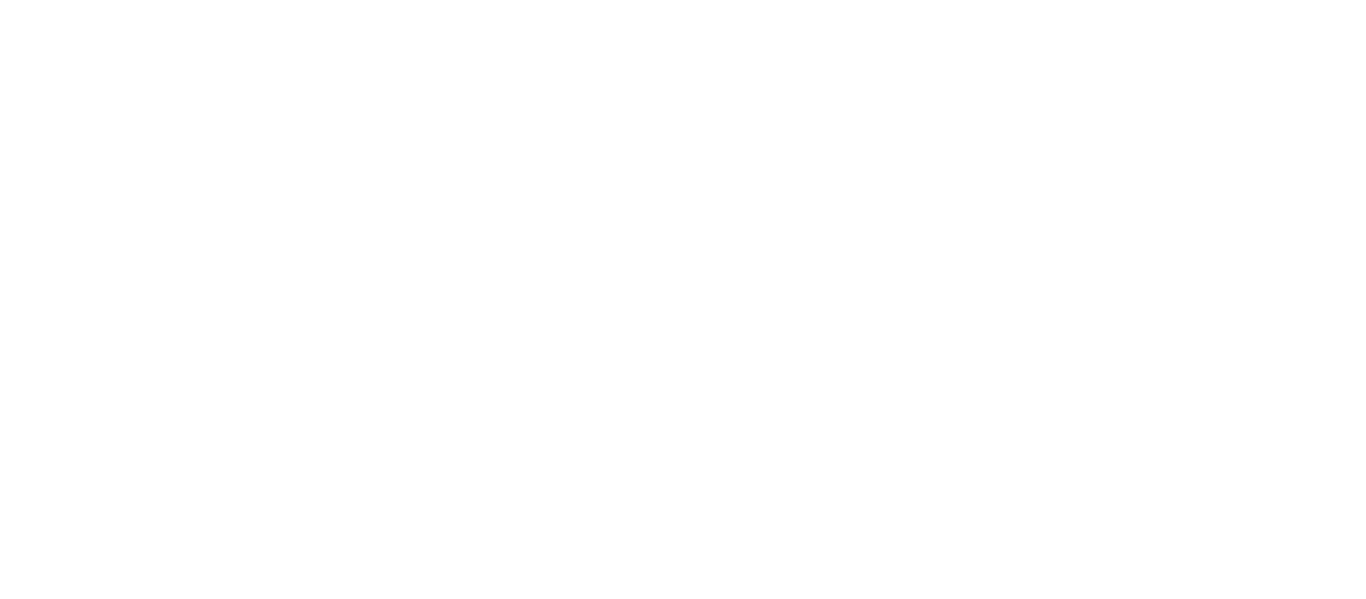 scroll, scrollTop: 0, scrollLeft: 0, axis: both 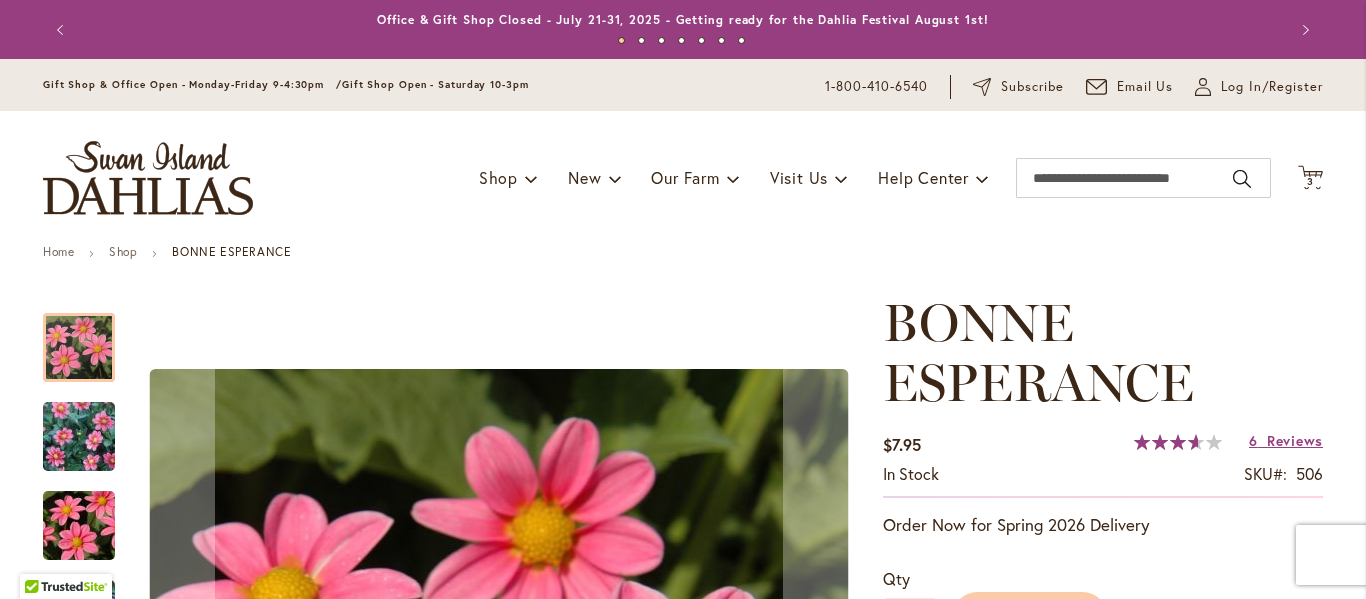 type on "**********" 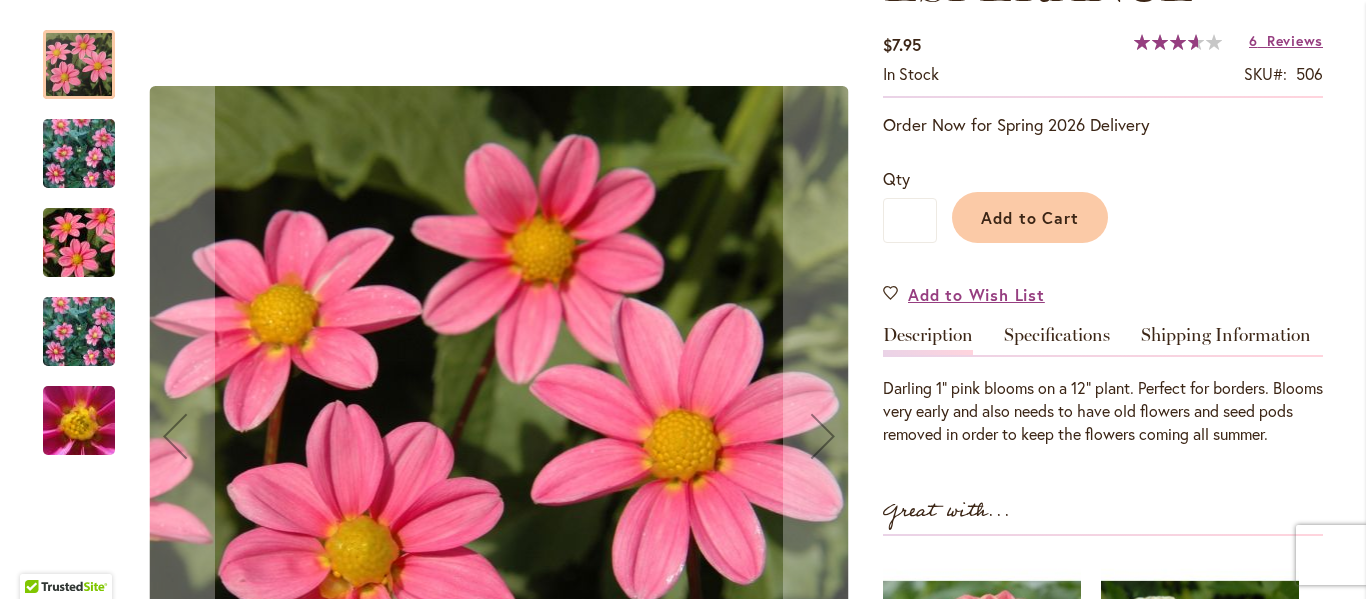 scroll, scrollTop: 269, scrollLeft: 0, axis: vertical 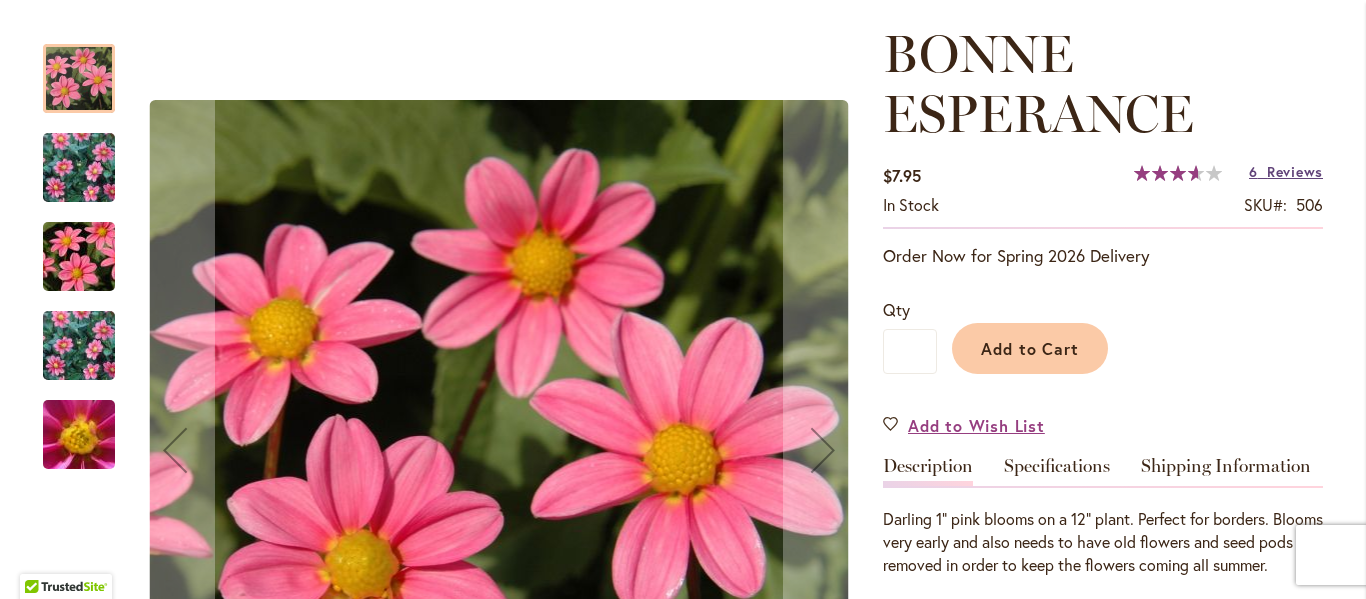 click on "Reviews" at bounding box center [1295, 171] 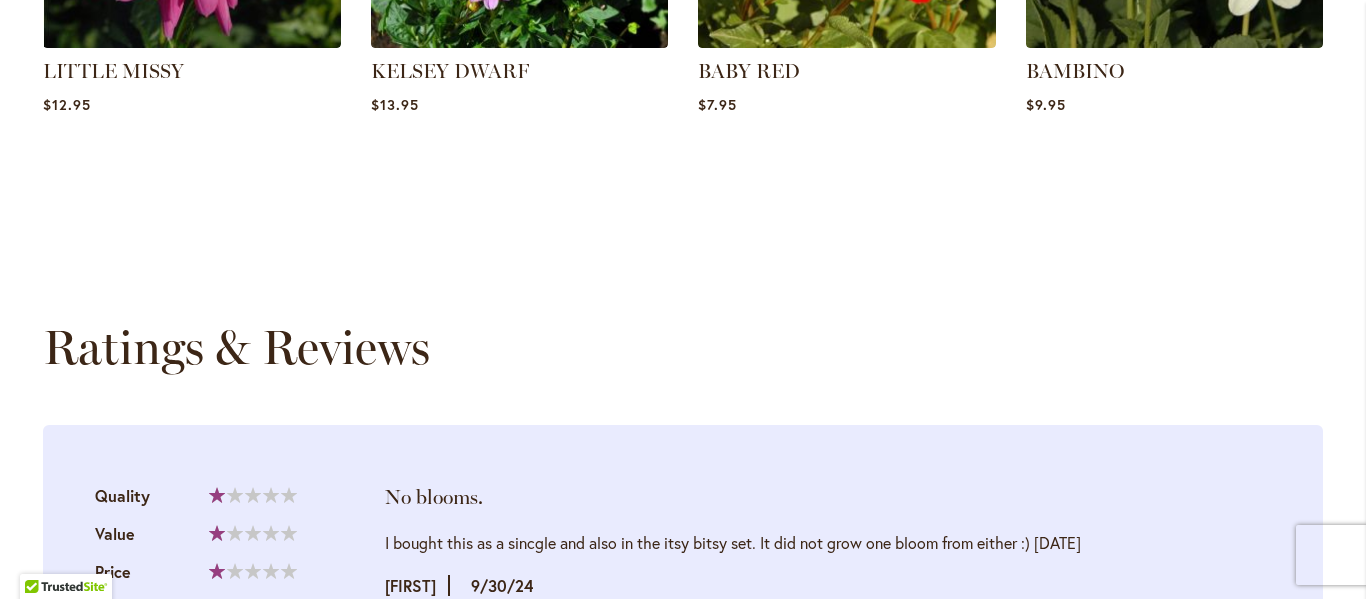 scroll, scrollTop: 1793, scrollLeft: 0, axis: vertical 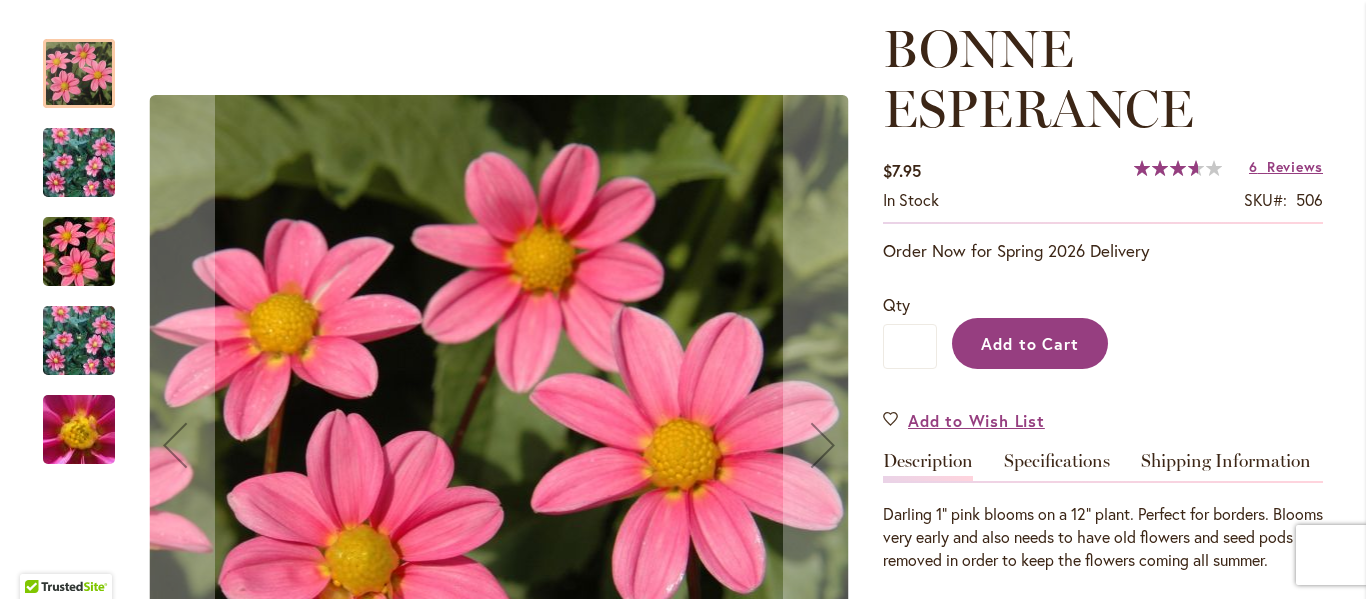 click on "Add to Cart" at bounding box center [1030, 343] 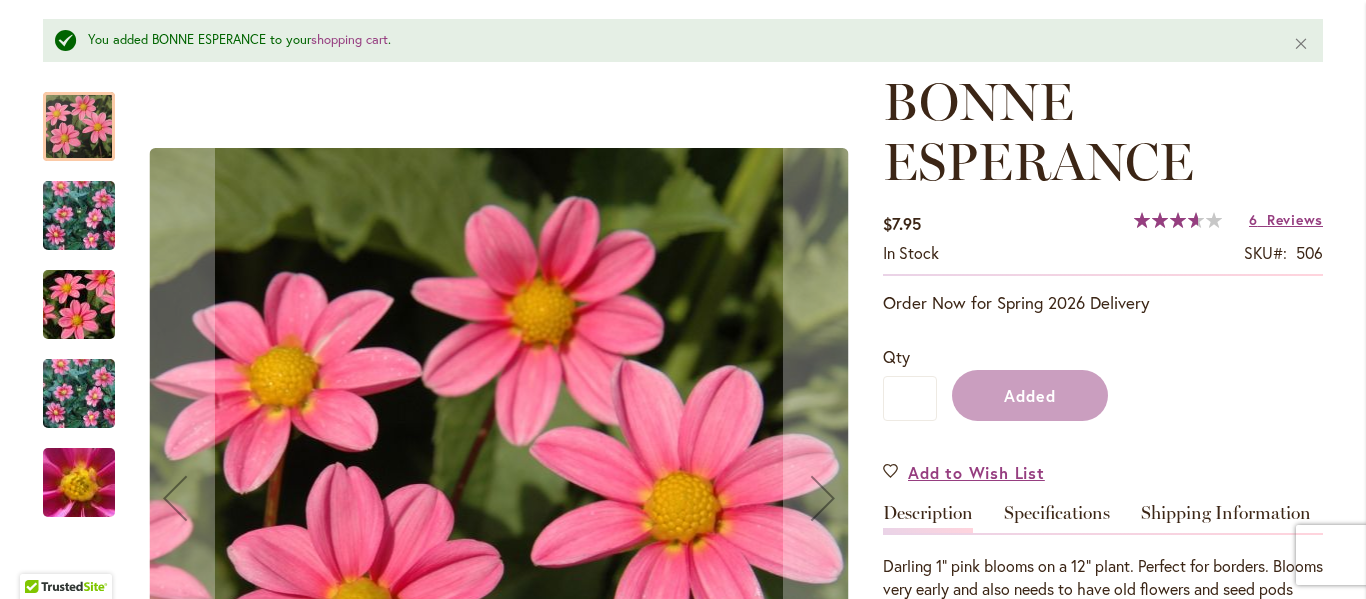 scroll, scrollTop: 327, scrollLeft: 0, axis: vertical 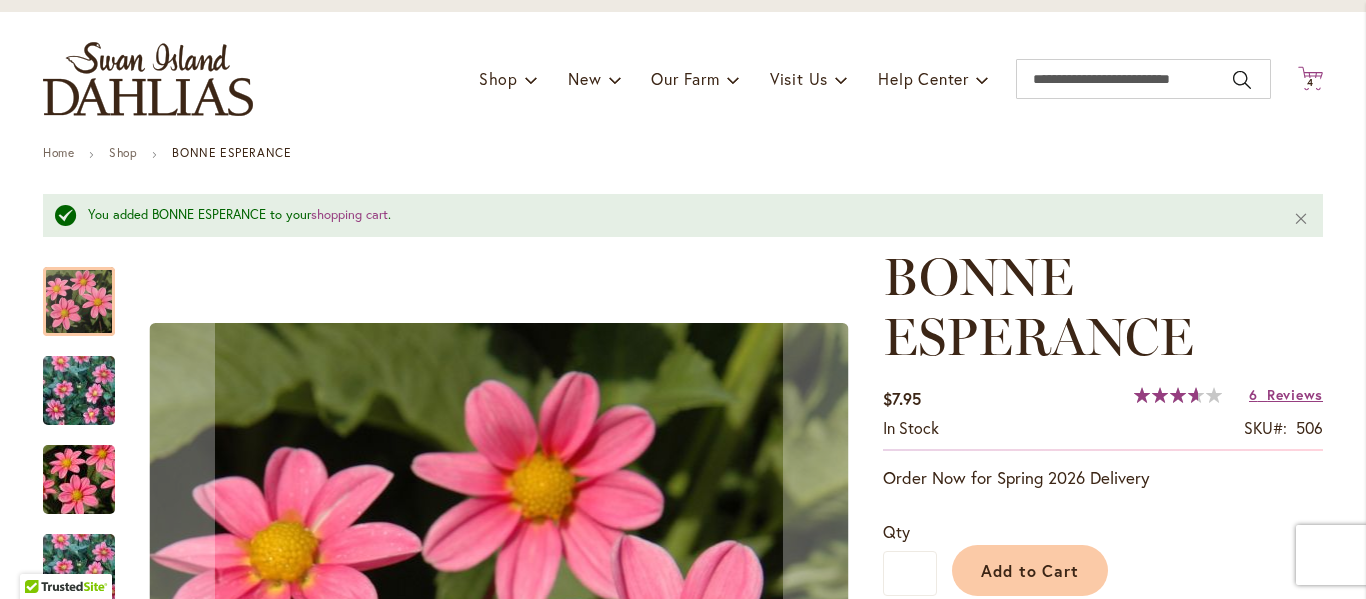 click on "Cart
.cls-1 {
fill: #231f20;
}" 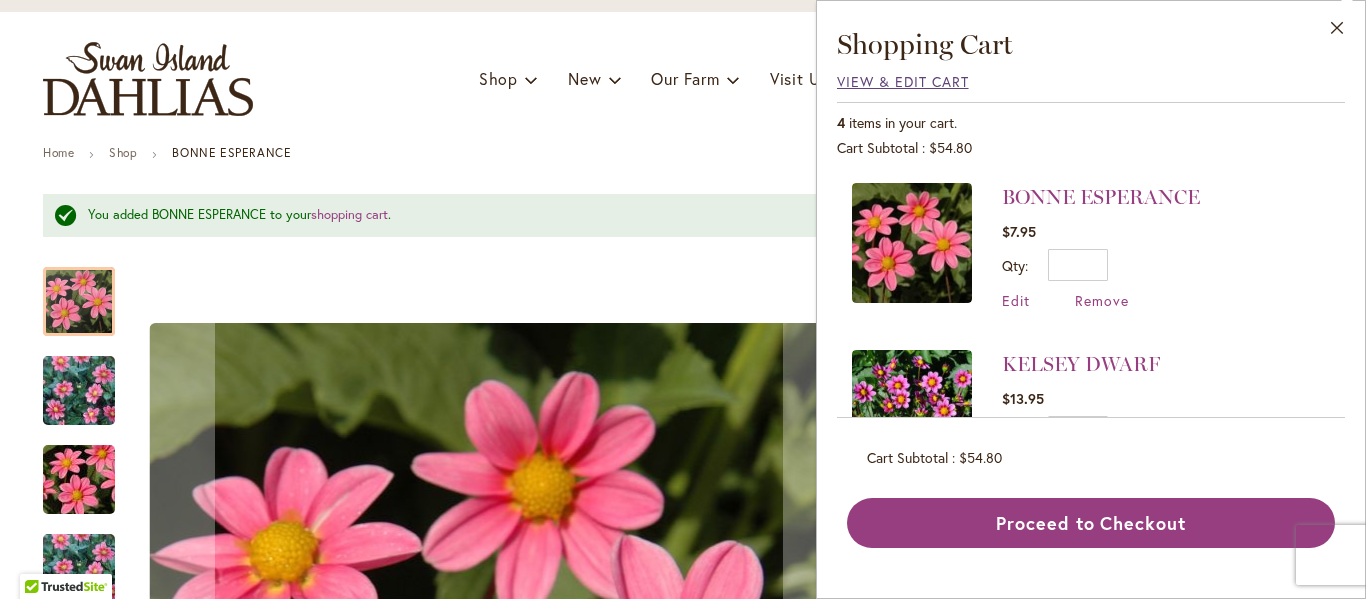 click on "View & Edit Cart" at bounding box center (903, 81) 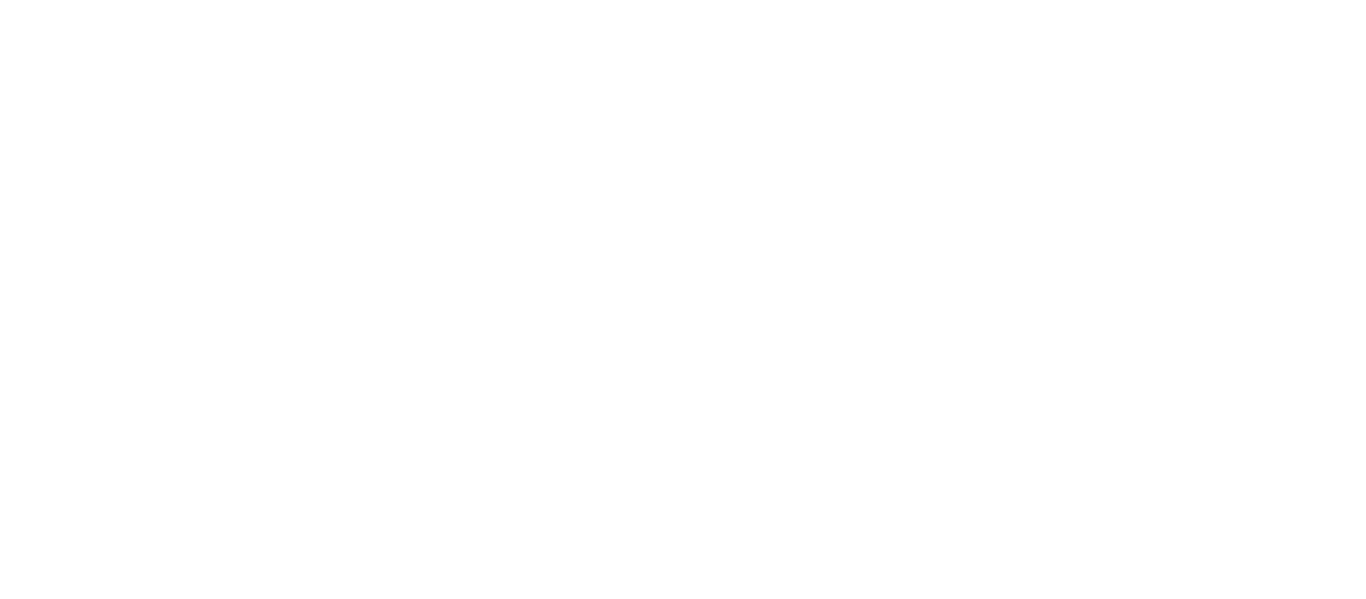 scroll, scrollTop: 0, scrollLeft: 0, axis: both 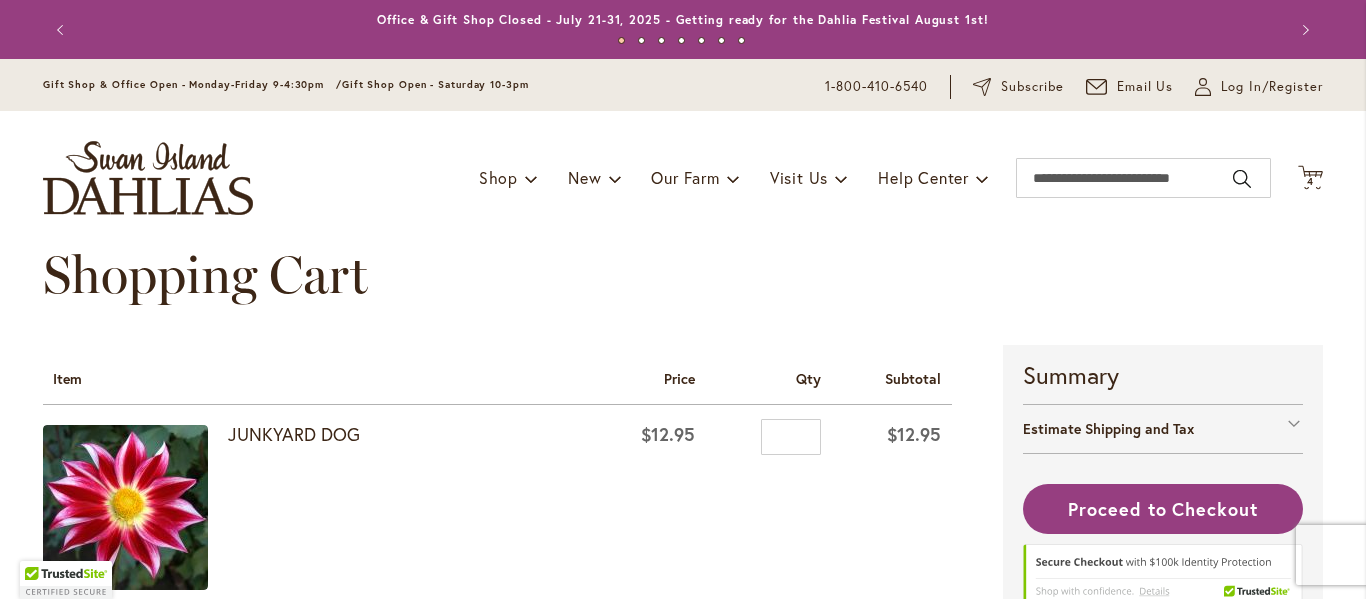 type on "**********" 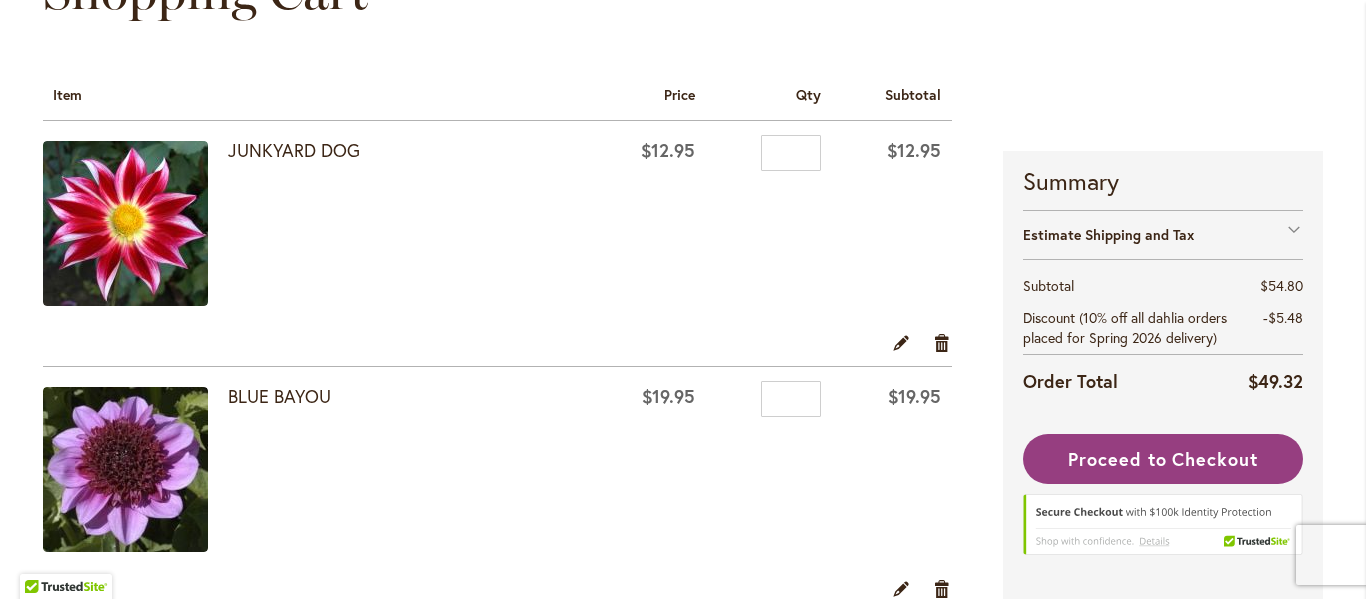 scroll, scrollTop: 272, scrollLeft: 0, axis: vertical 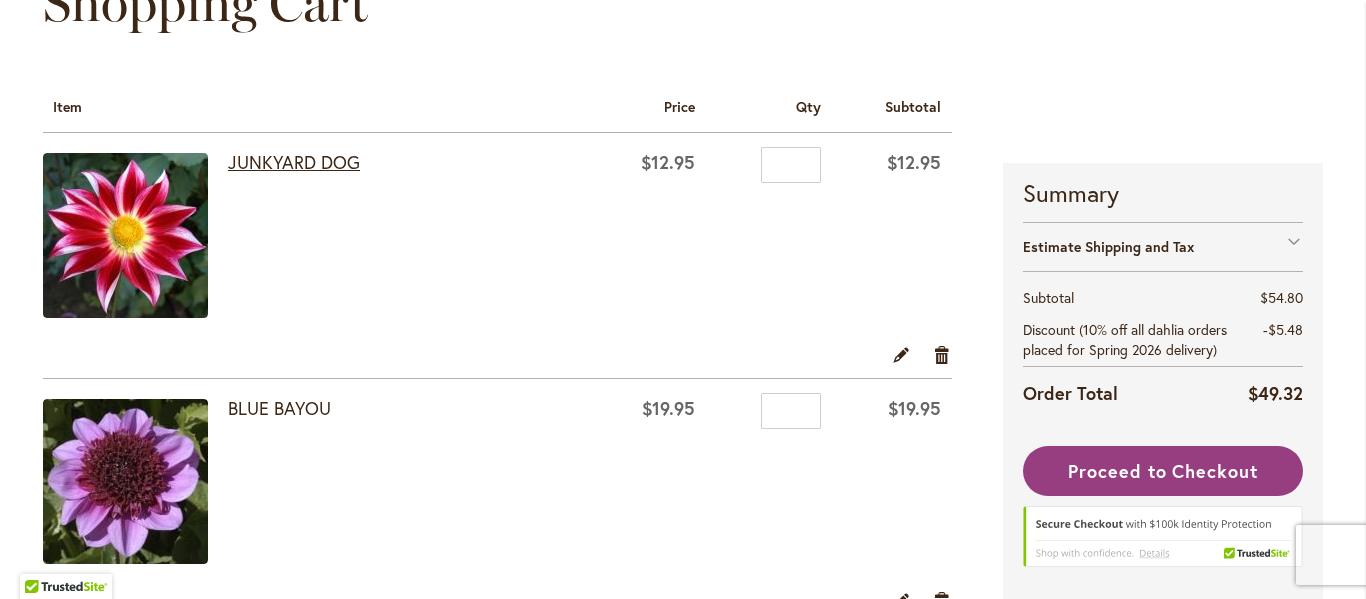 click on "JUNKYARD DOG" at bounding box center (294, 162) 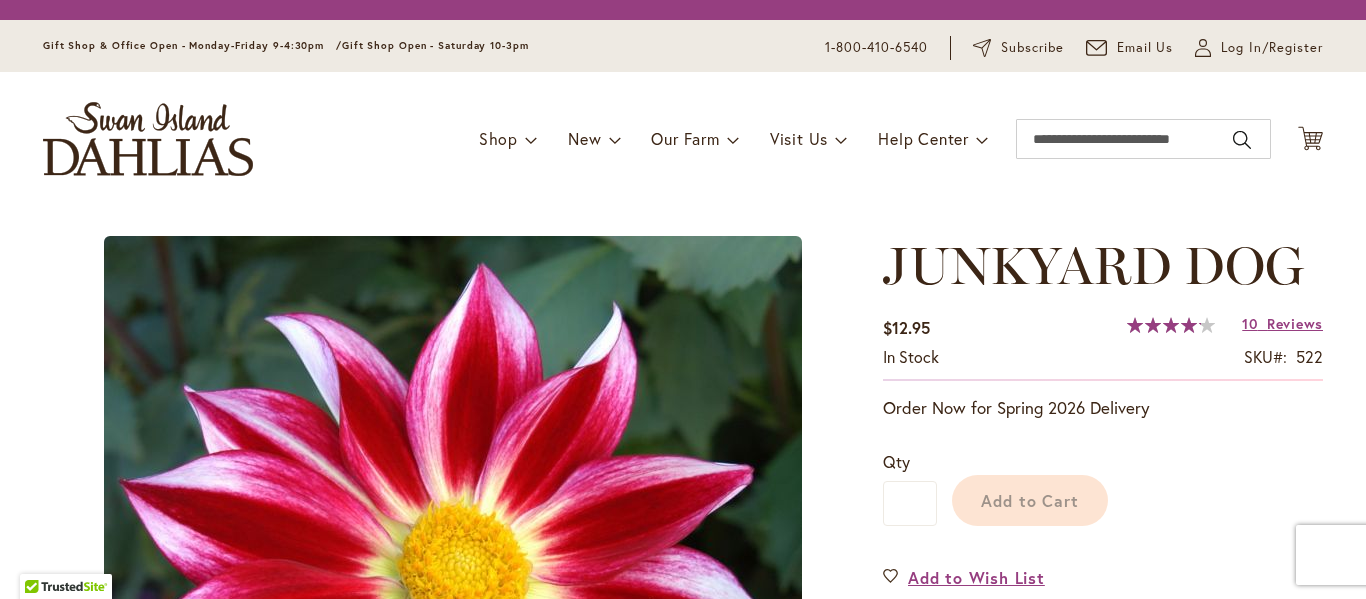 scroll, scrollTop: 0, scrollLeft: 0, axis: both 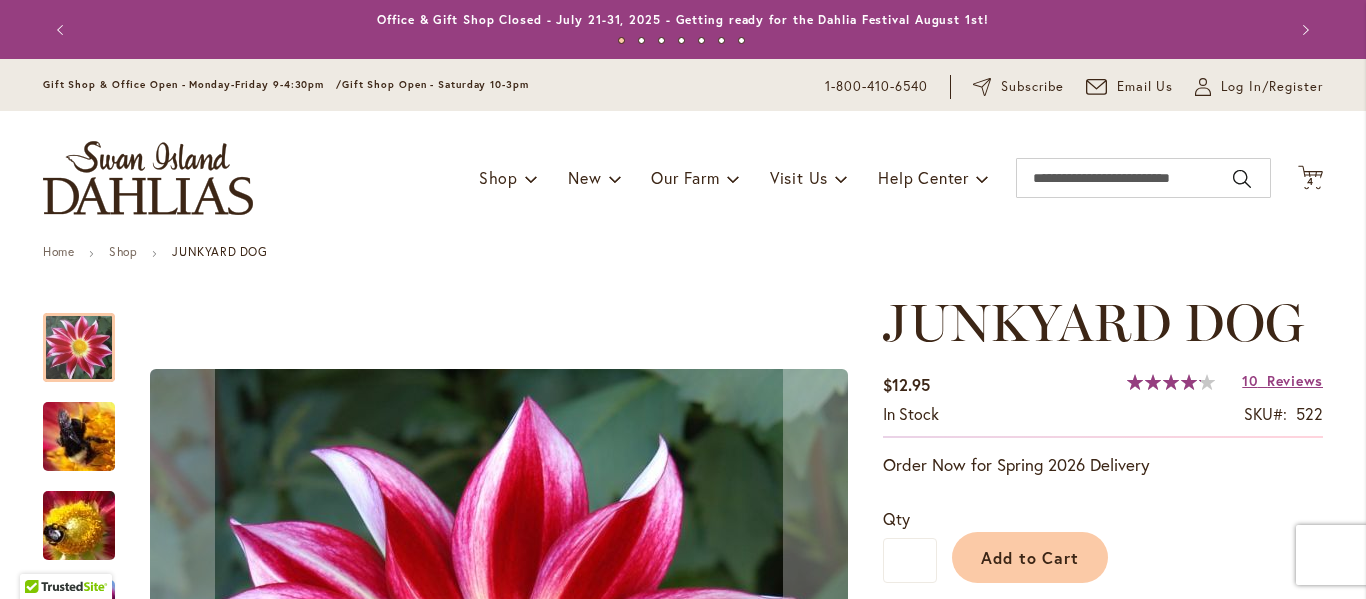 type on "**********" 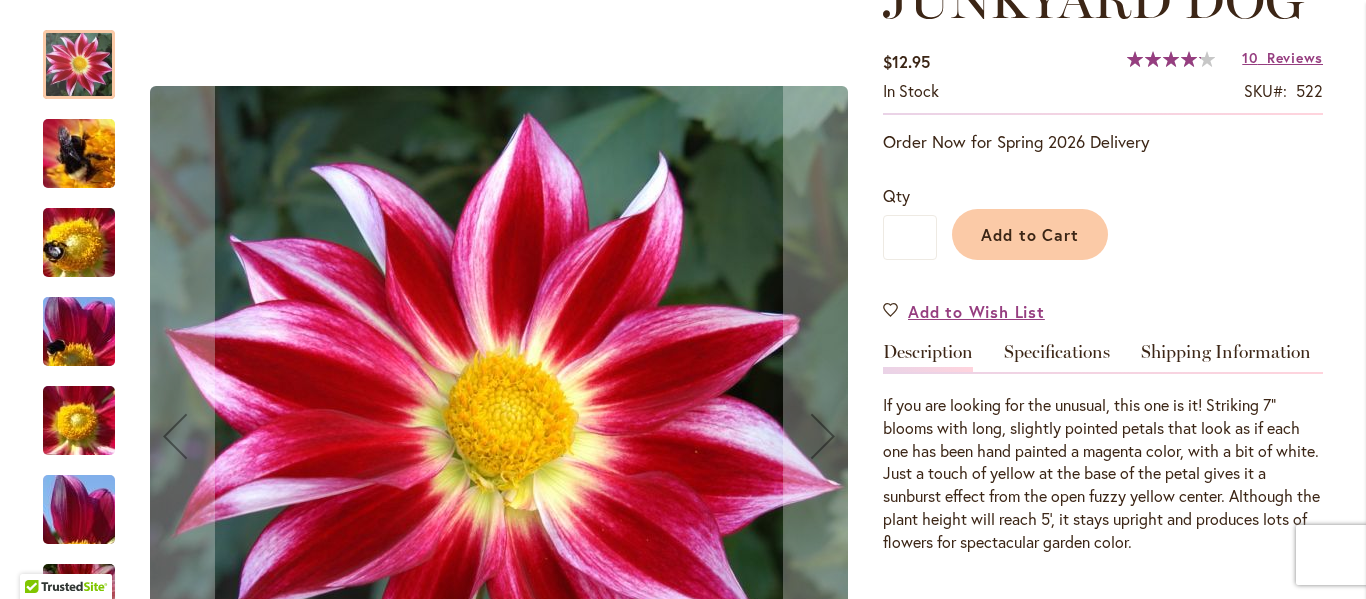 scroll, scrollTop: 291, scrollLeft: 0, axis: vertical 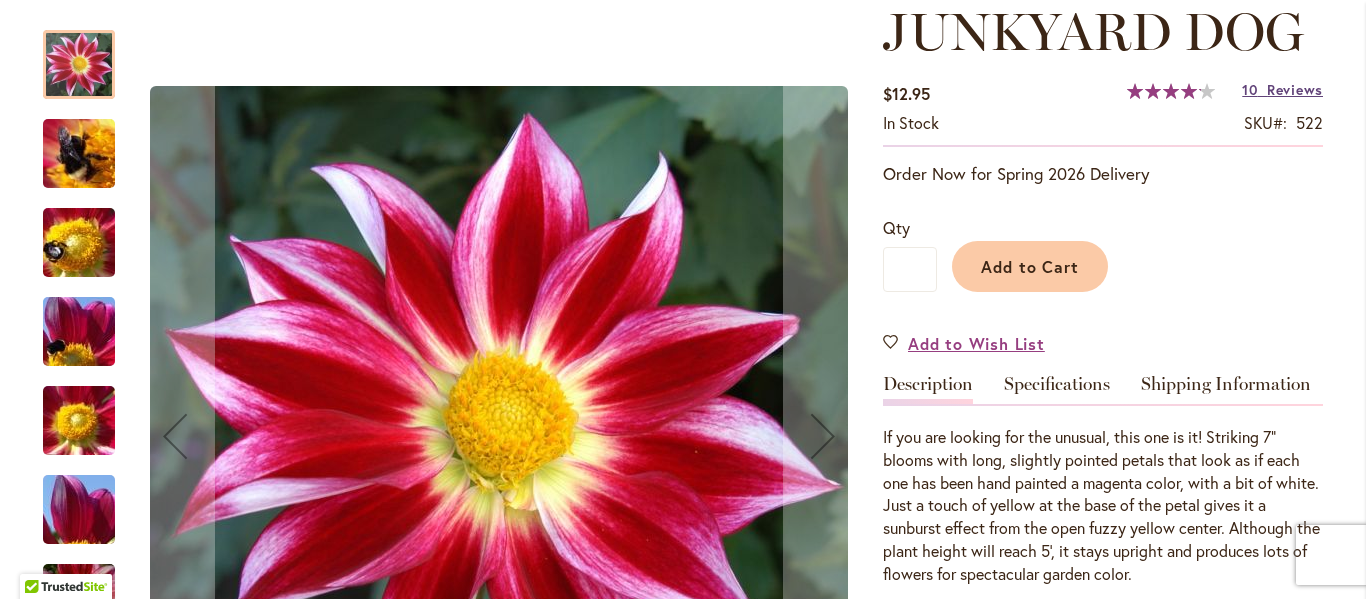 click on "Reviews" at bounding box center (1295, 89) 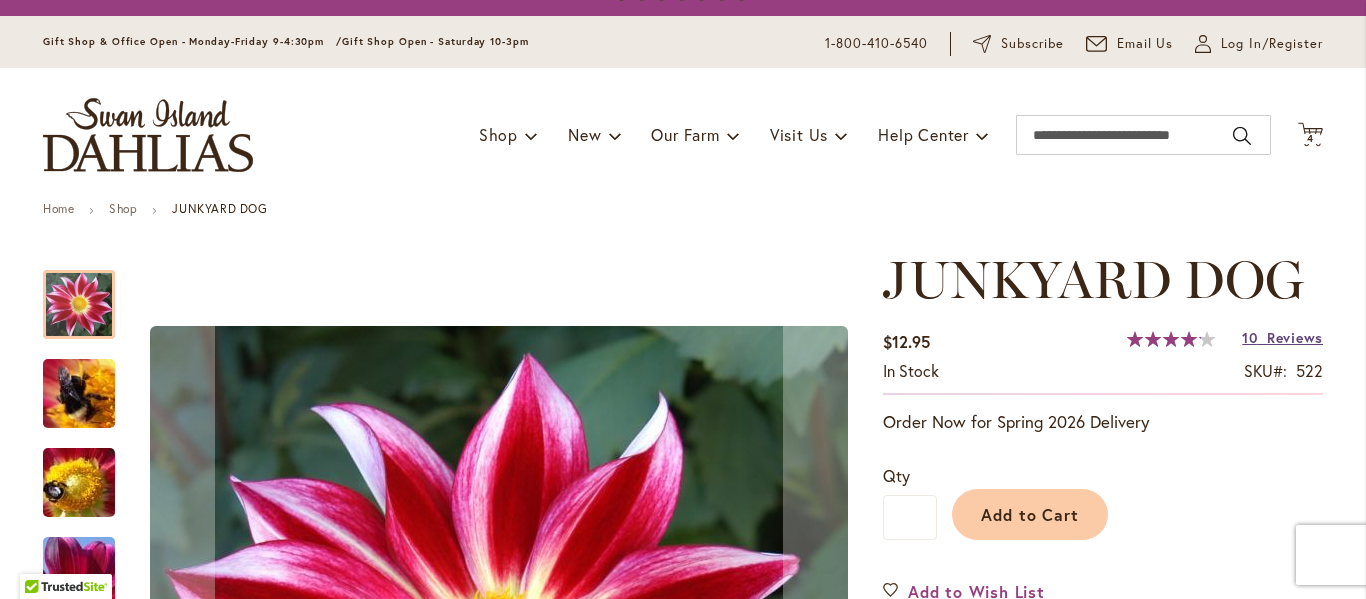 scroll, scrollTop: 0, scrollLeft: 0, axis: both 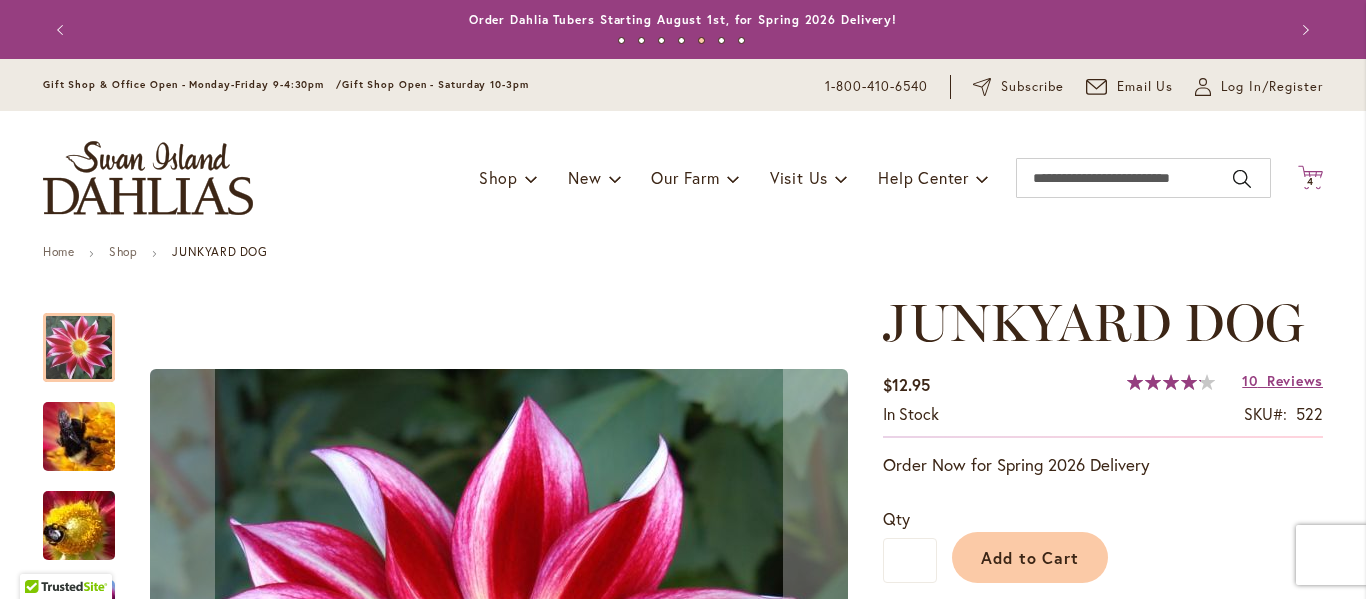 click on "4" at bounding box center (1310, 181) 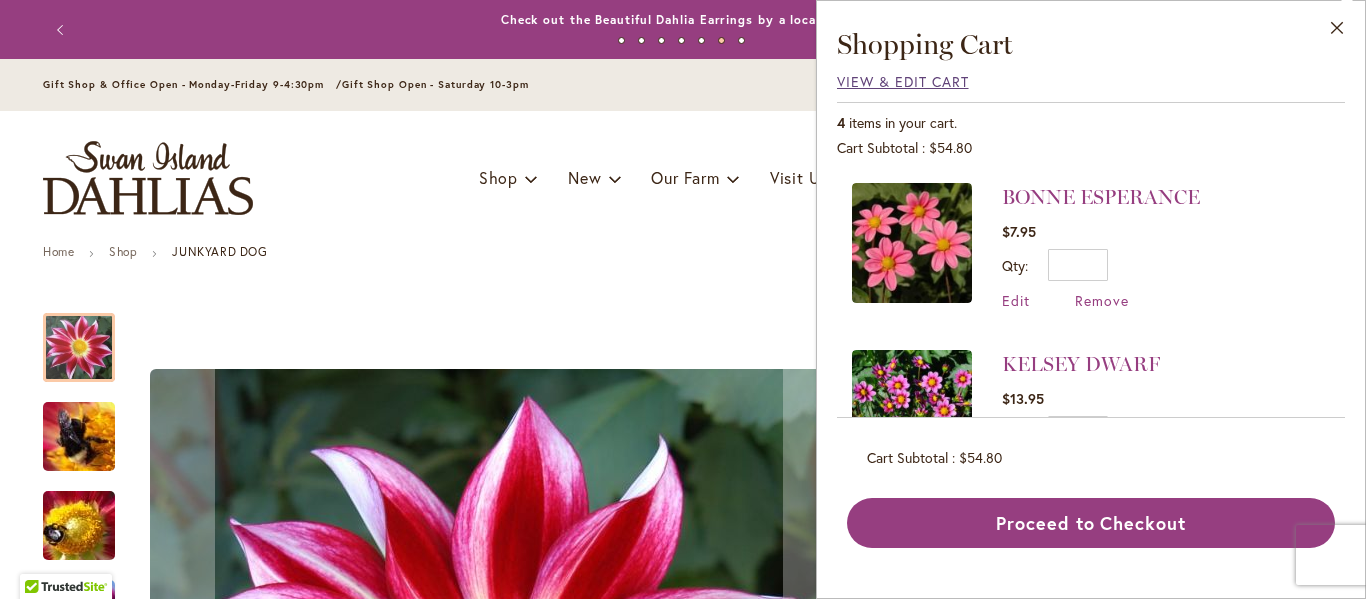 click on "View & Edit Cart" at bounding box center [903, 81] 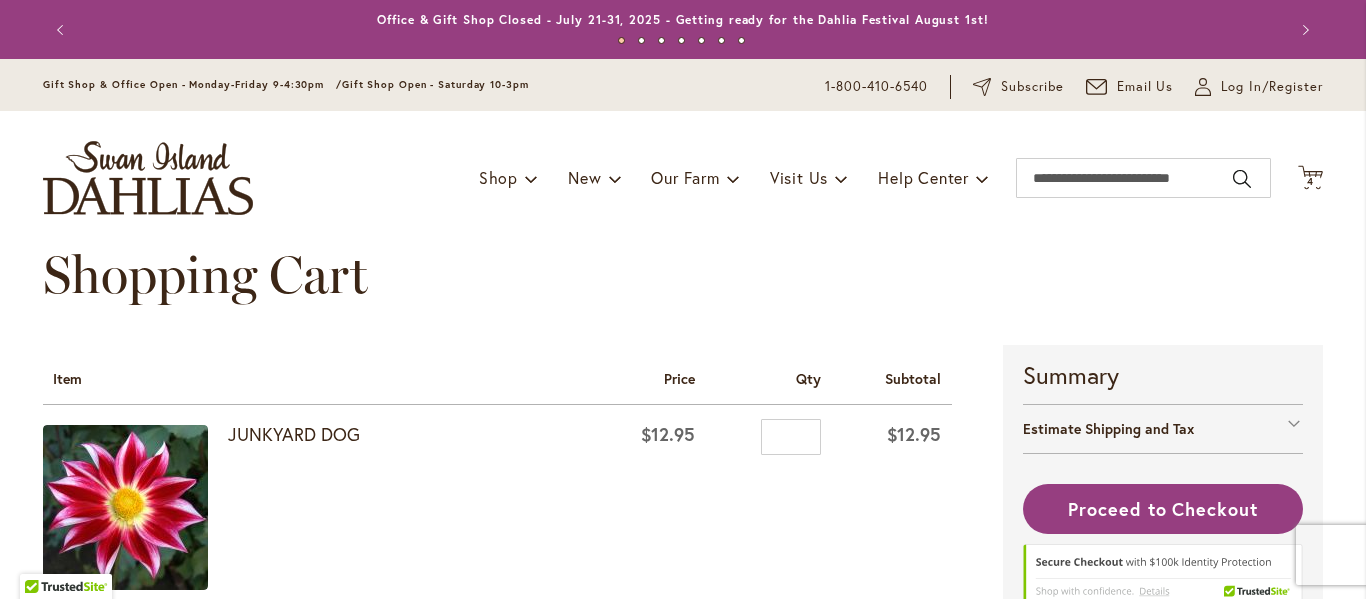 scroll, scrollTop: 0, scrollLeft: 0, axis: both 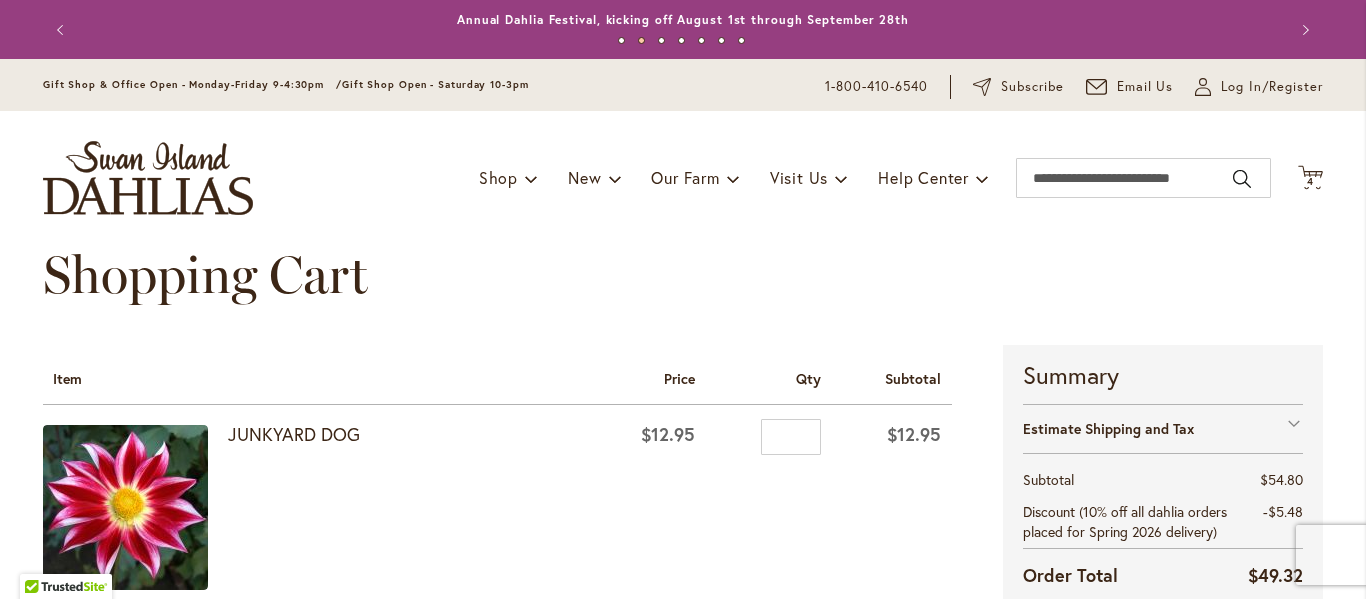 type on "**********" 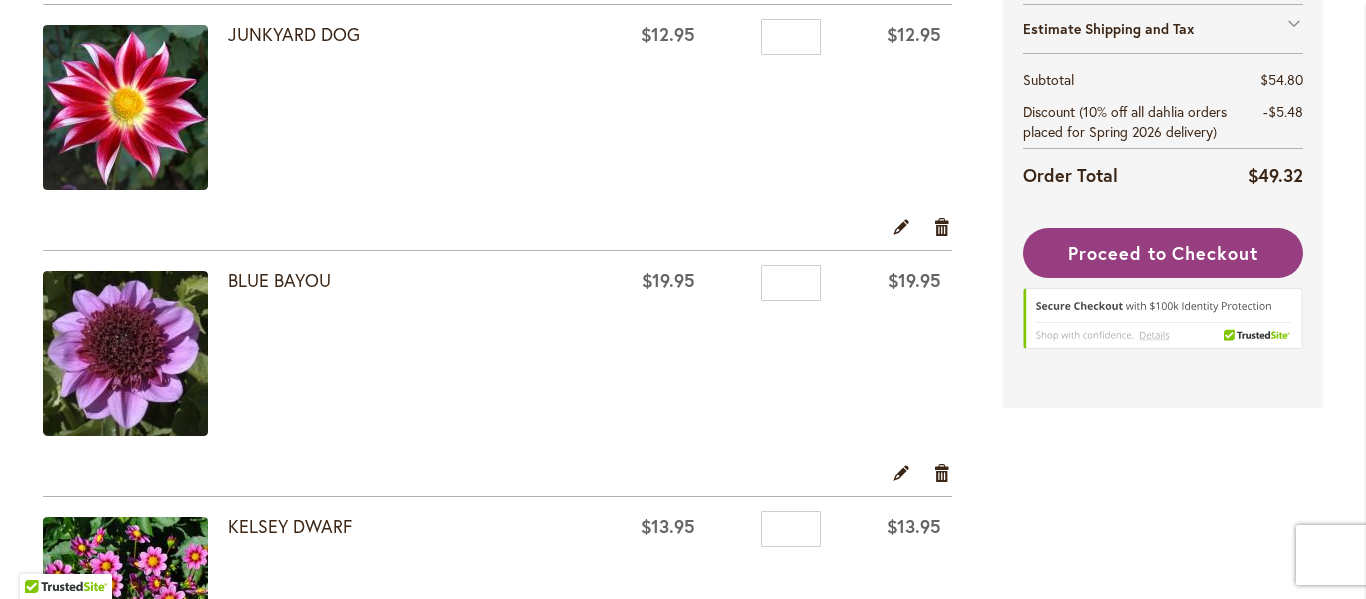 scroll, scrollTop: 435, scrollLeft: 0, axis: vertical 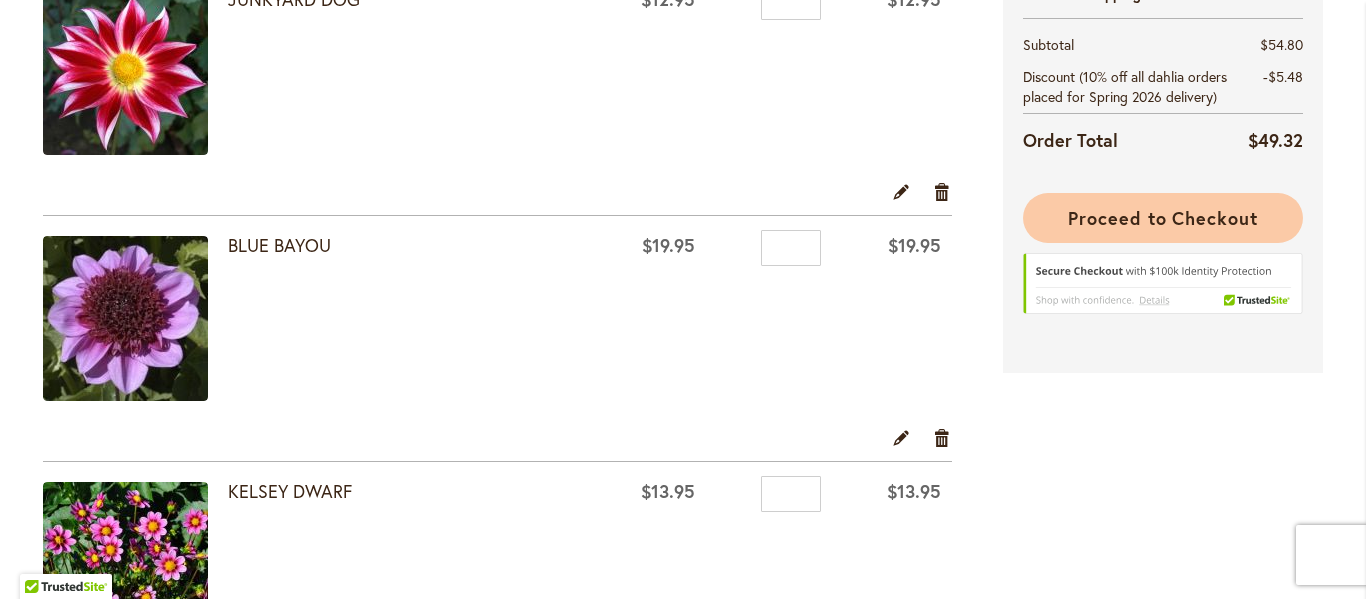 click on "Proceed to Checkout" at bounding box center (1163, 218) 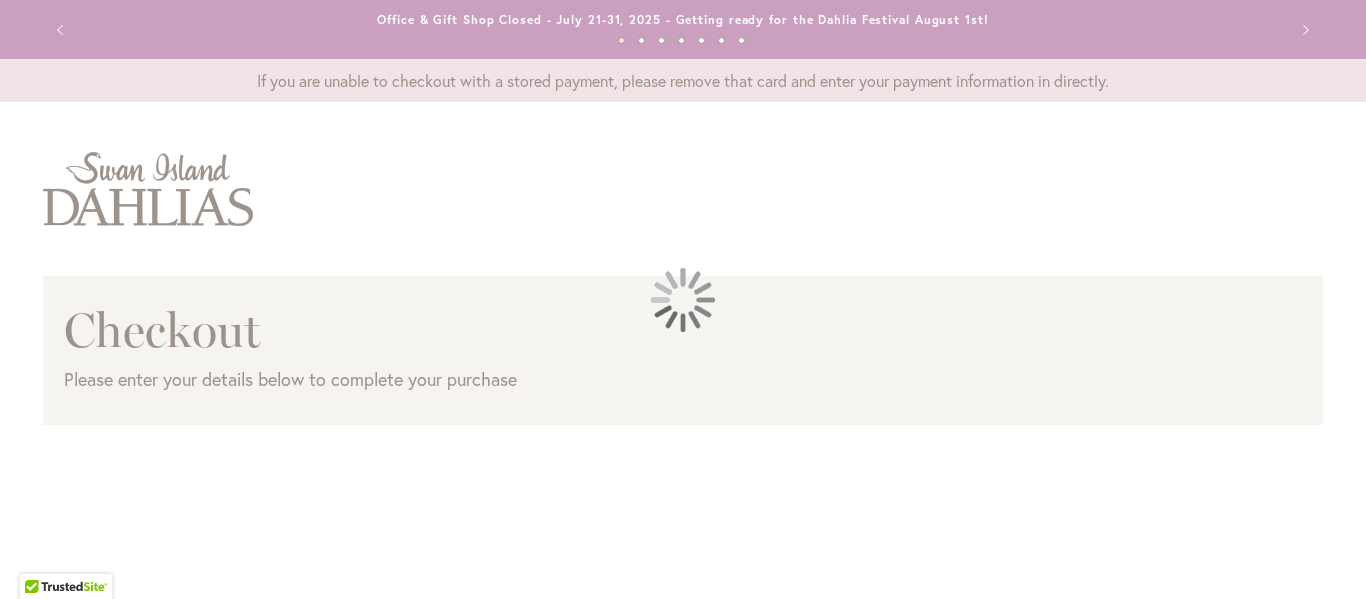 scroll, scrollTop: 0, scrollLeft: 0, axis: both 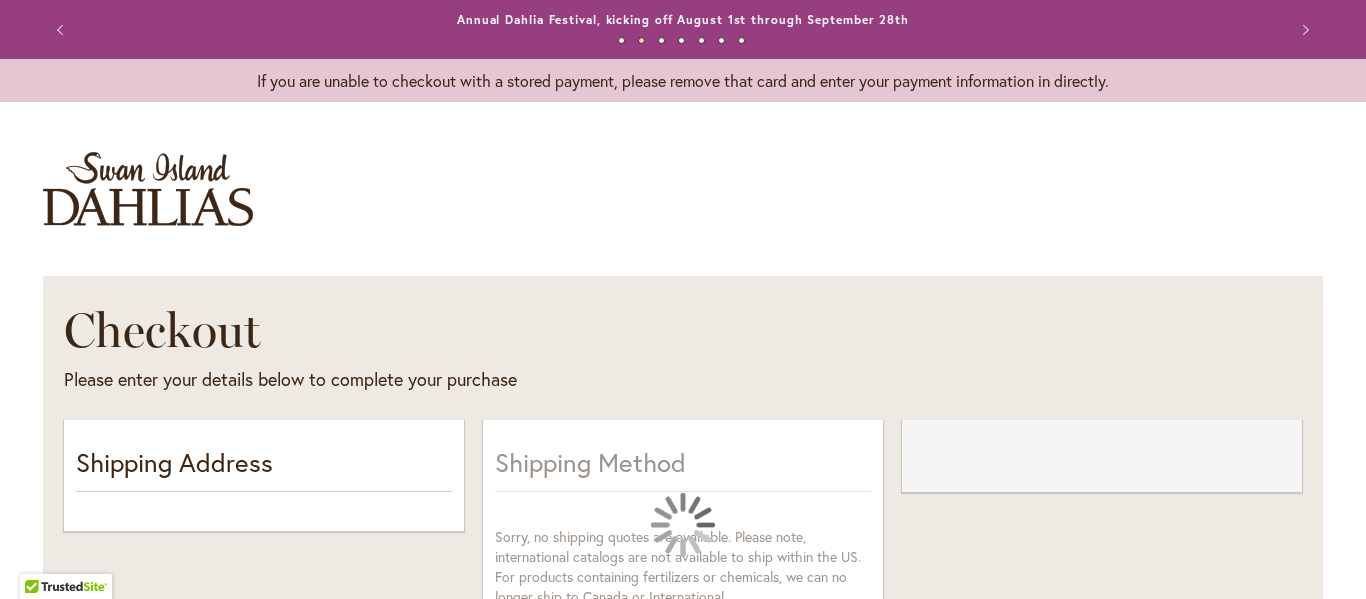 select on "**" 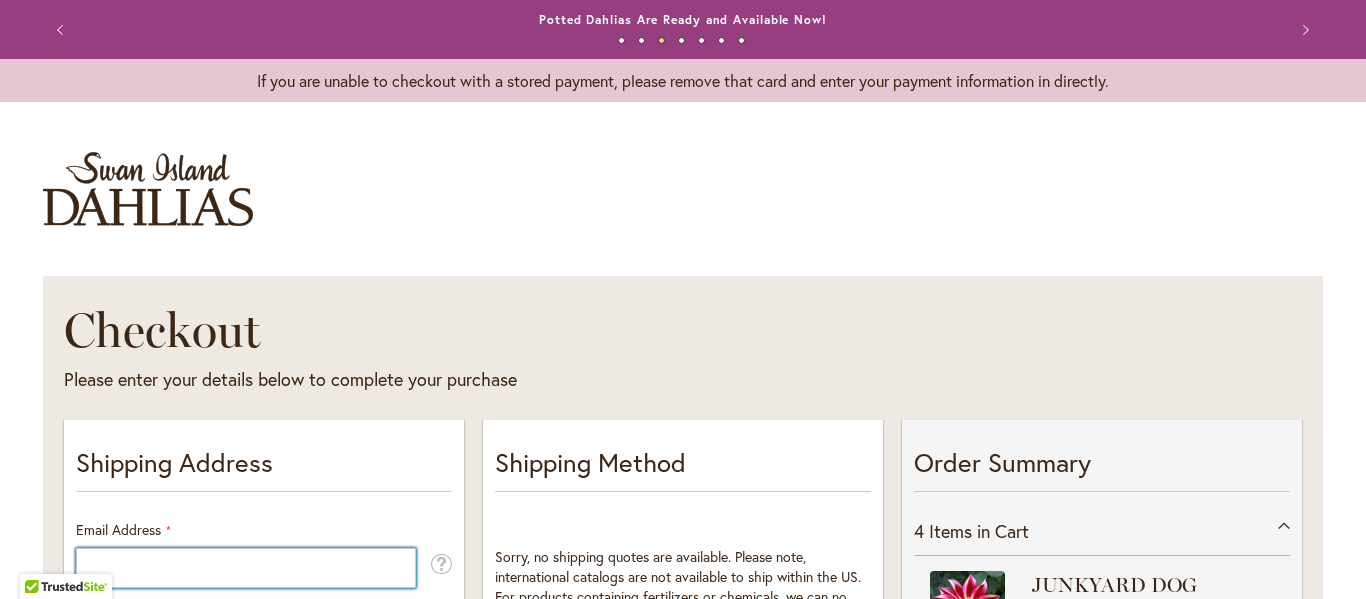 type on "**********" 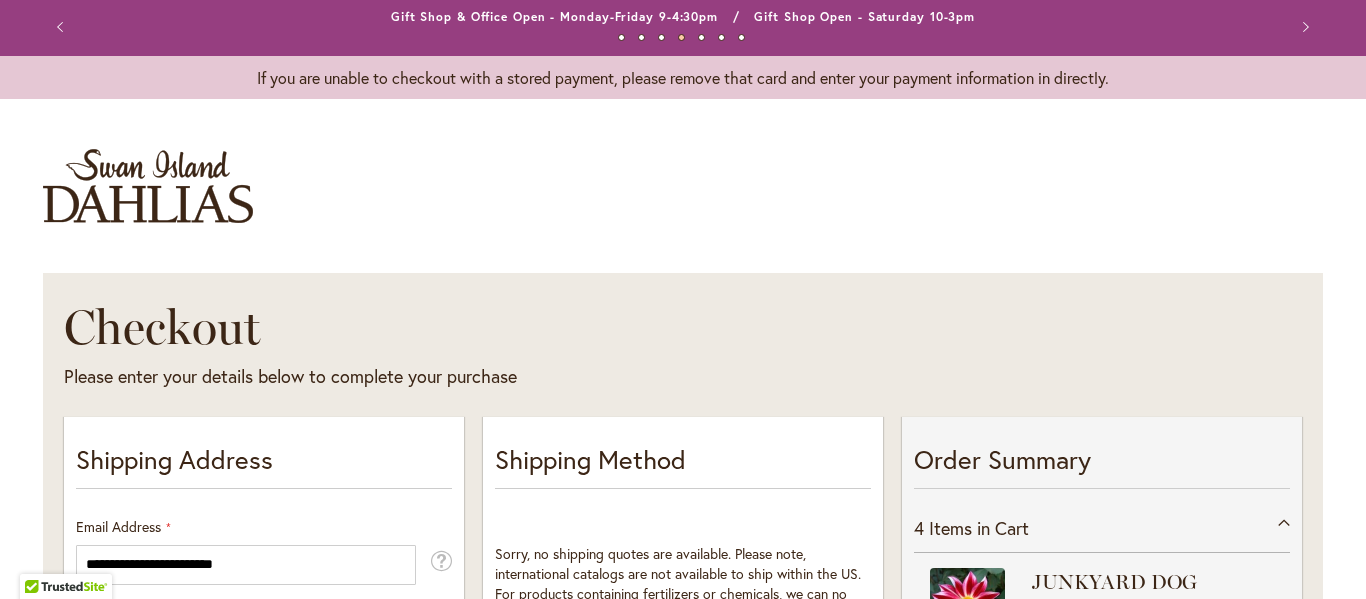 scroll, scrollTop: 0, scrollLeft: 0, axis: both 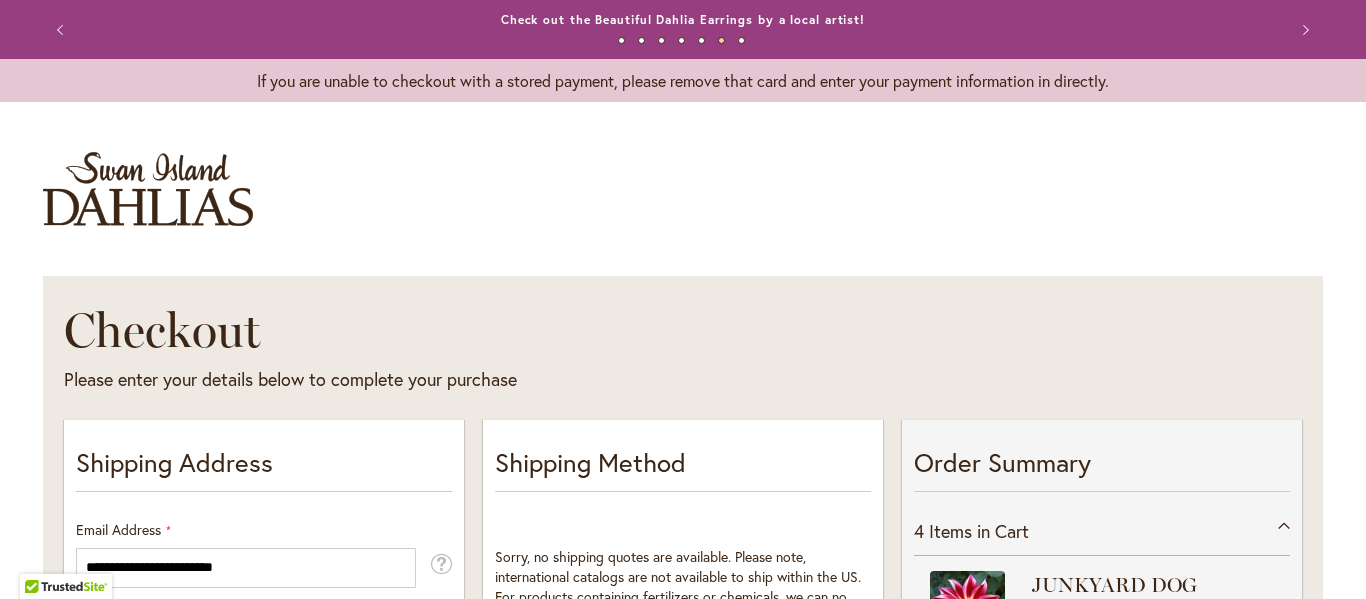 click on "Previous" at bounding box center (63, 30) 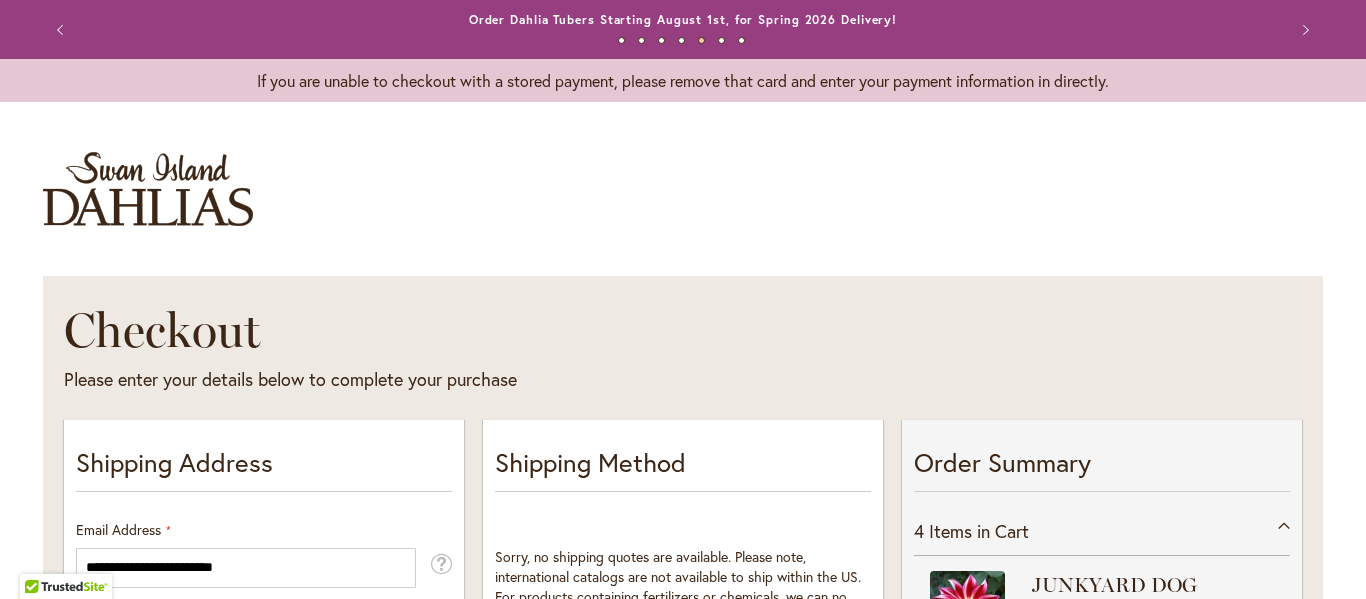 click on "Previous" at bounding box center [63, 30] 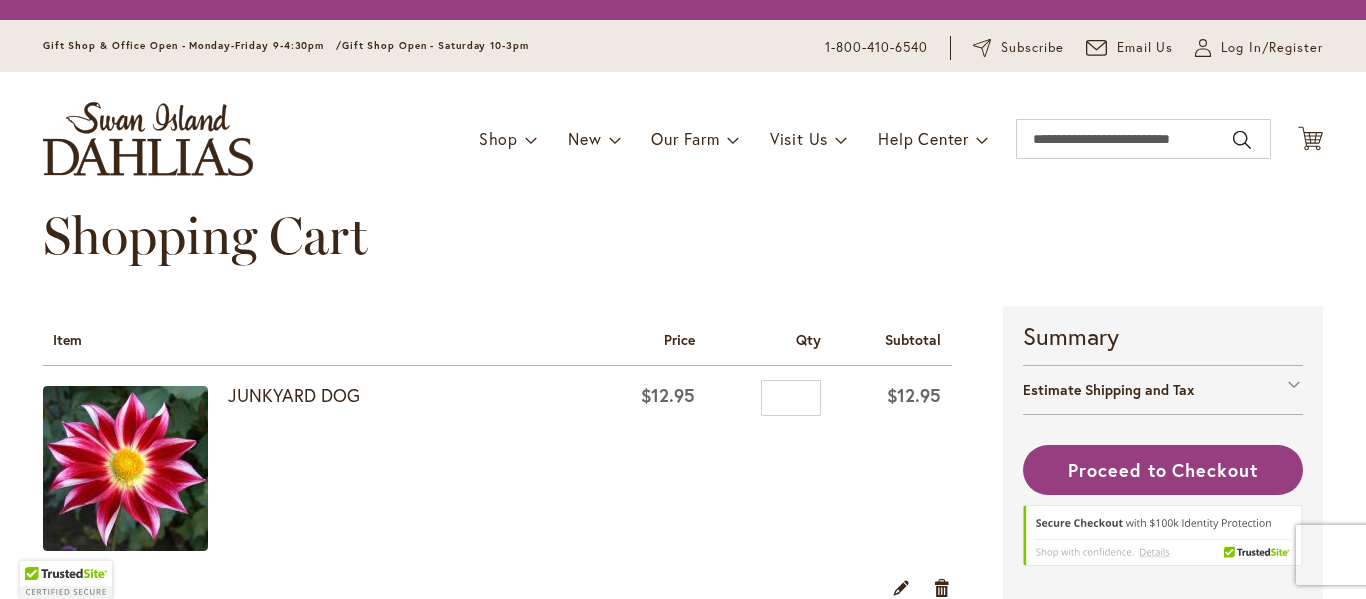 scroll, scrollTop: 0, scrollLeft: 0, axis: both 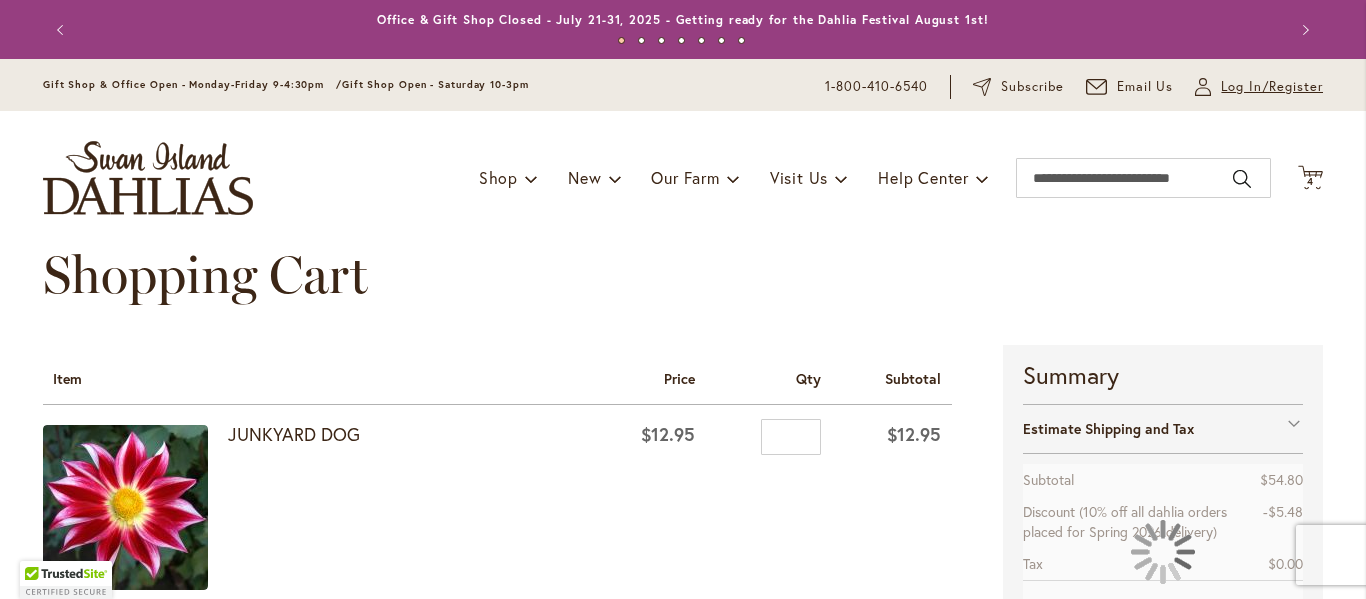 type on "**********" 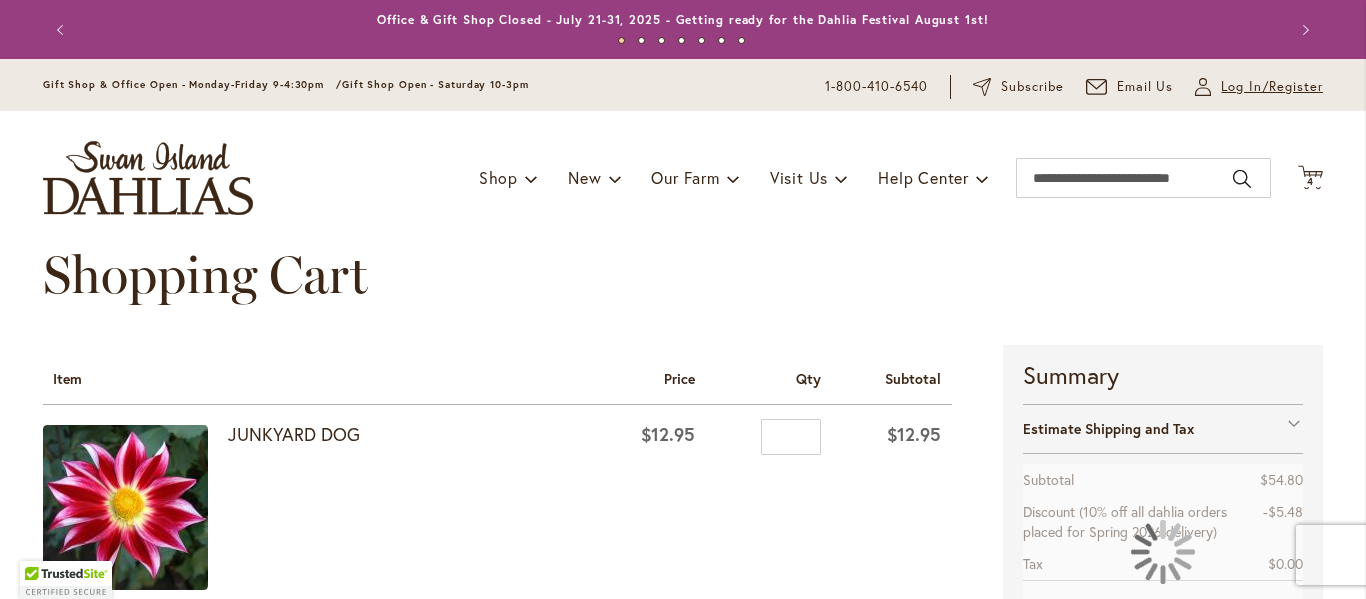 click on "Log In/Register" at bounding box center (1272, 87) 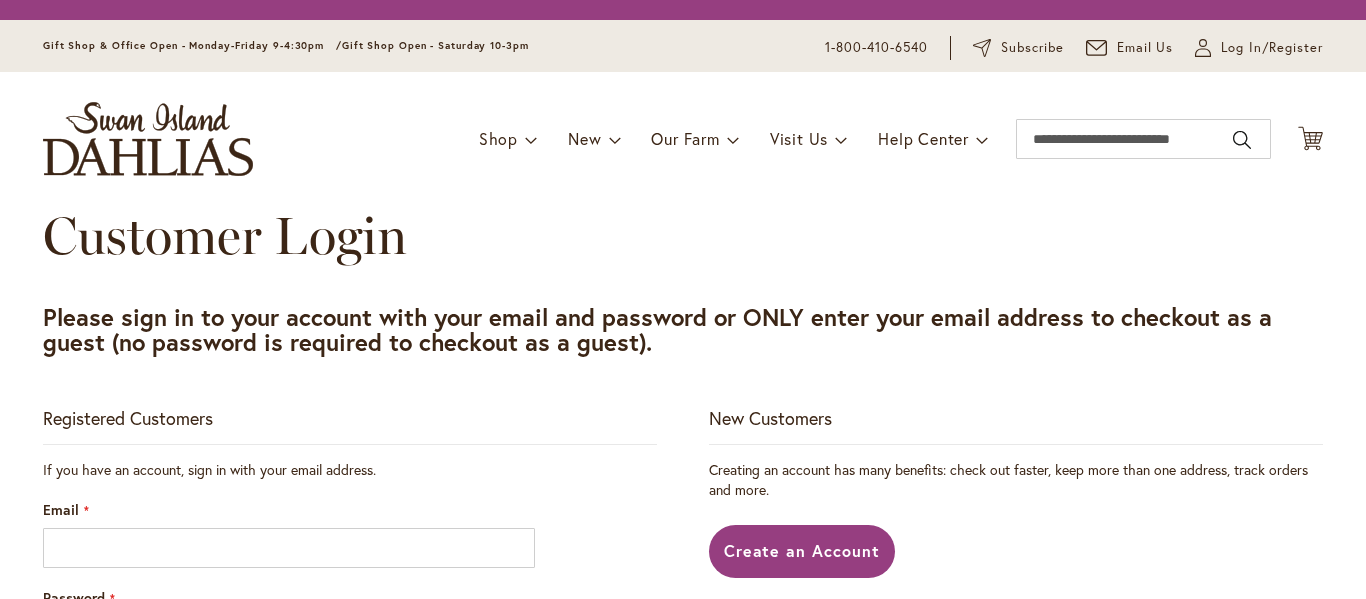 scroll, scrollTop: 0, scrollLeft: 0, axis: both 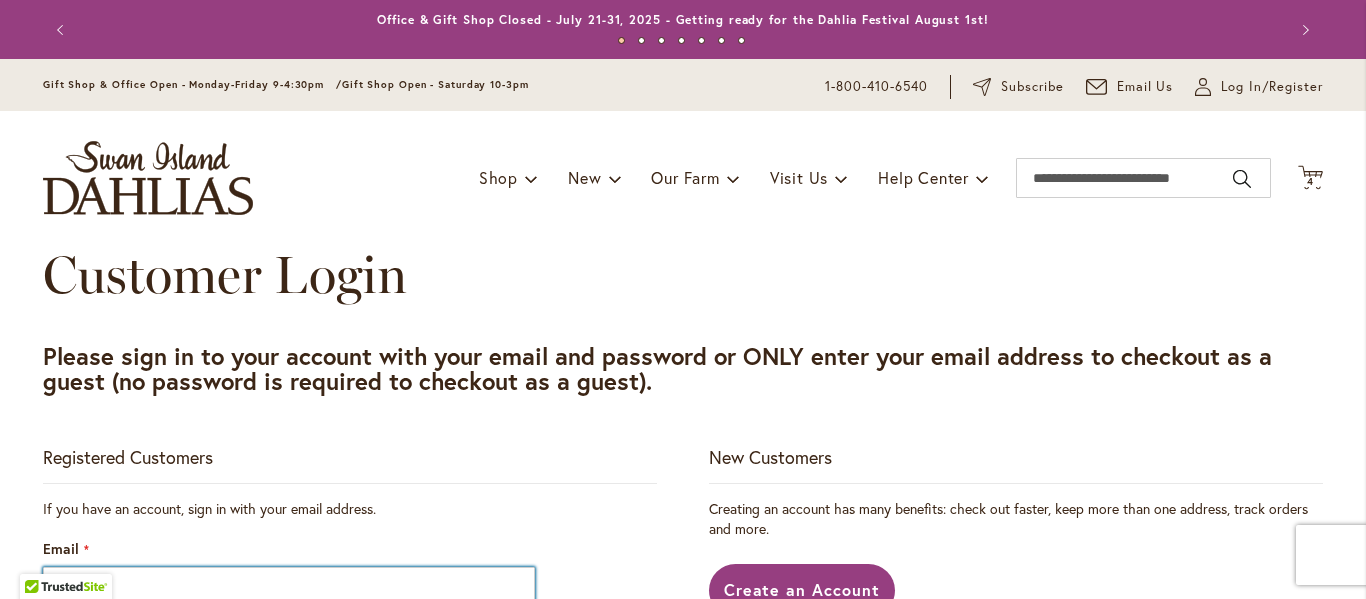 type on "**********" 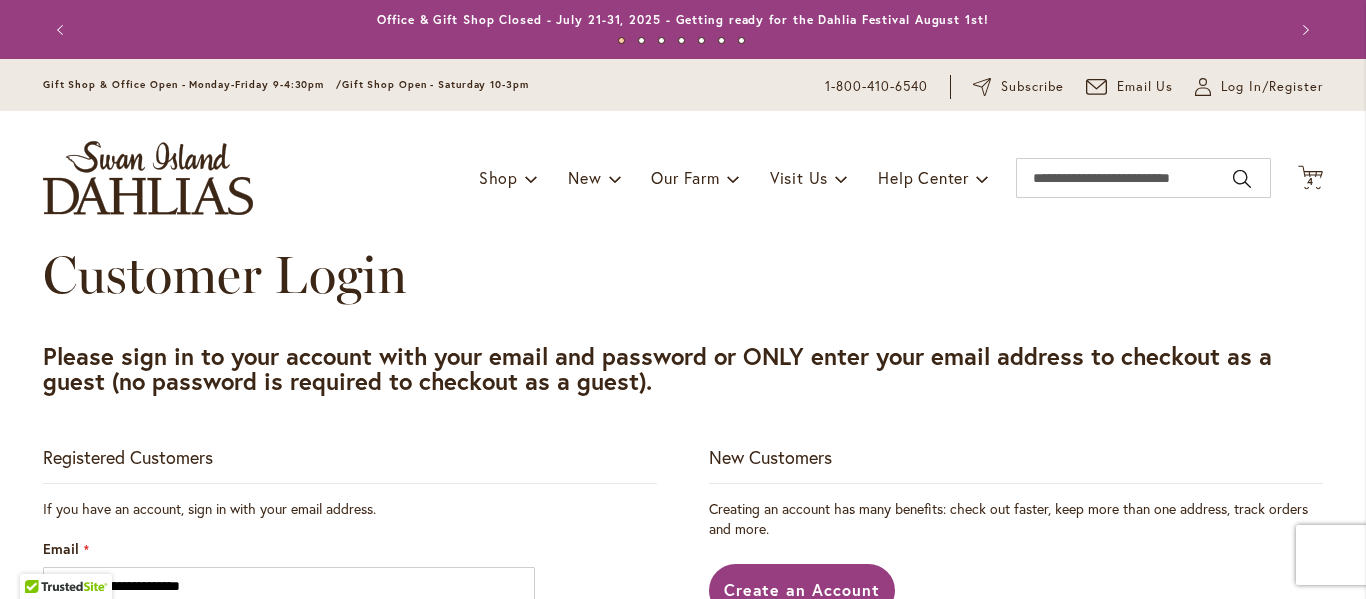 type on "**********" 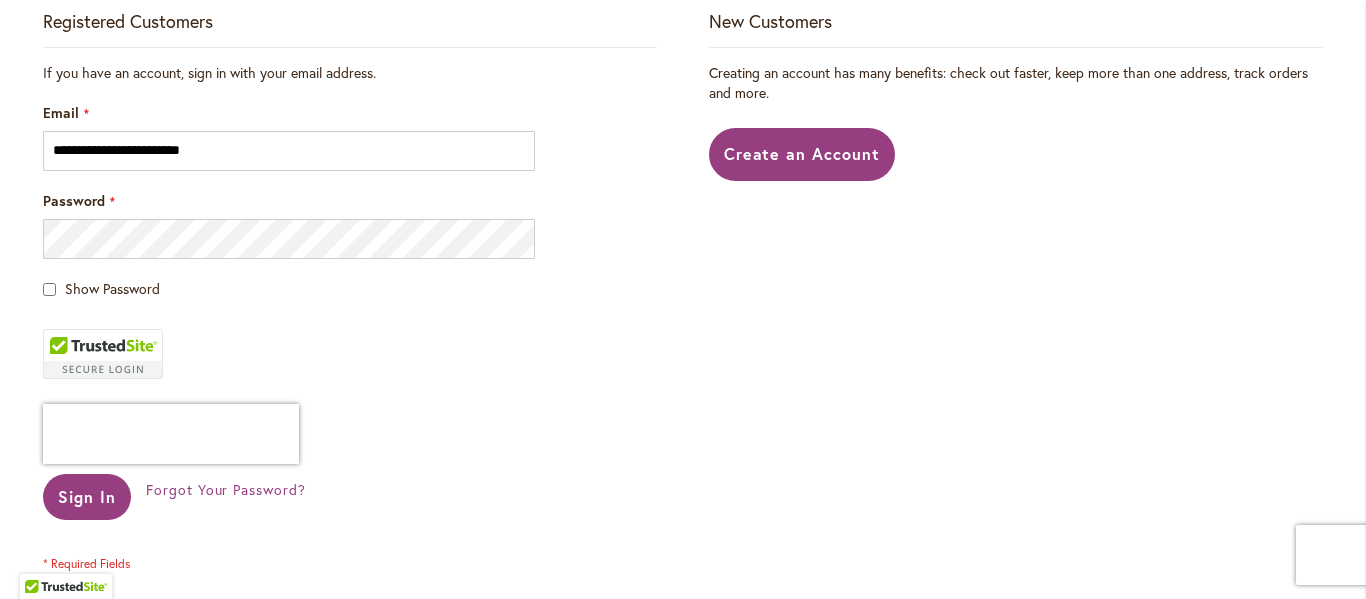 scroll, scrollTop: 493, scrollLeft: 0, axis: vertical 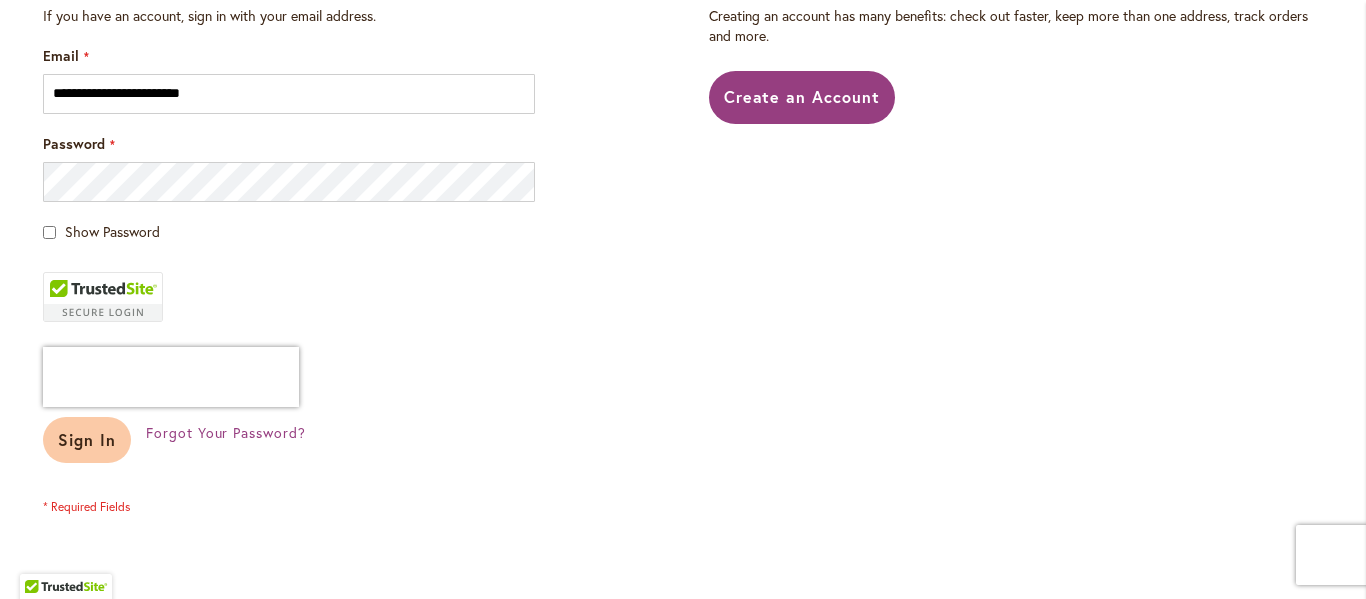 click on "Sign In" at bounding box center (87, 439) 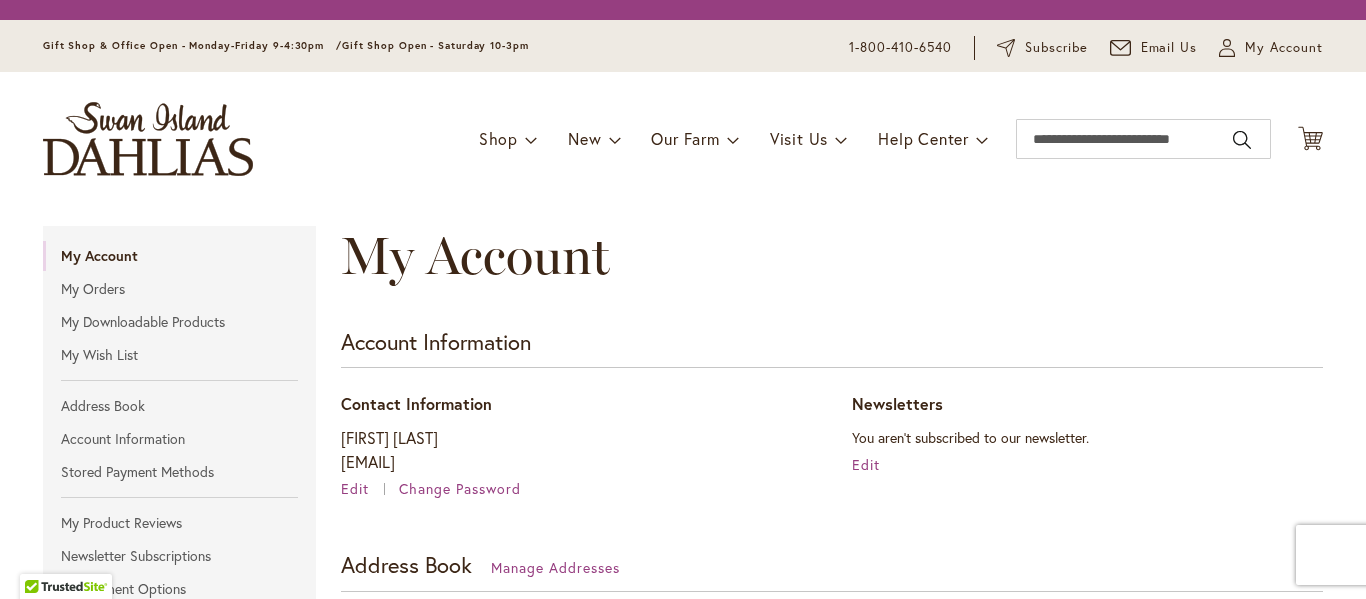 scroll, scrollTop: 0, scrollLeft: 0, axis: both 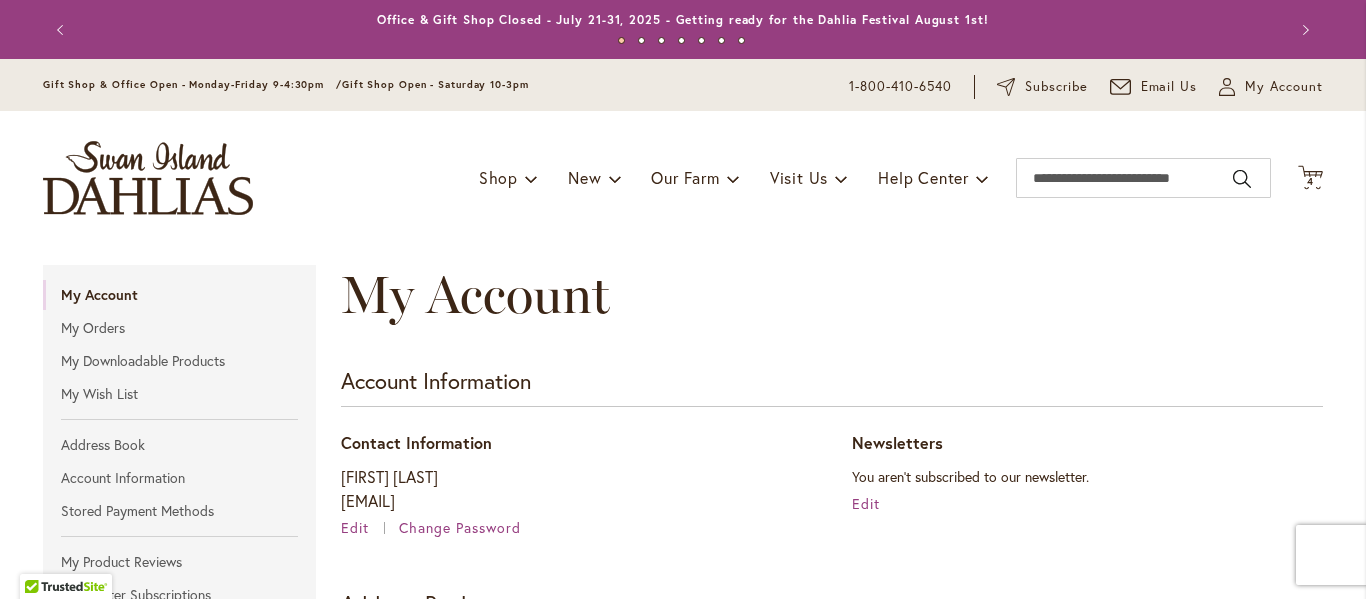 type on "**********" 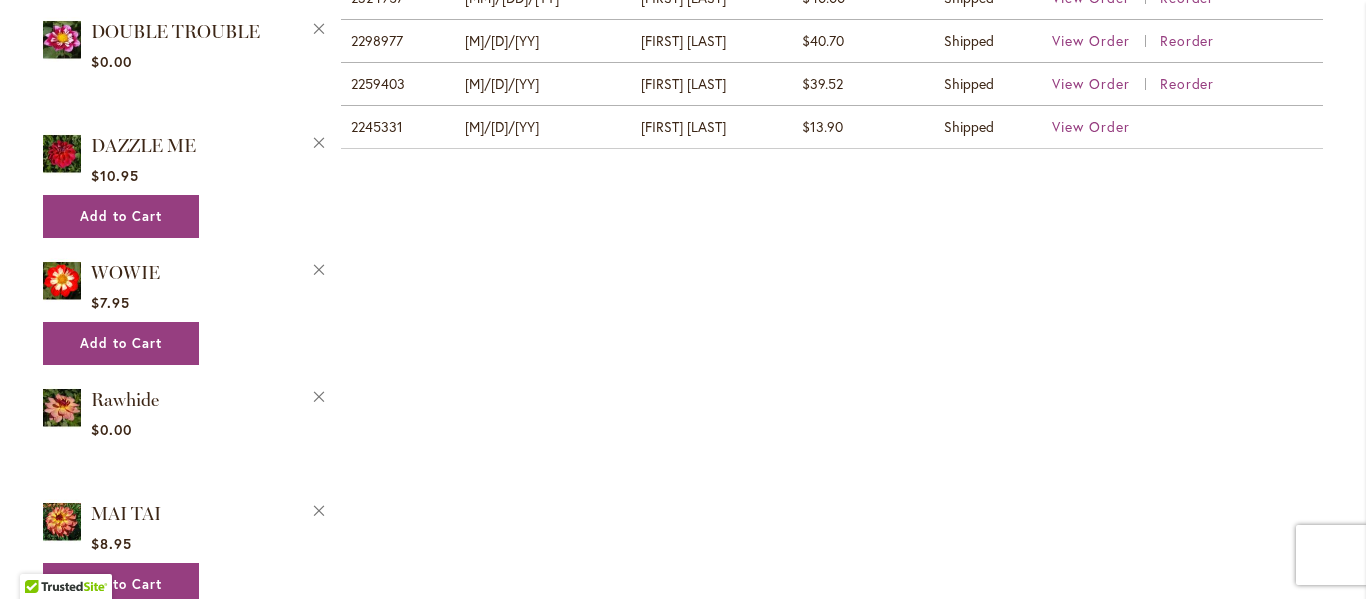 scroll, scrollTop: 1069, scrollLeft: 0, axis: vertical 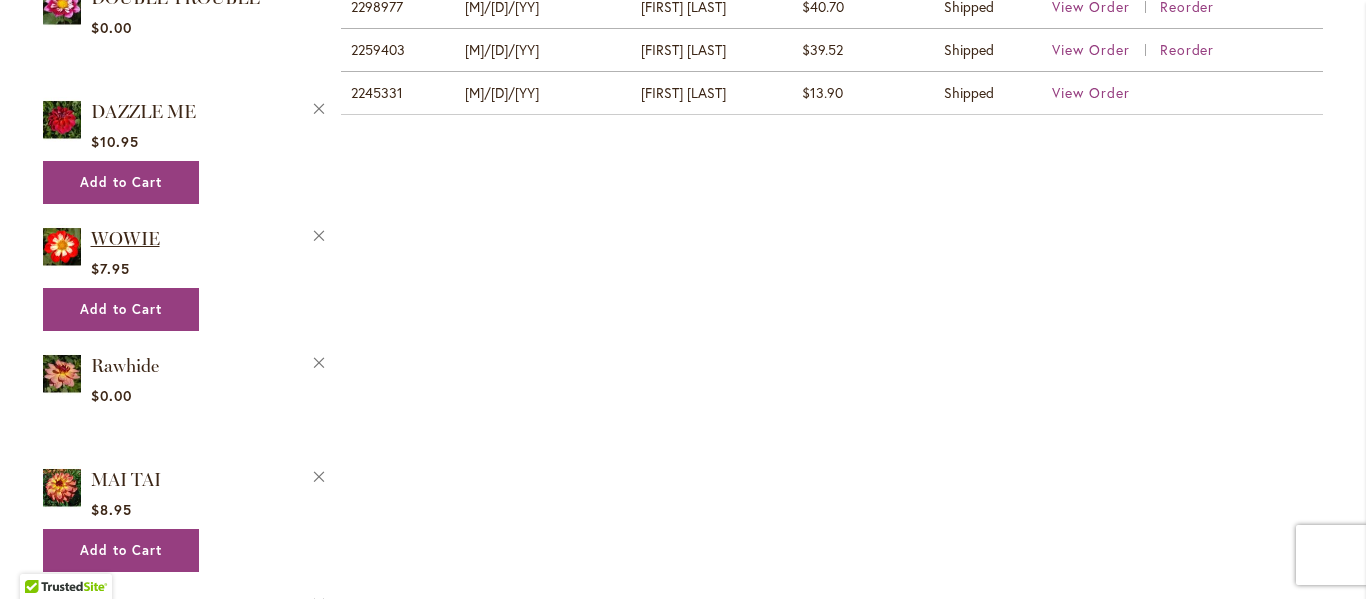 click on "WOWIE" at bounding box center [125, 239] 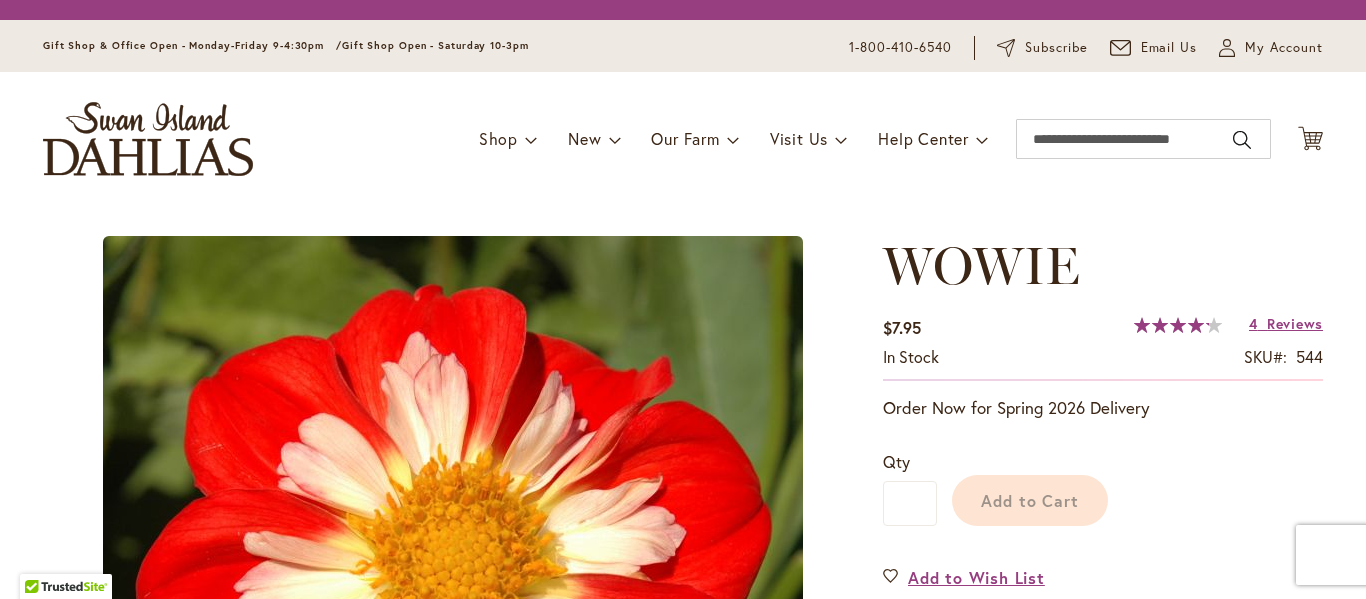 scroll, scrollTop: 0, scrollLeft: 0, axis: both 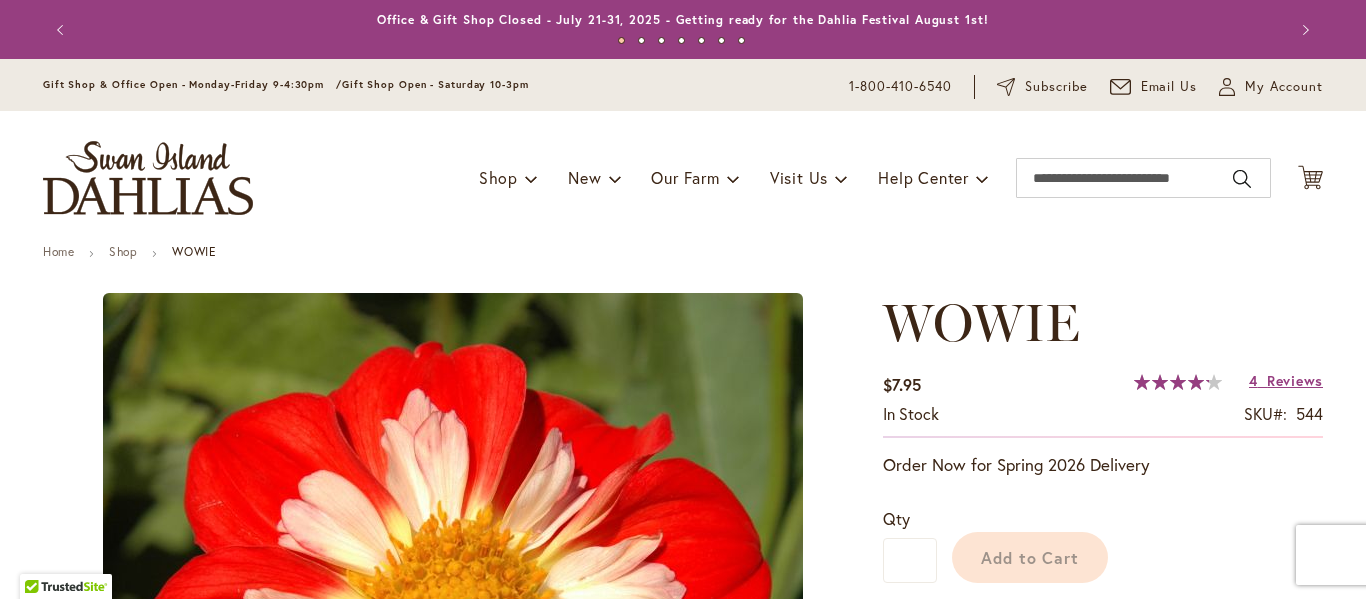 type on "******" 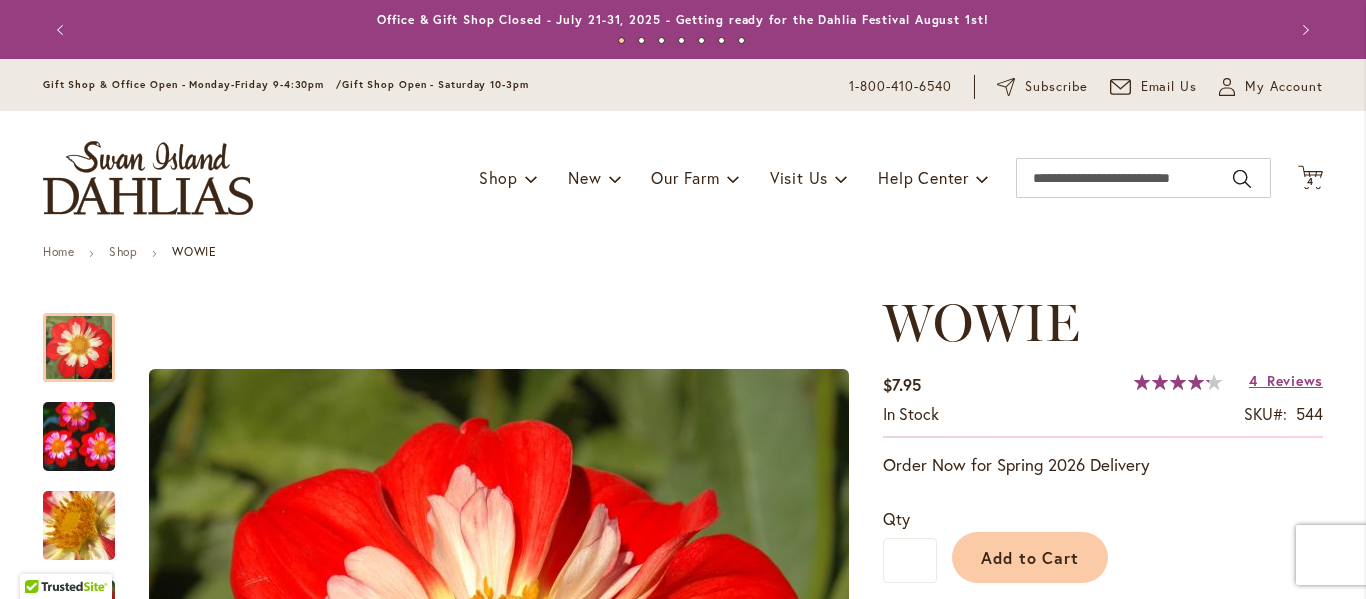 type on "**********" 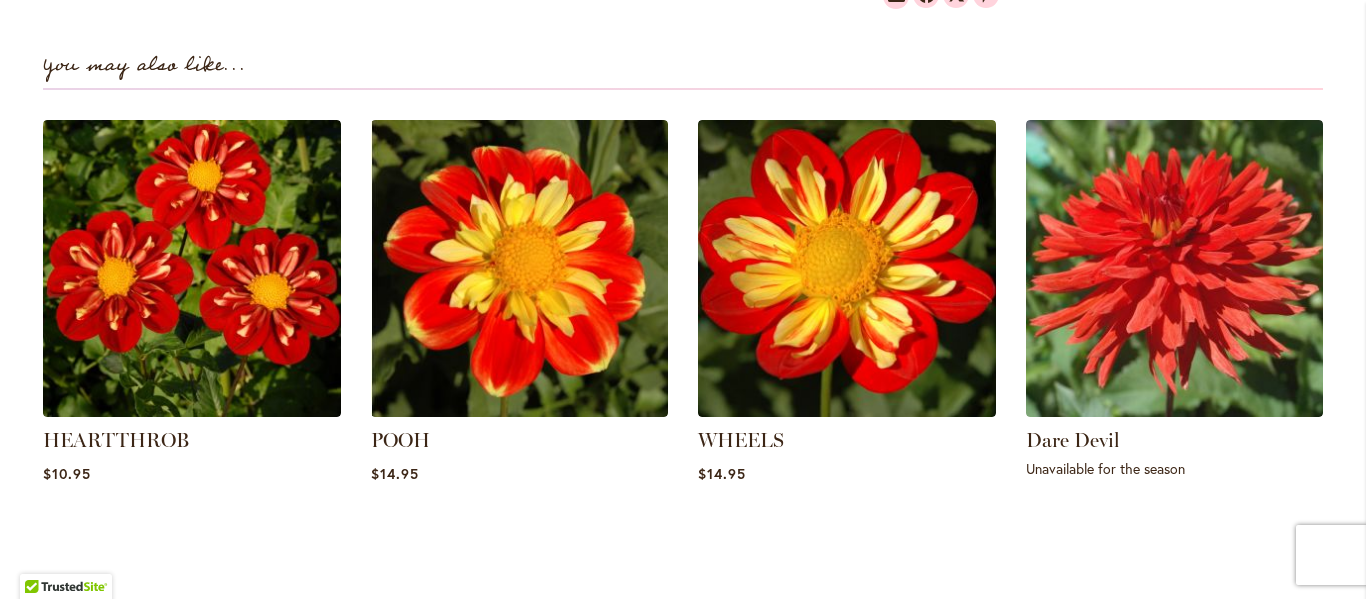 scroll, scrollTop: 1373, scrollLeft: 0, axis: vertical 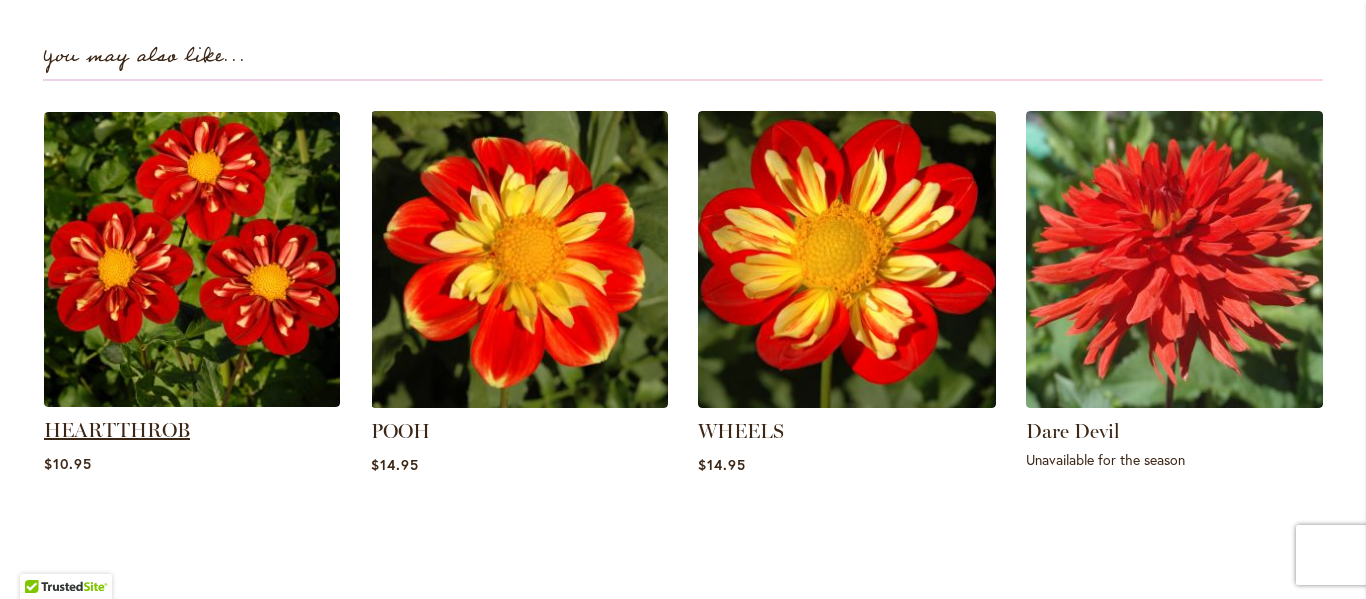 click on "HEARTTHROB" at bounding box center (117, 430) 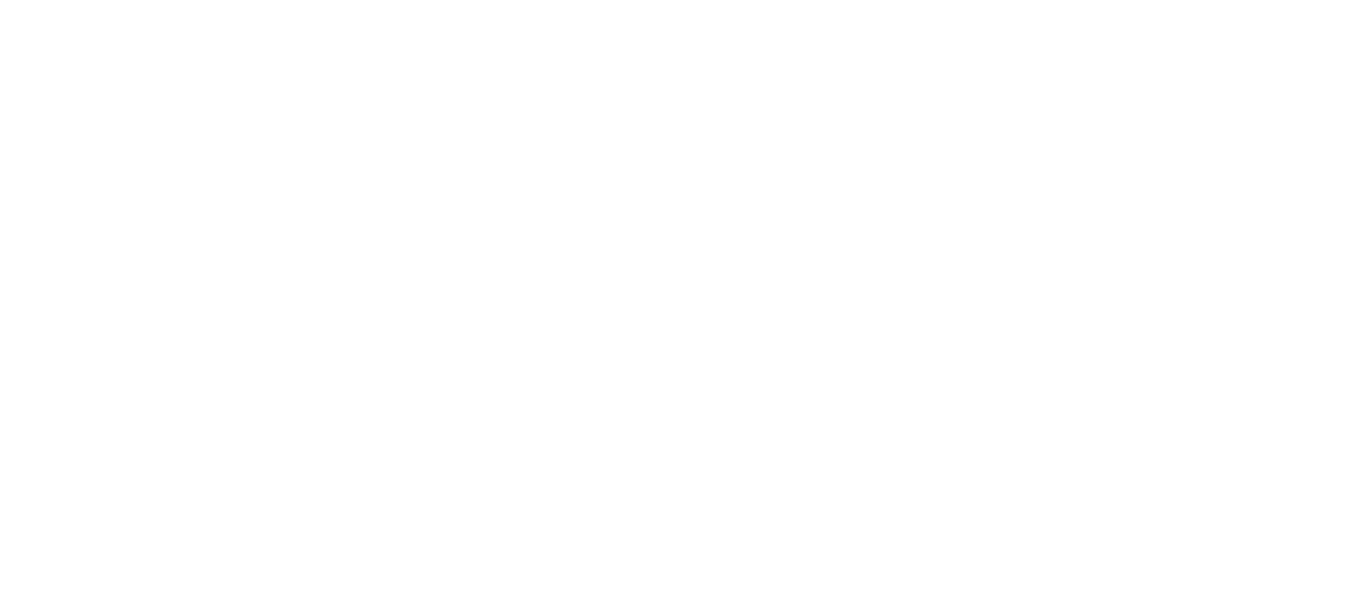 scroll, scrollTop: 0, scrollLeft: 0, axis: both 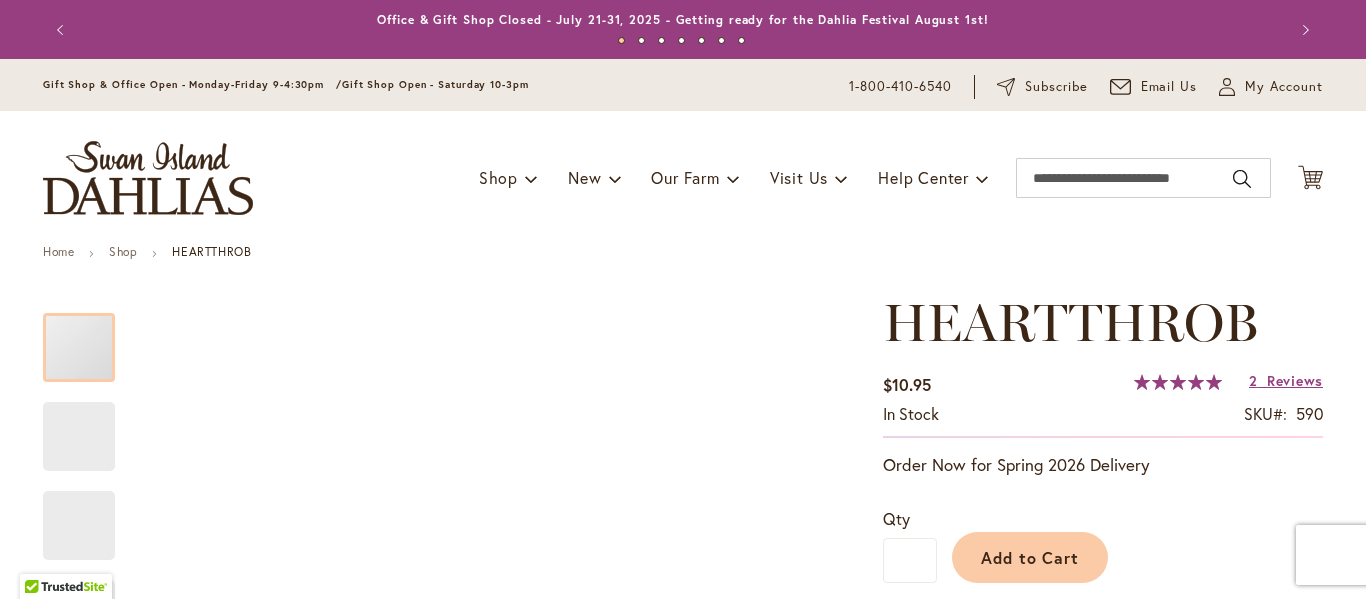 type on "******" 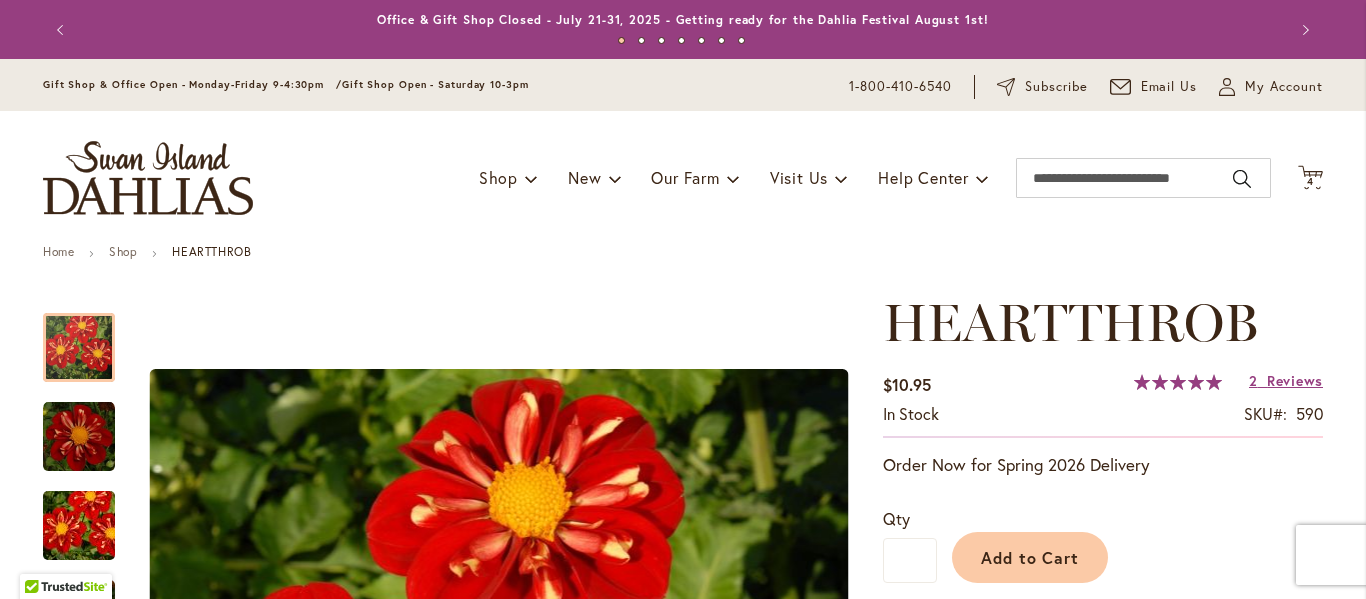 type on "**********" 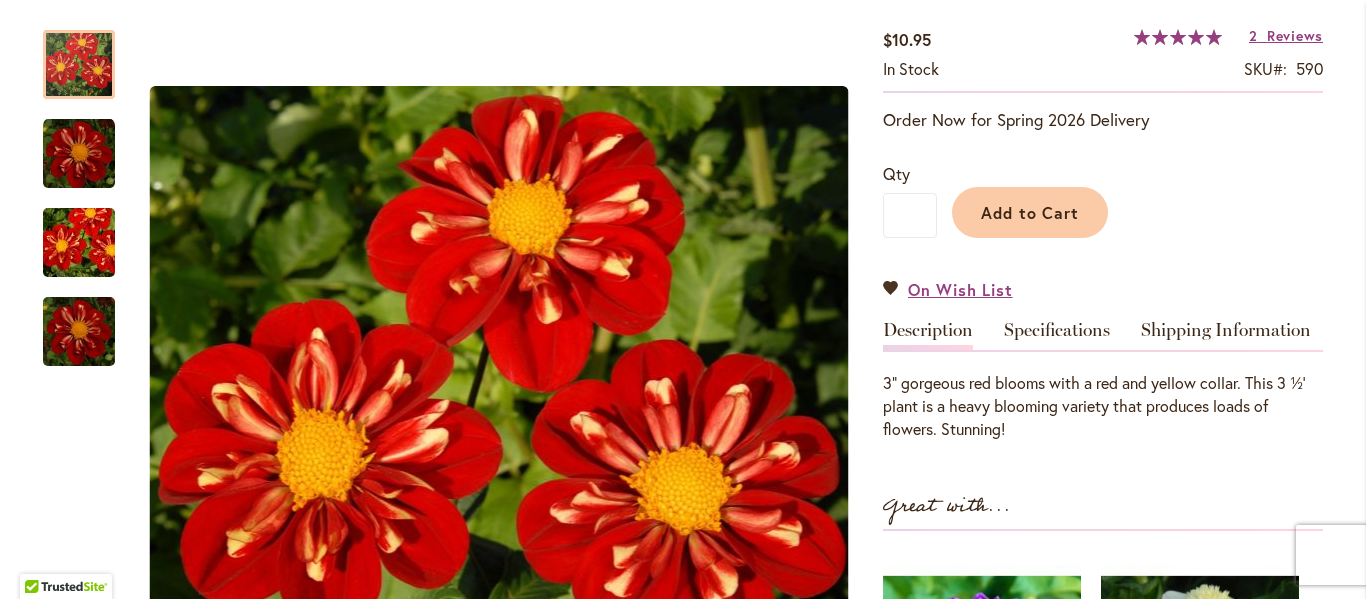 scroll, scrollTop: 282, scrollLeft: 0, axis: vertical 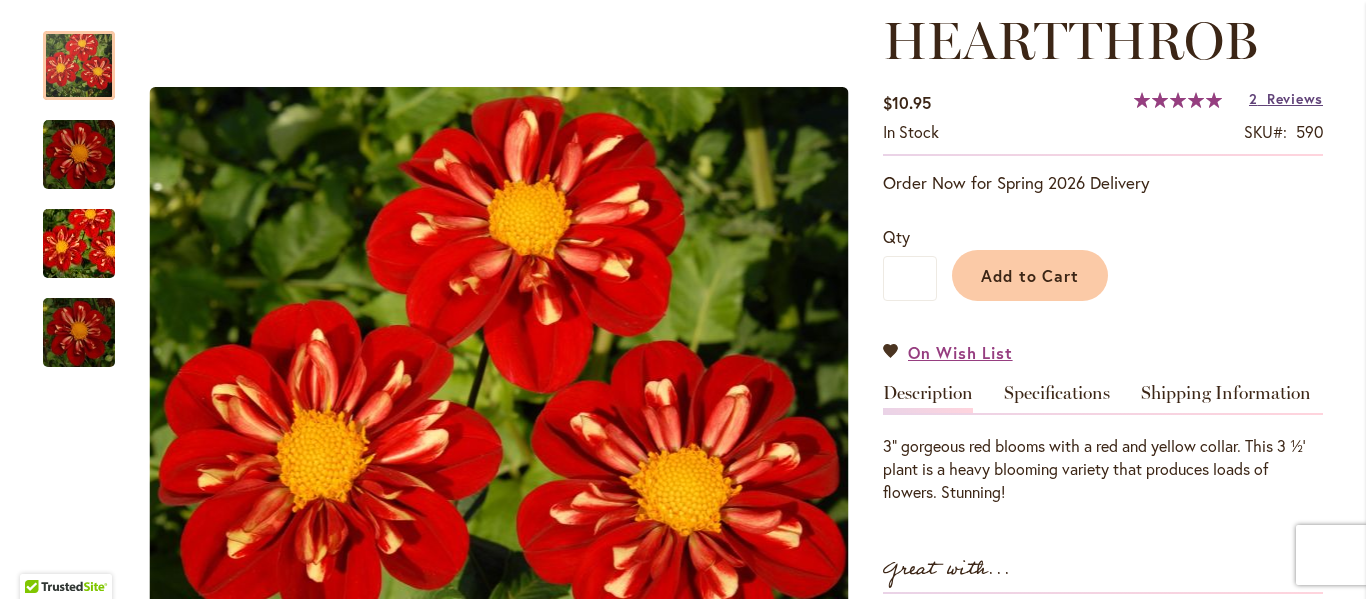 click on "Reviews" at bounding box center [1295, 98] 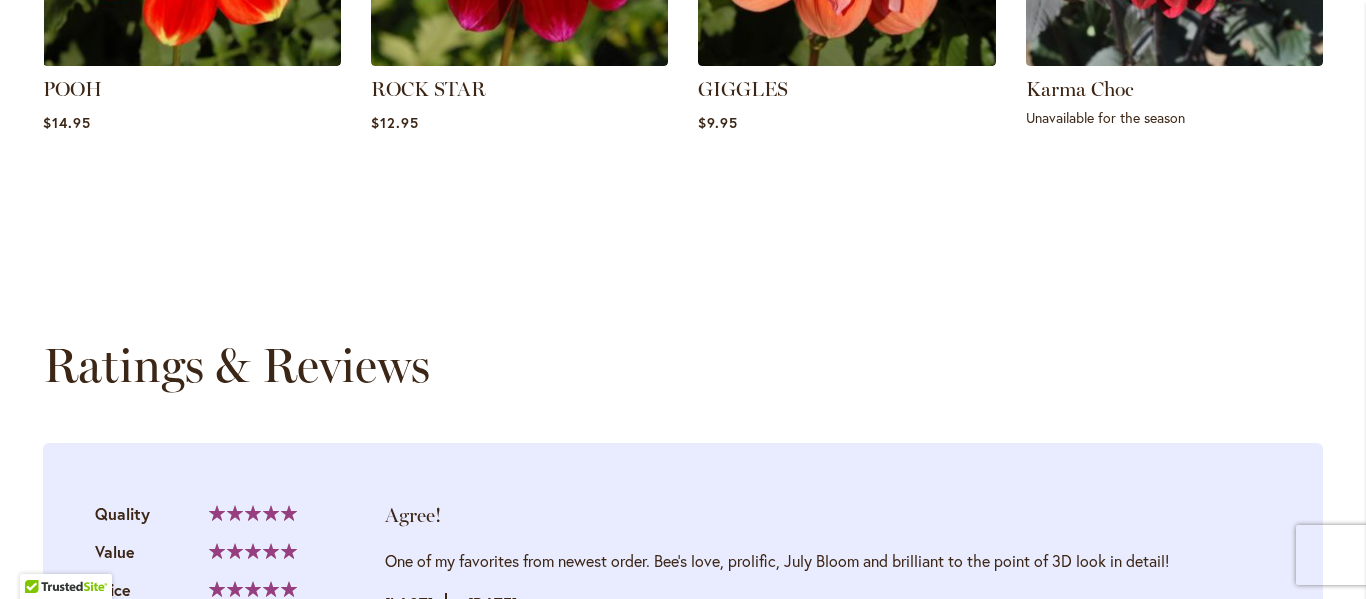 scroll, scrollTop: 1748, scrollLeft: 0, axis: vertical 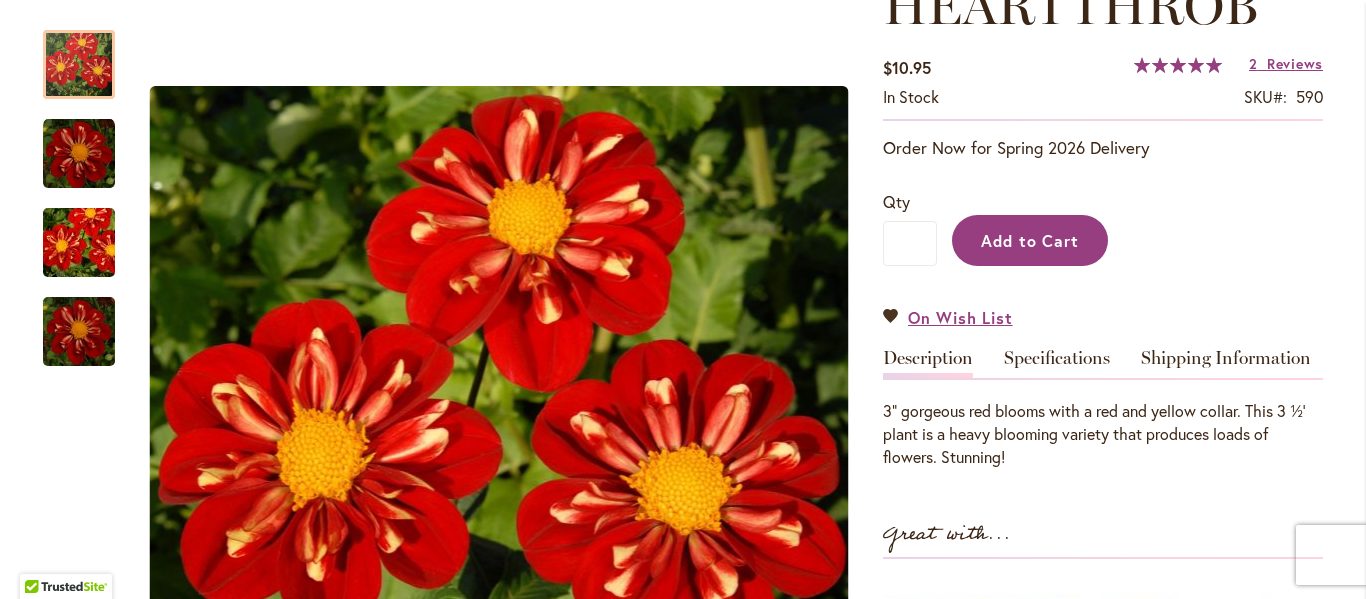 click on "Add to Cart" at bounding box center [1030, 240] 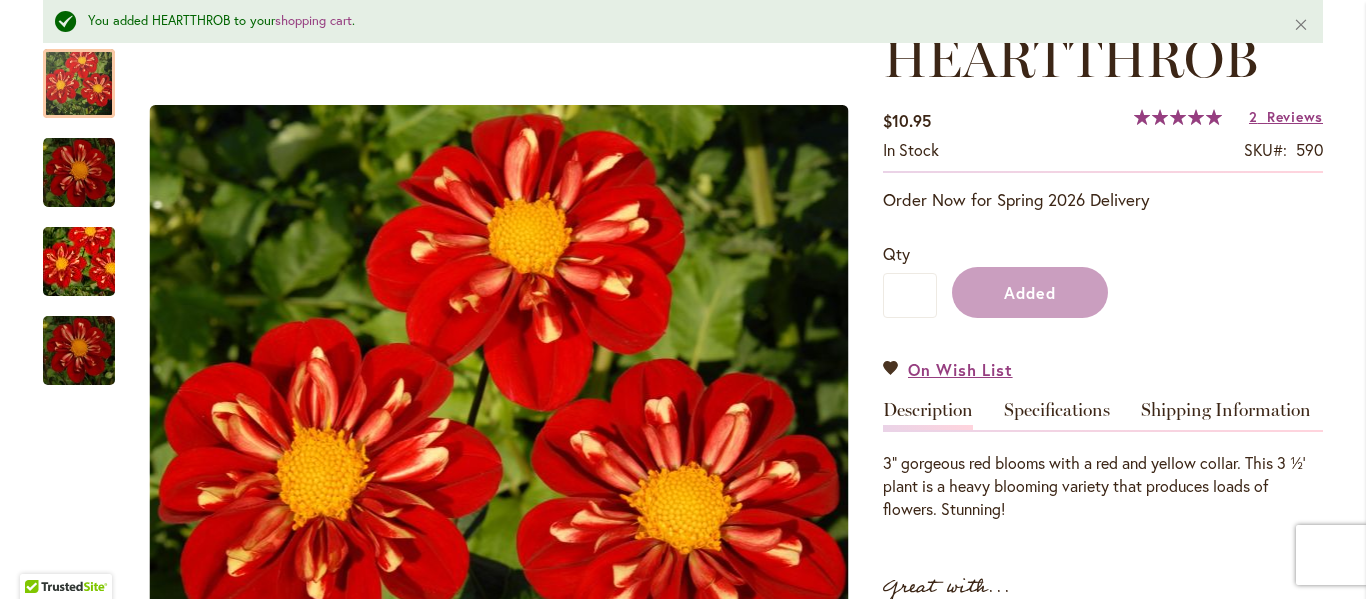 scroll, scrollTop: 370, scrollLeft: 0, axis: vertical 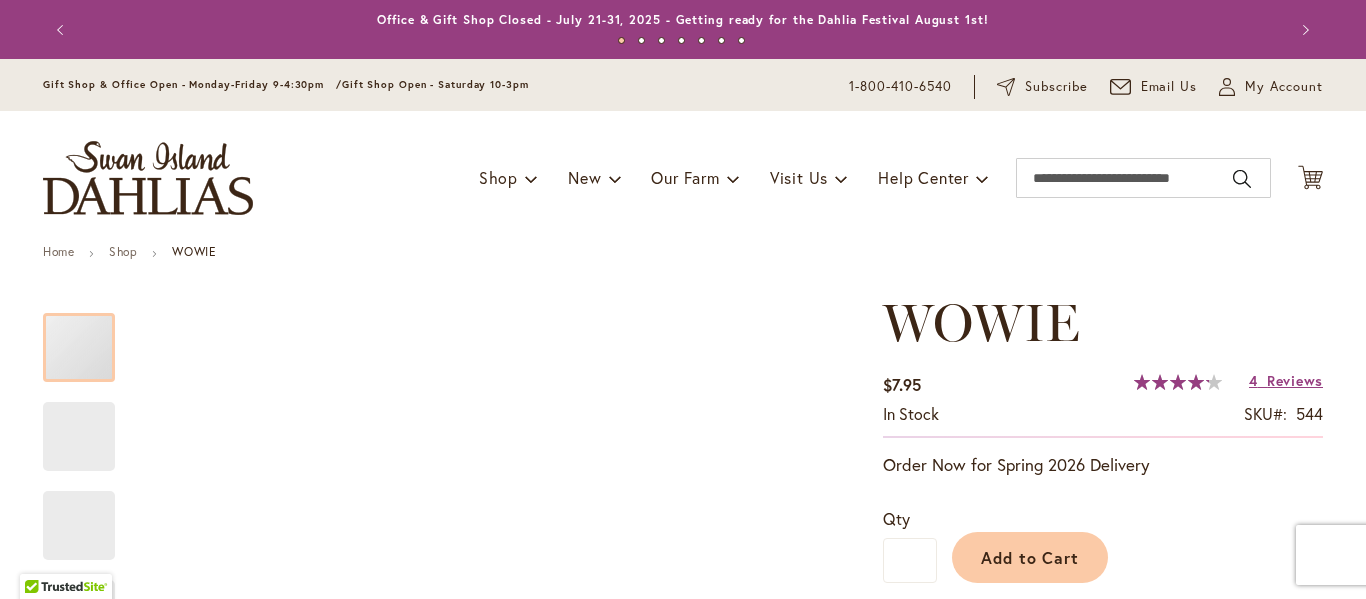 type on "******" 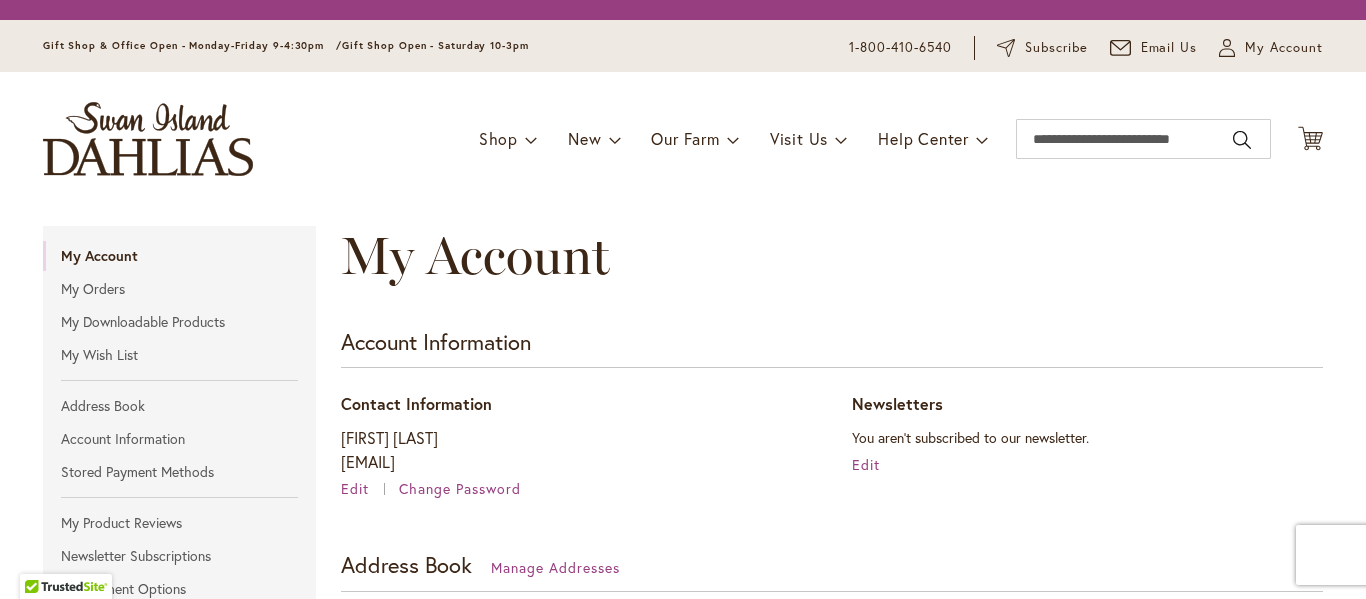 scroll, scrollTop: 0, scrollLeft: 0, axis: both 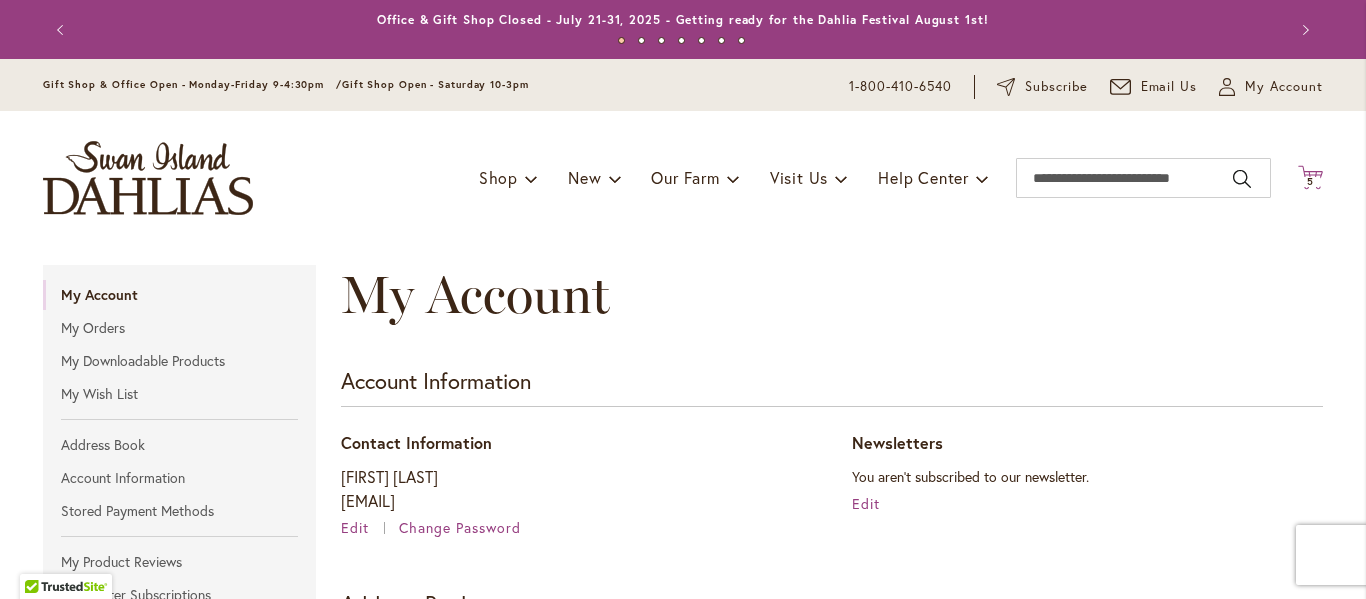 type on "**********" 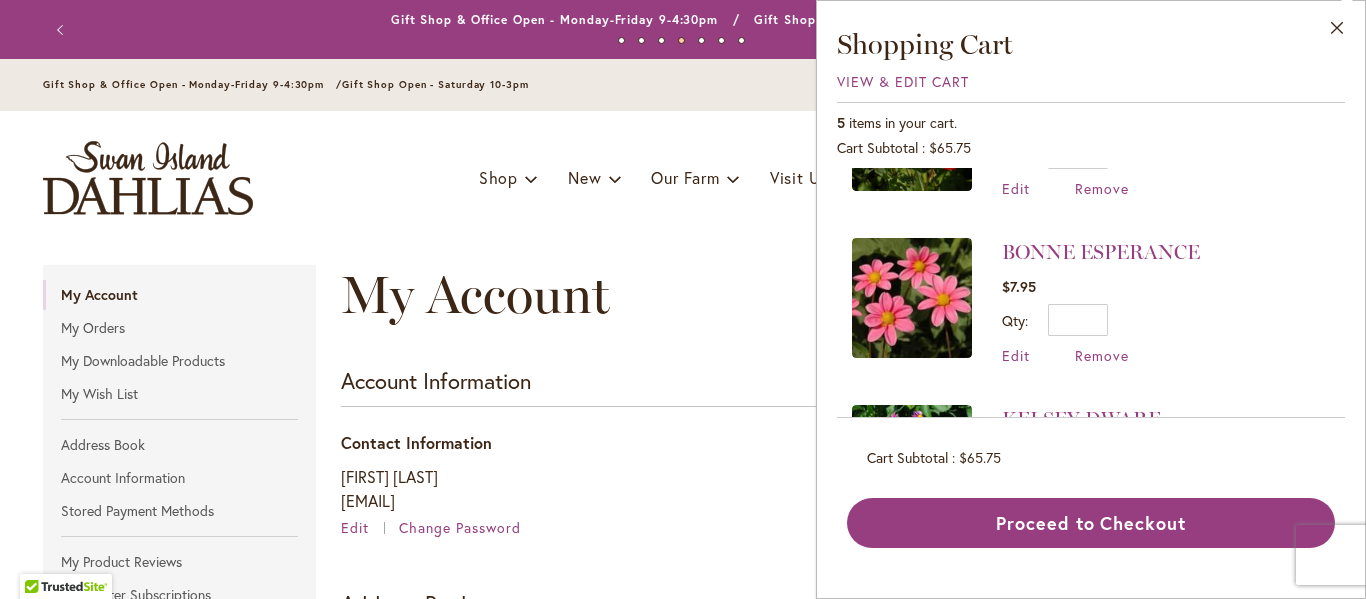 scroll, scrollTop: 115, scrollLeft: 0, axis: vertical 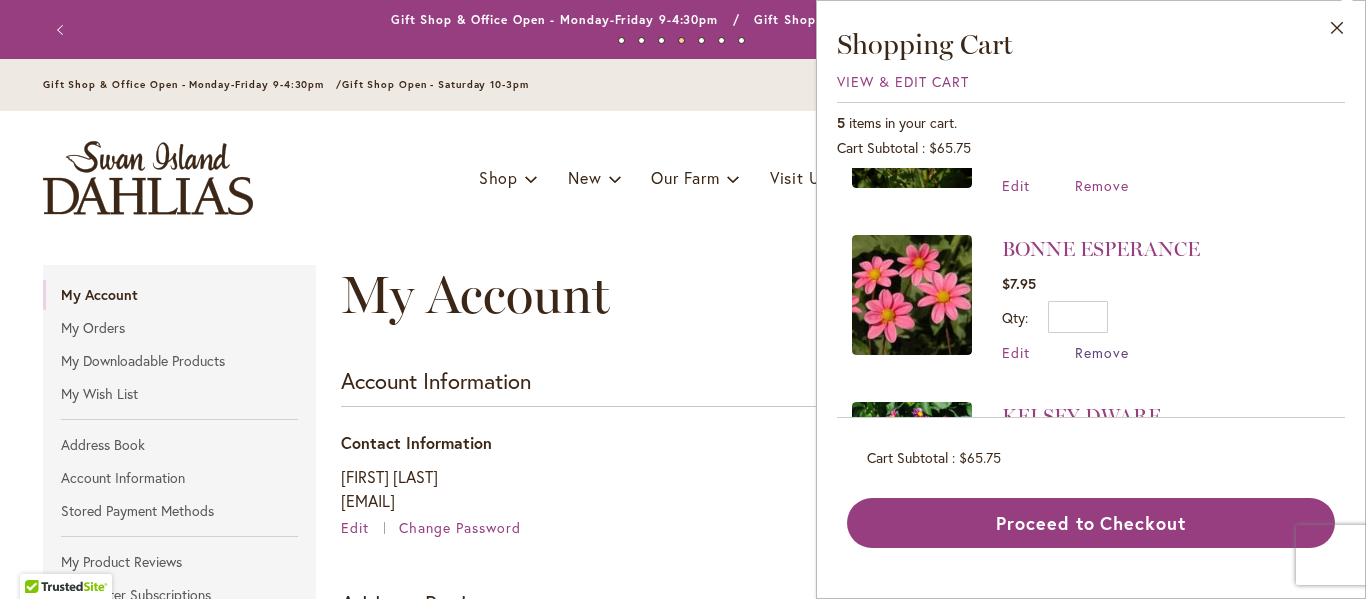 click on "Remove" at bounding box center [1102, 352] 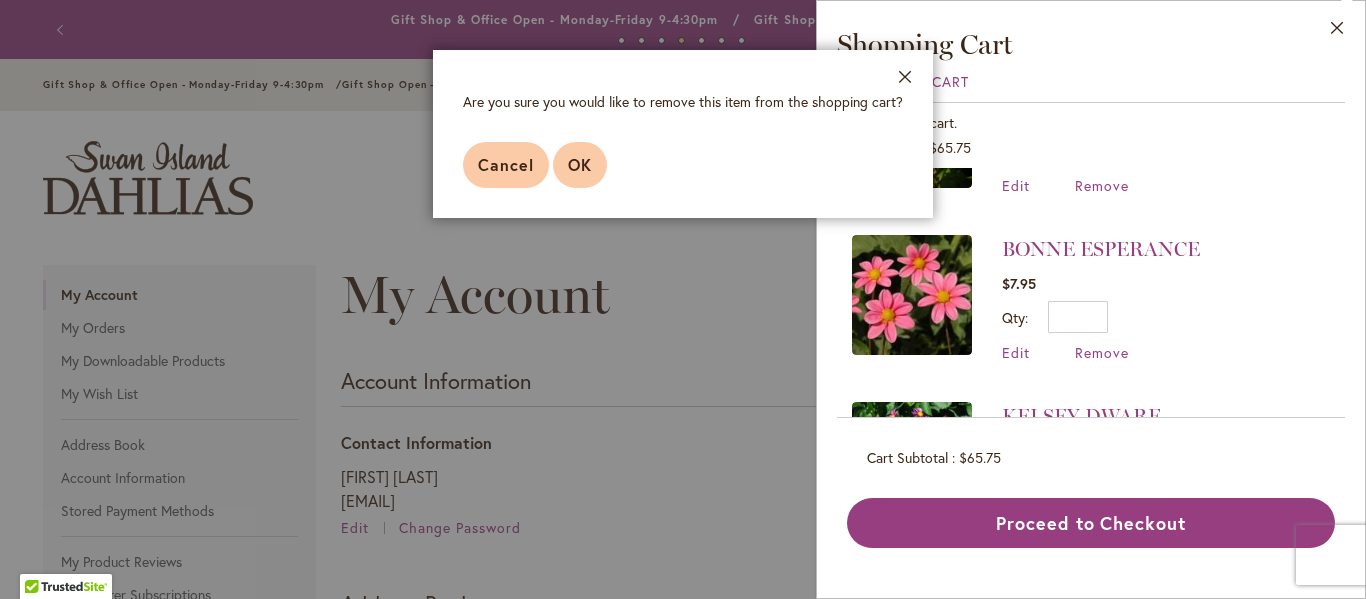 click on "OK" at bounding box center (580, 164) 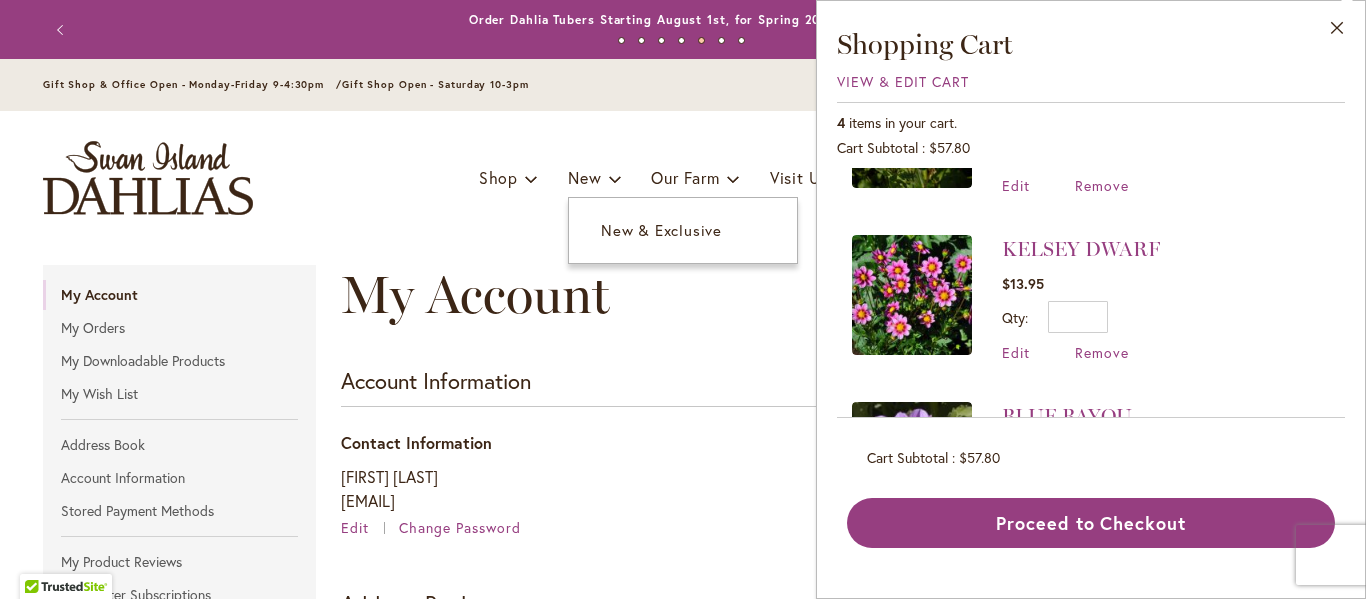 scroll, scrollTop: 0, scrollLeft: 0, axis: both 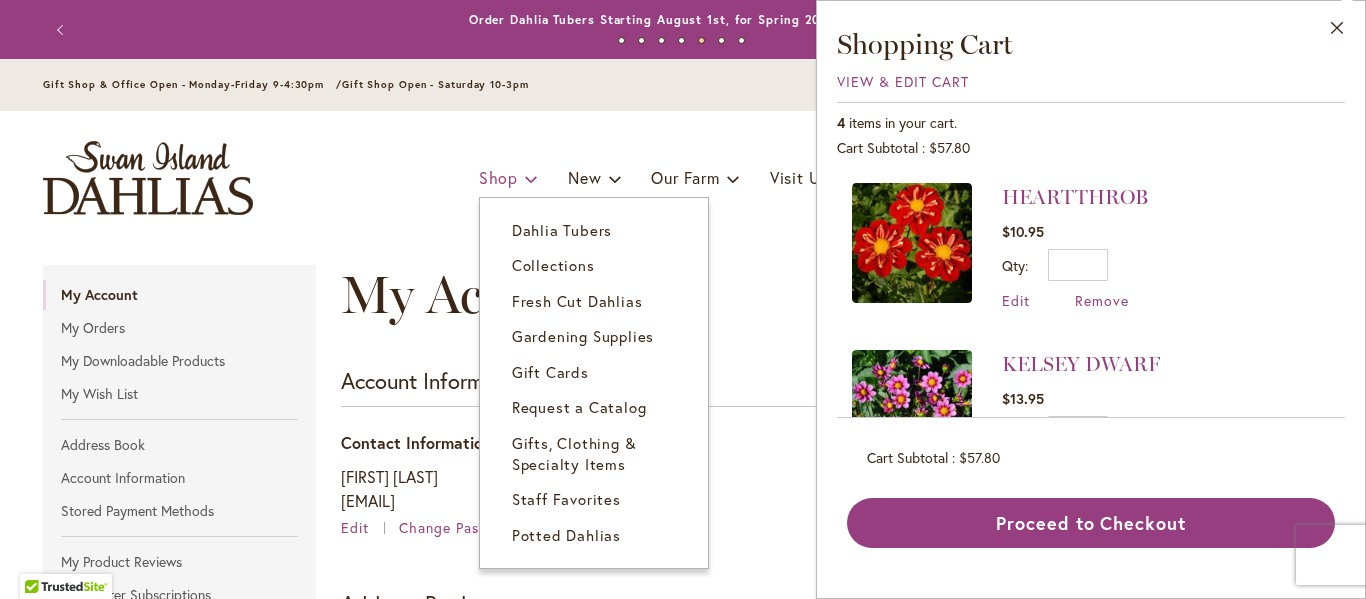 click on "Shop" at bounding box center [498, 177] 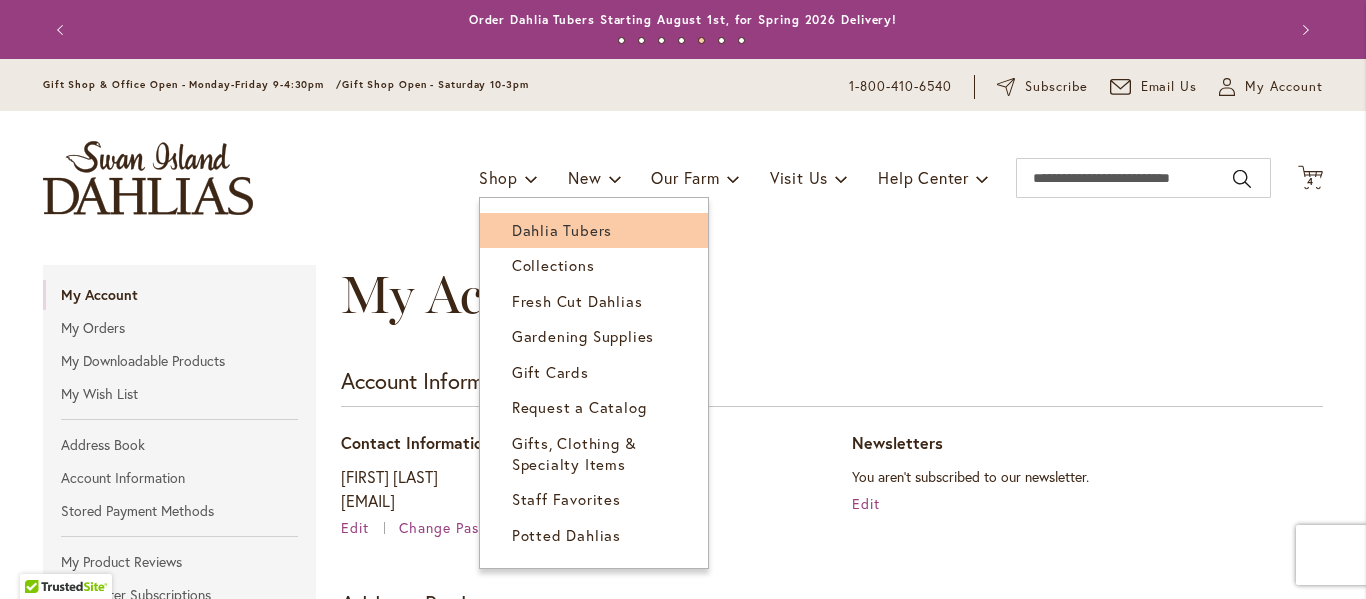 click on "Dahlia Tubers" at bounding box center [562, 230] 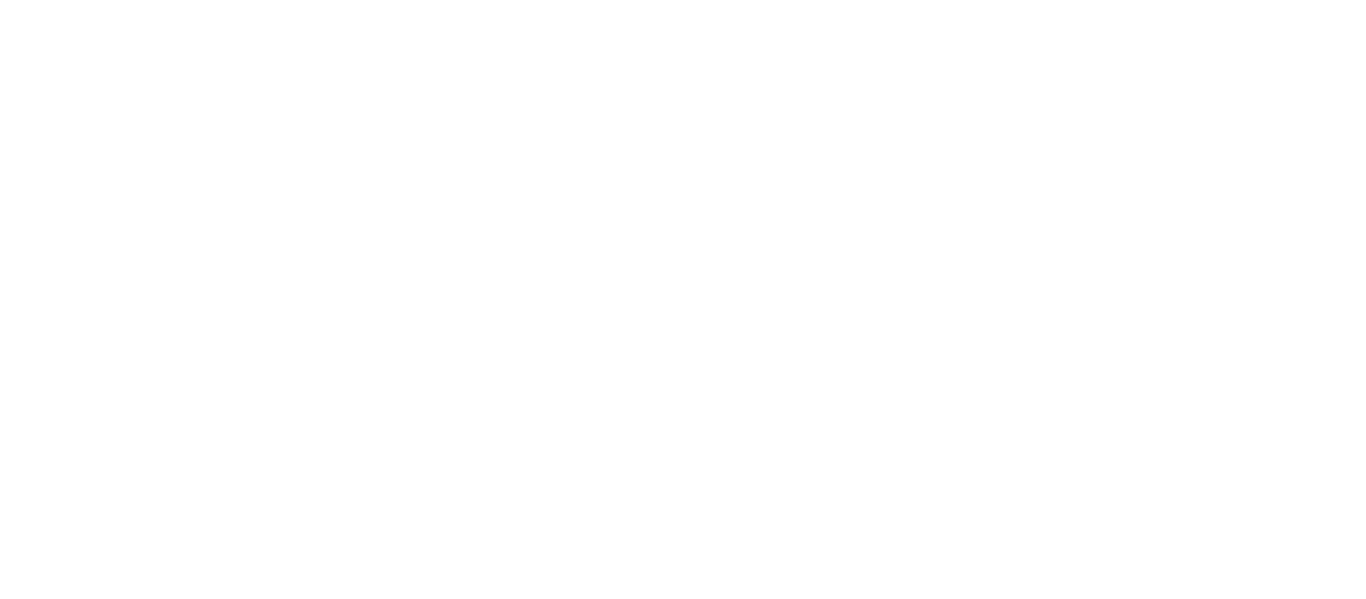 scroll, scrollTop: 0, scrollLeft: 0, axis: both 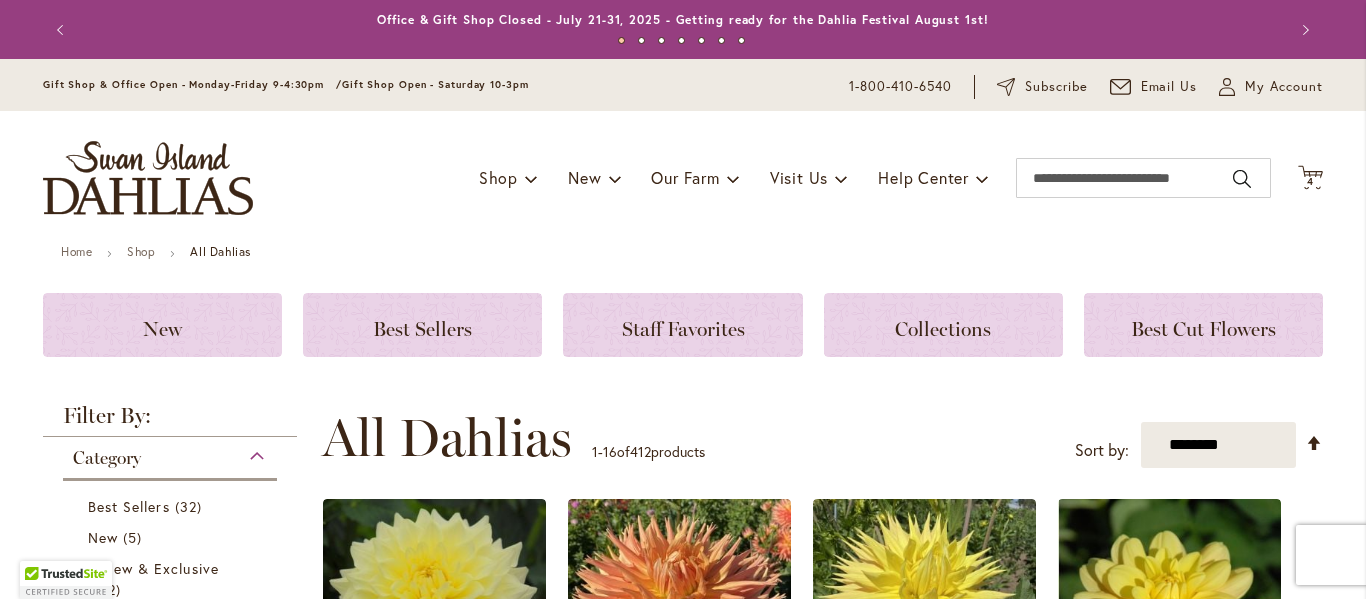 type on "**********" 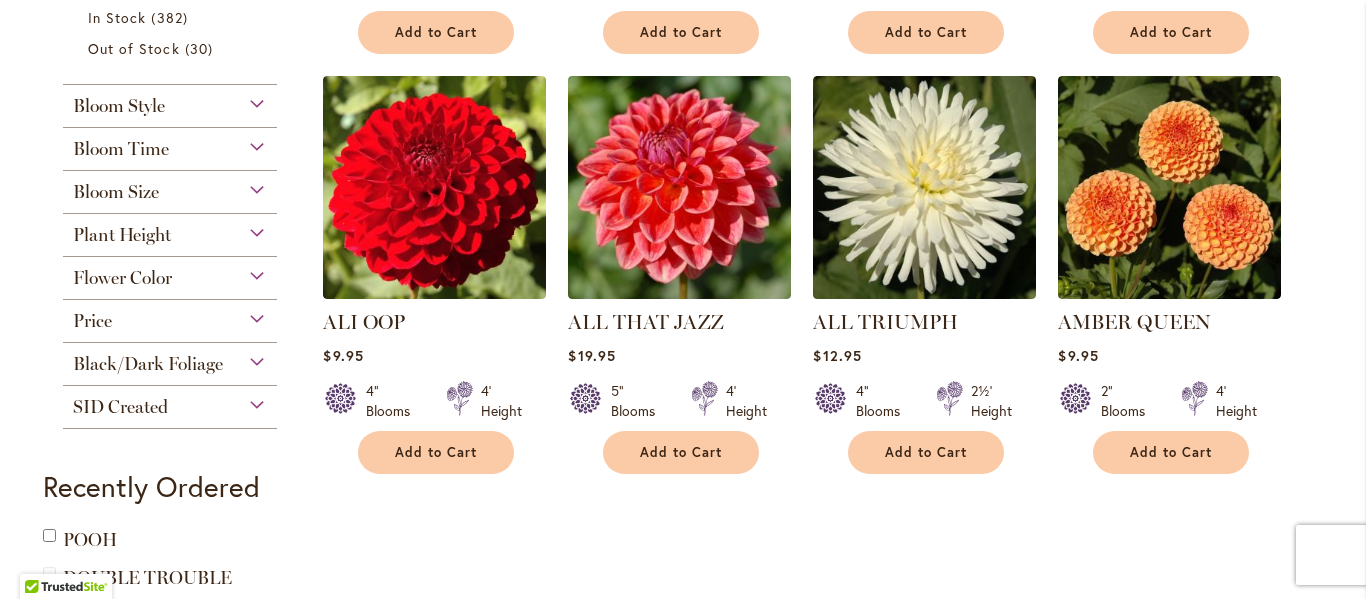scroll, scrollTop: 860, scrollLeft: 0, axis: vertical 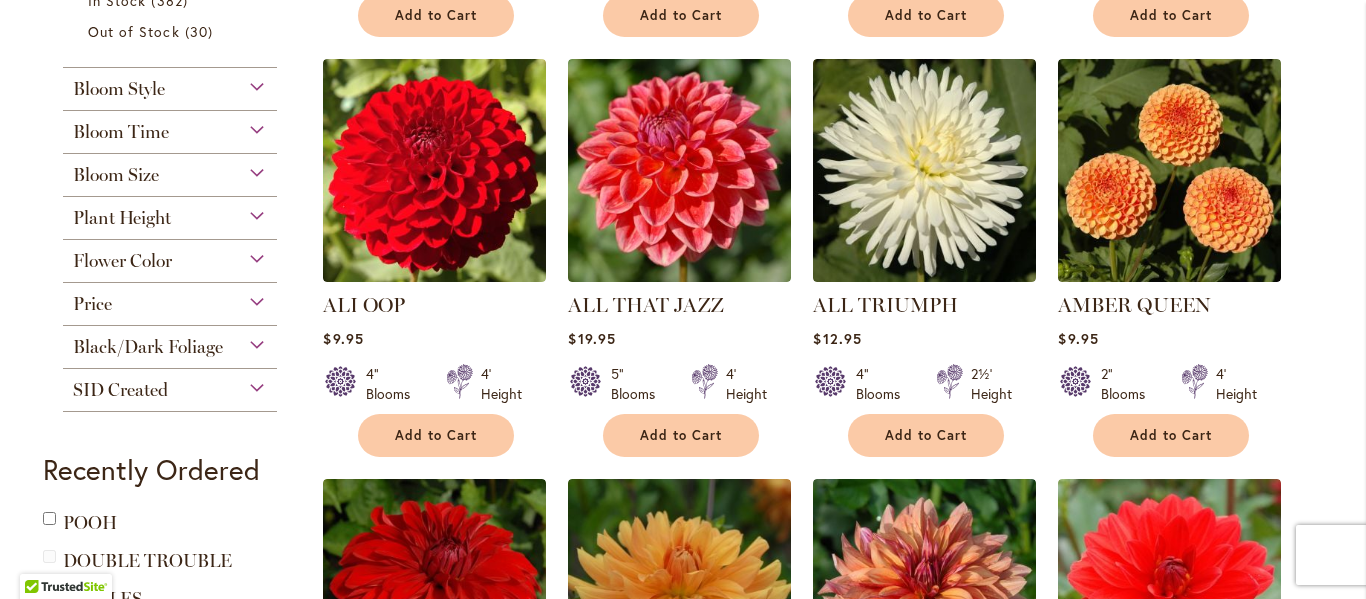 click on "Bloom Size" at bounding box center [170, 170] 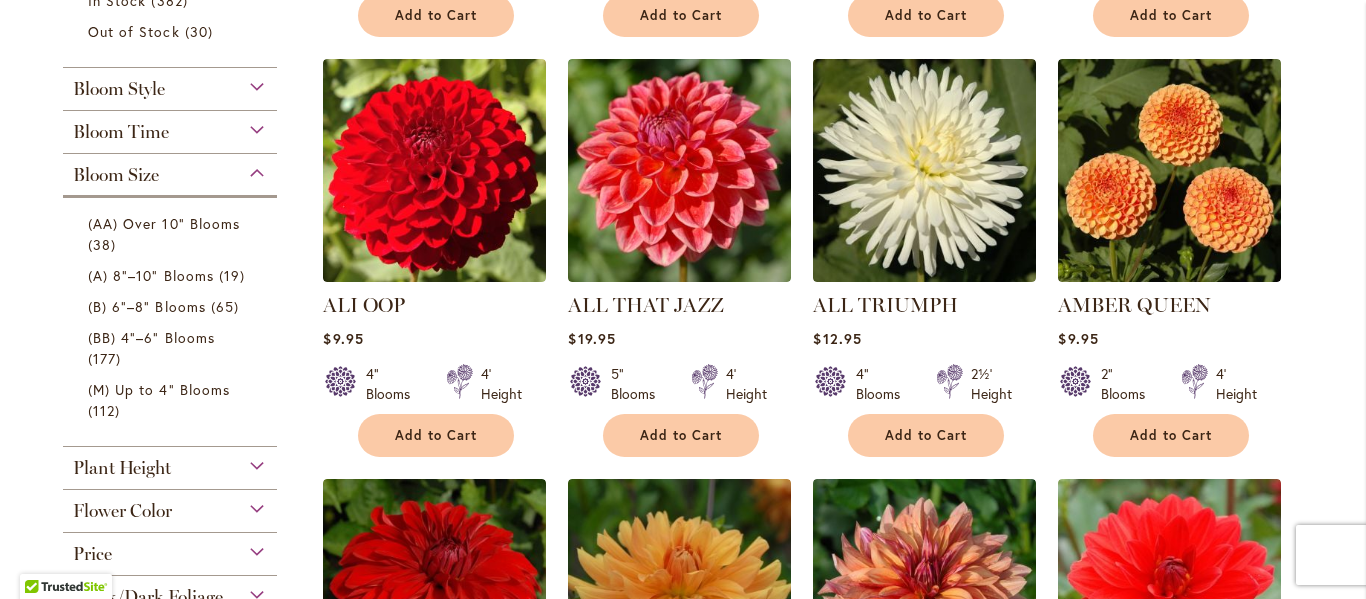 click on "Plant Height" at bounding box center (170, 463) 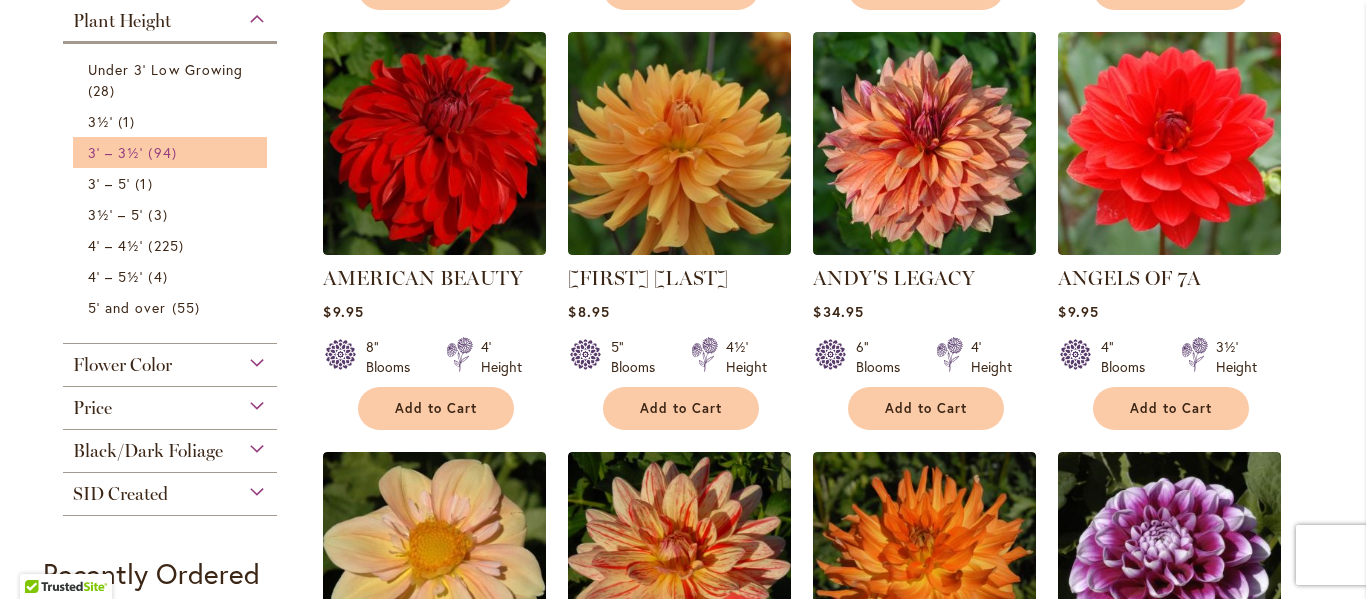 click on "3' – 3½'" at bounding box center [115, 152] 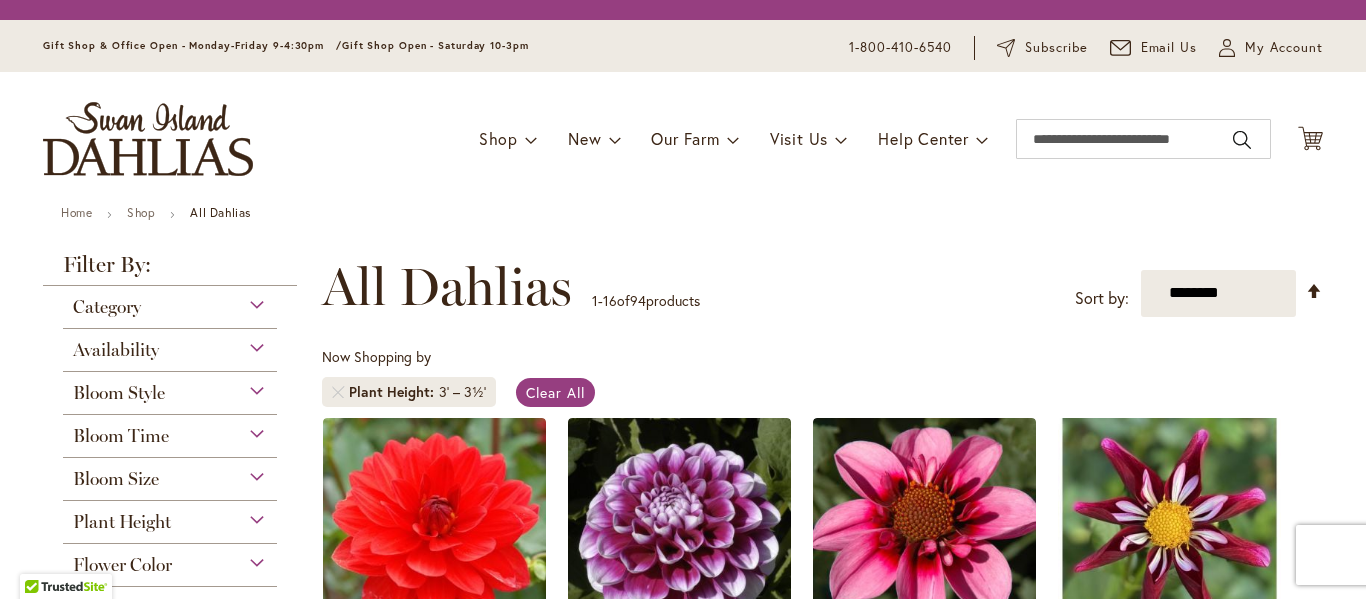 scroll, scrollTop: 0, scrollLeft: 0, axis: both 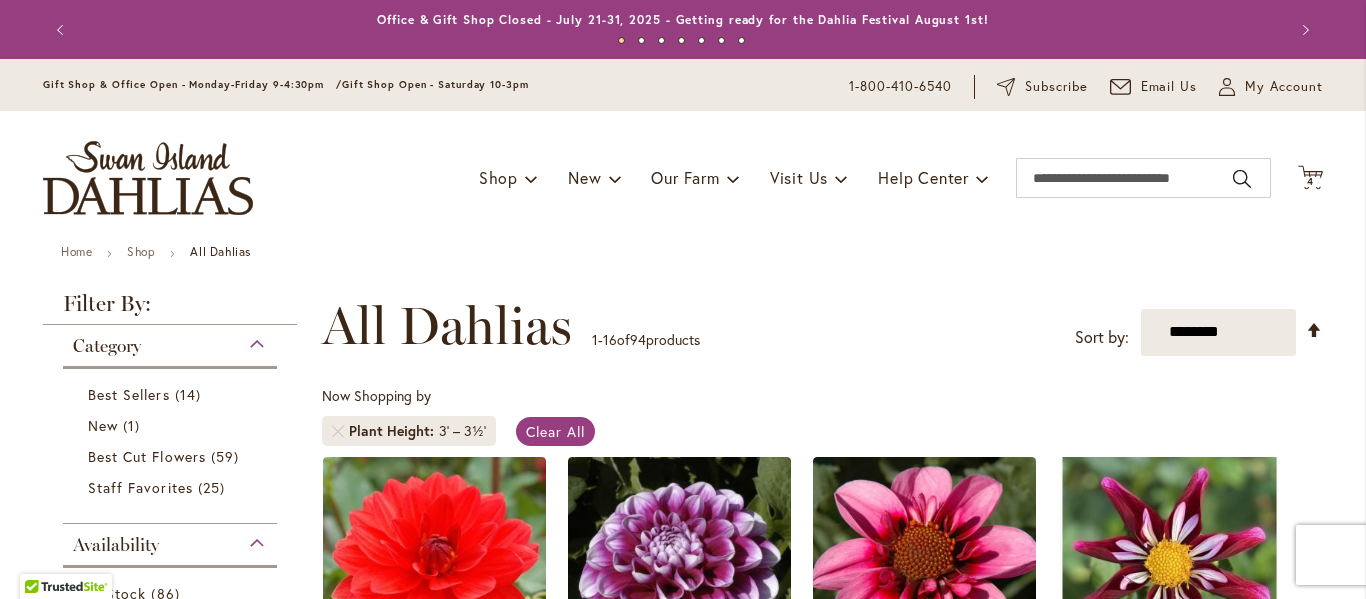 type on "**********" 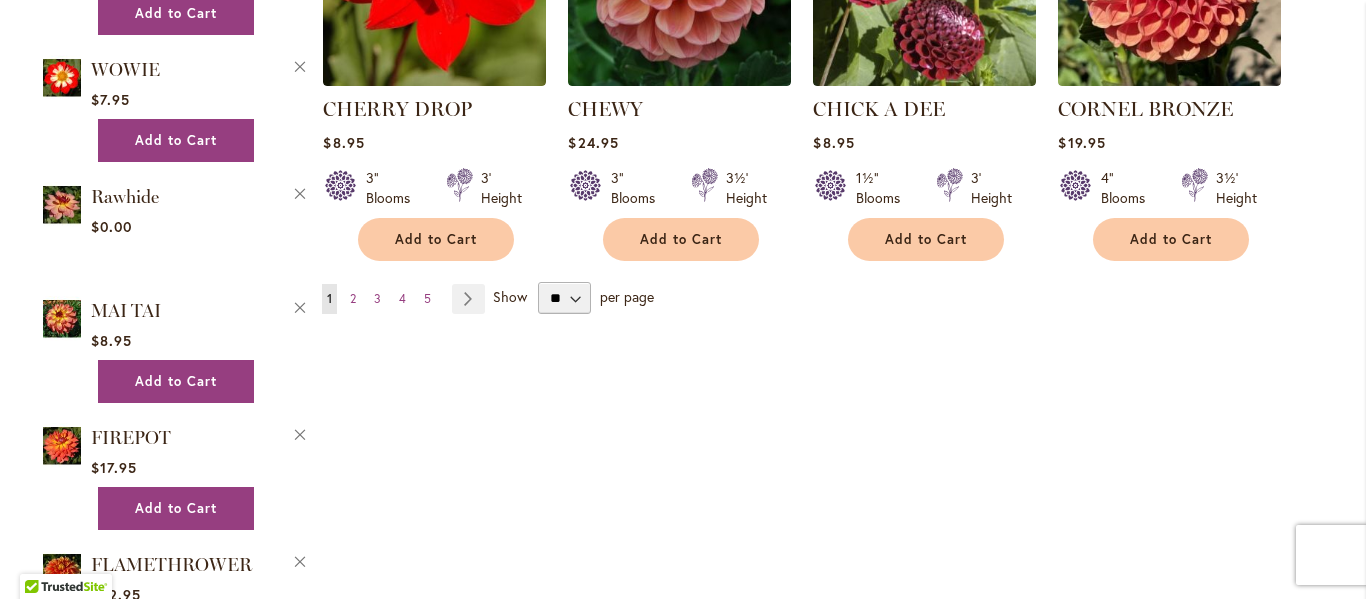scroll, scrollTop: 1862, scrollLeft: 0, axis: vertical 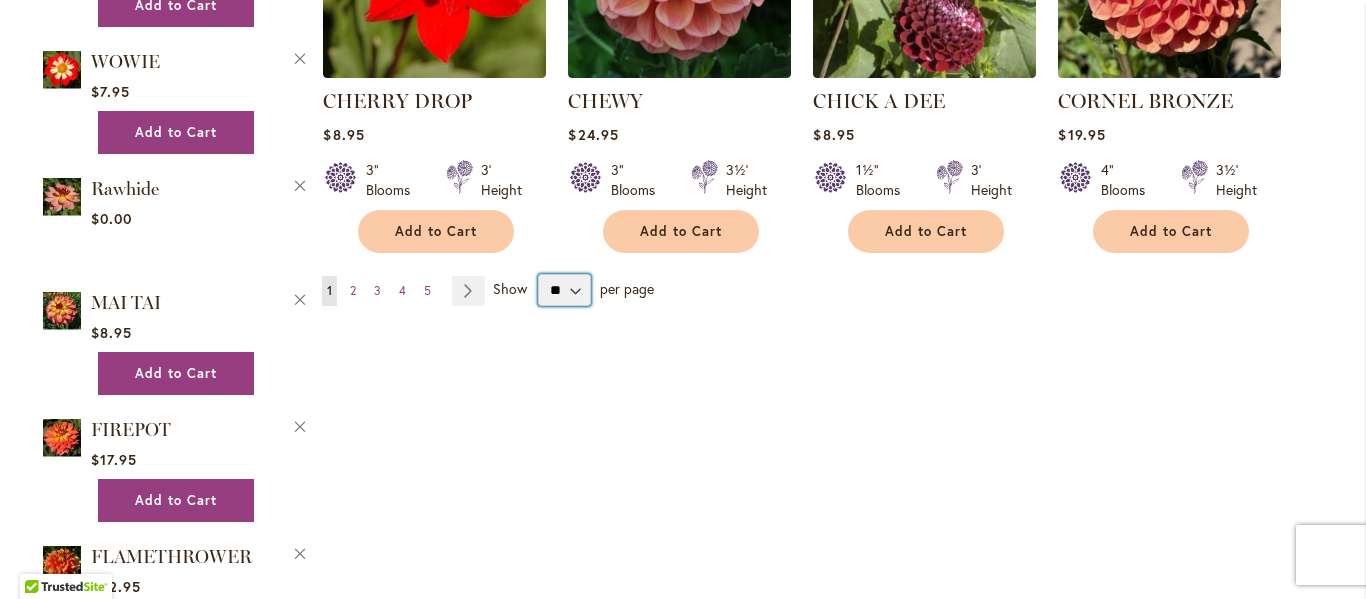 click on "**
**
**
**" at bounding box center [564, 290] 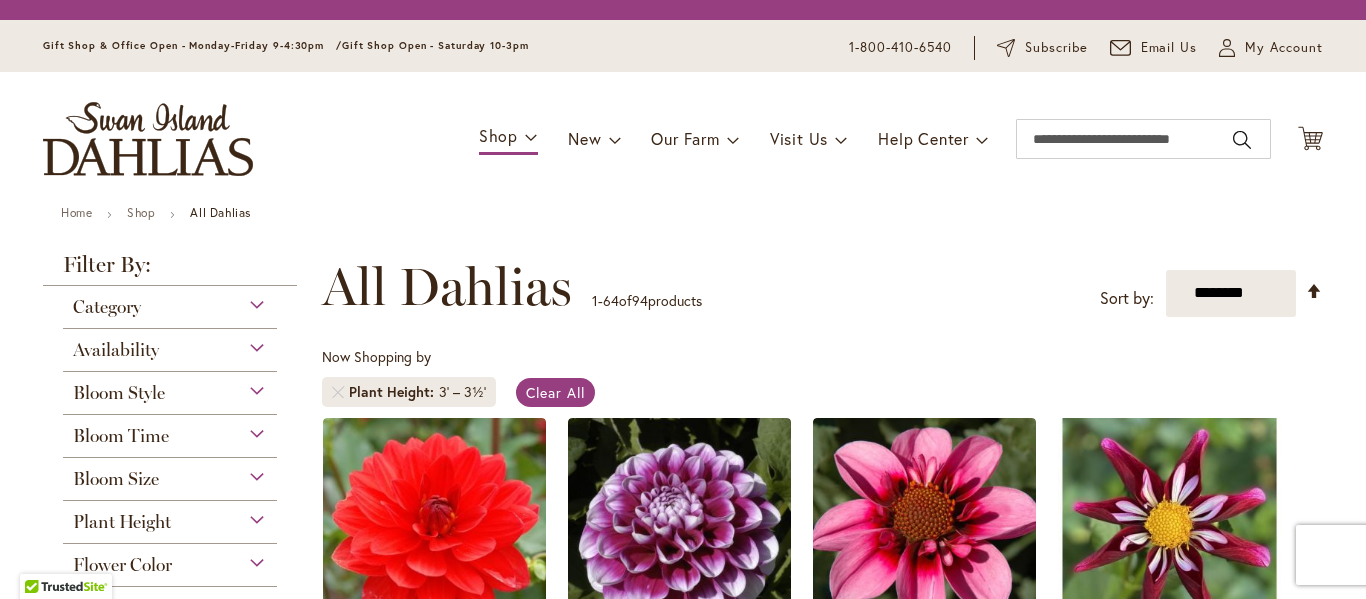 scroll, scrollTop: 0, scrollLeft: 0, axis: both 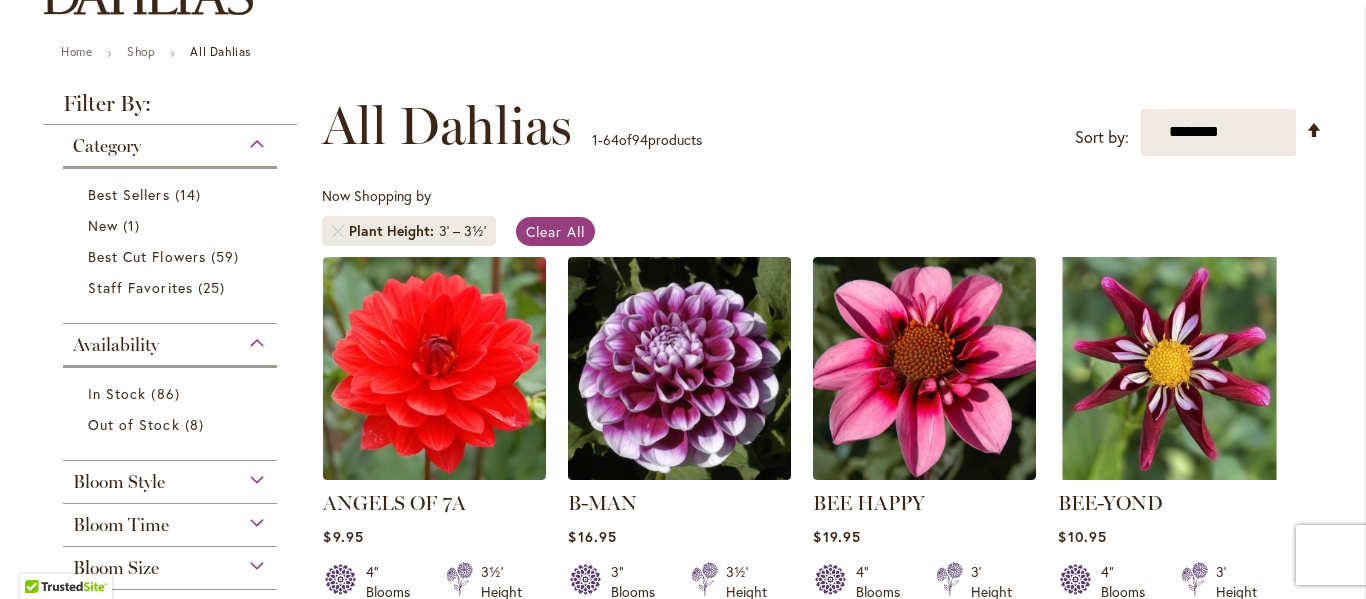 type on "**********" 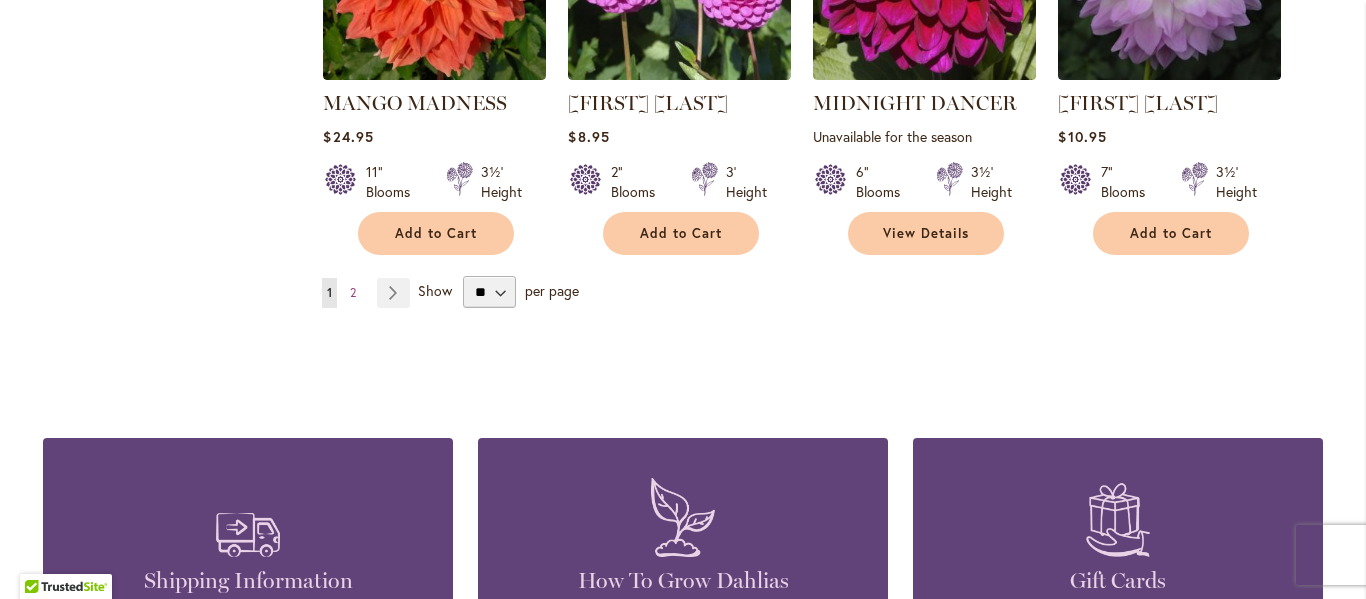 scroll, scrollTop: 6942, scrollLeft: 0, axis: vertical 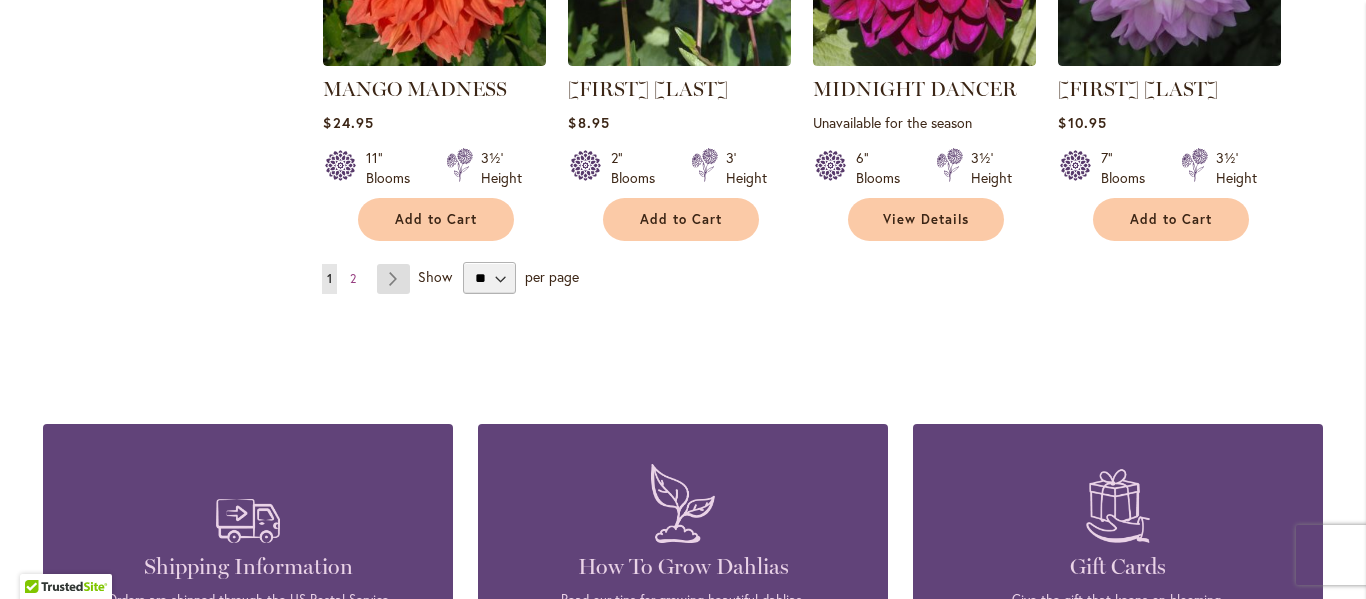 click on "Page
Next" at bounding box center (393, 279) 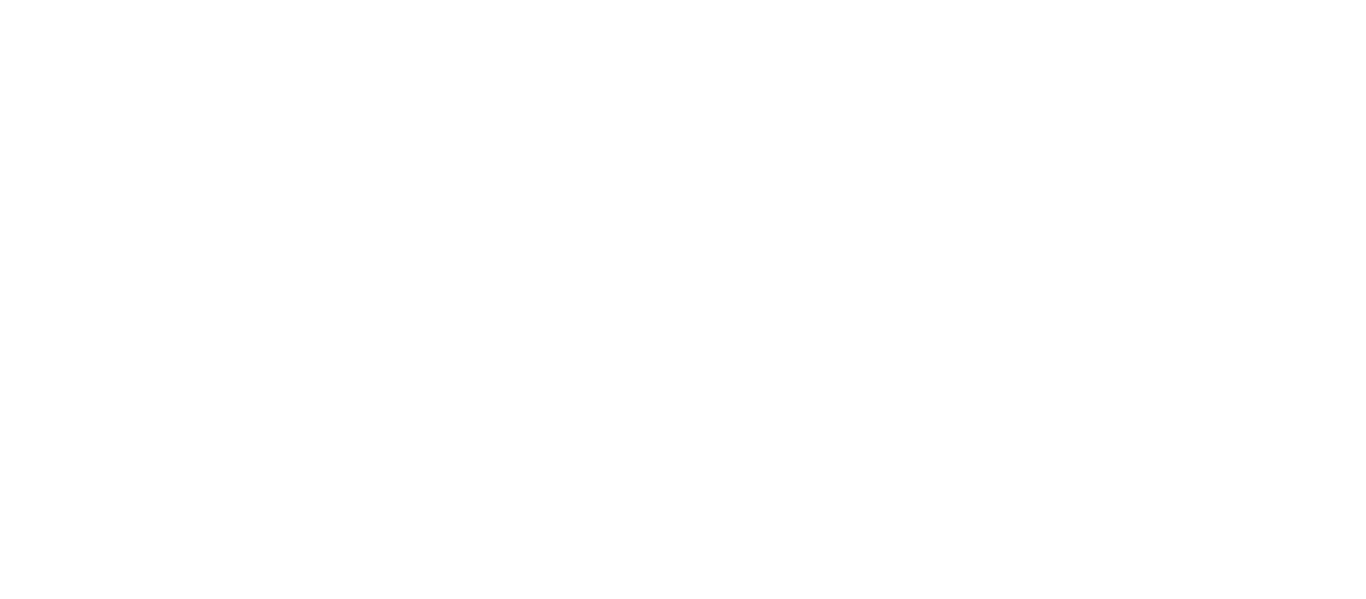 scroll, scrollTop: 0, scrollLeft: 0, axis: both 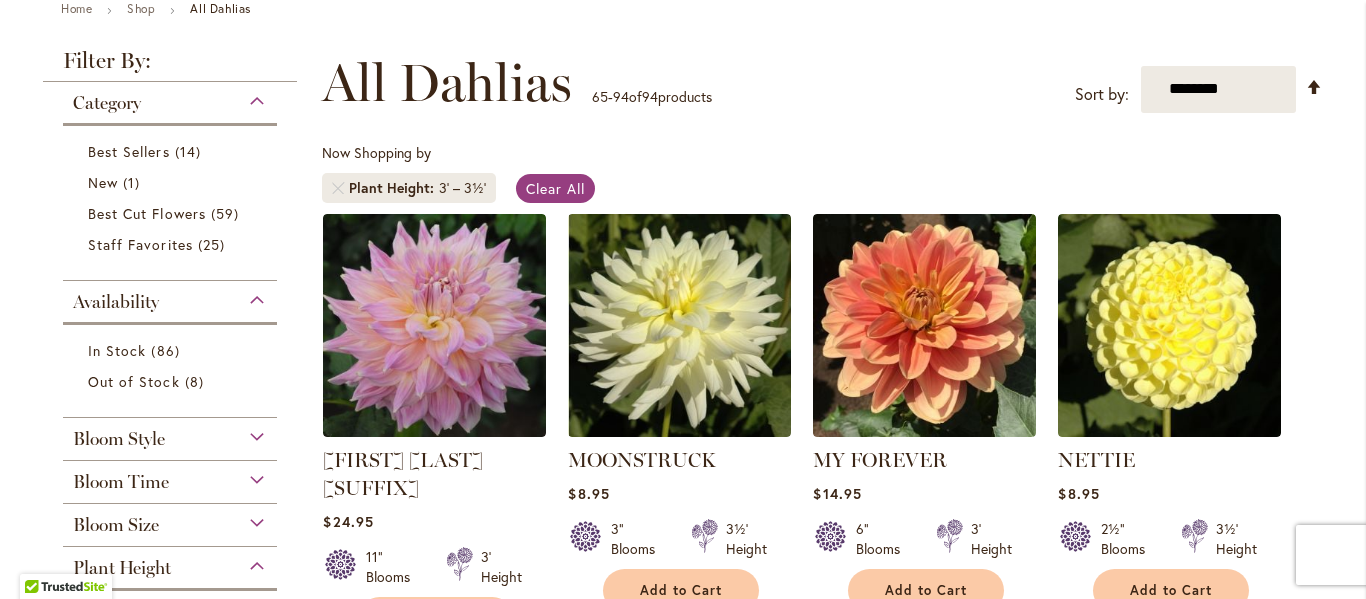 type on "**********" 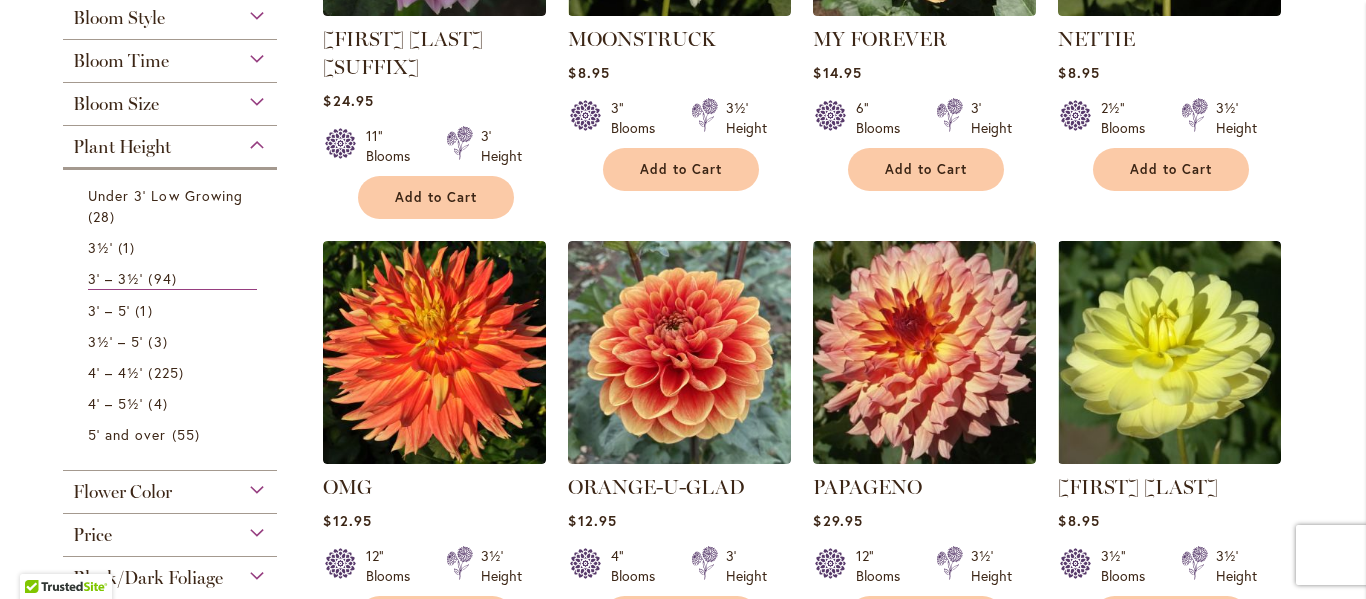 scroll, scrollTop: 682, scrollLeft: 0, axis: vertical 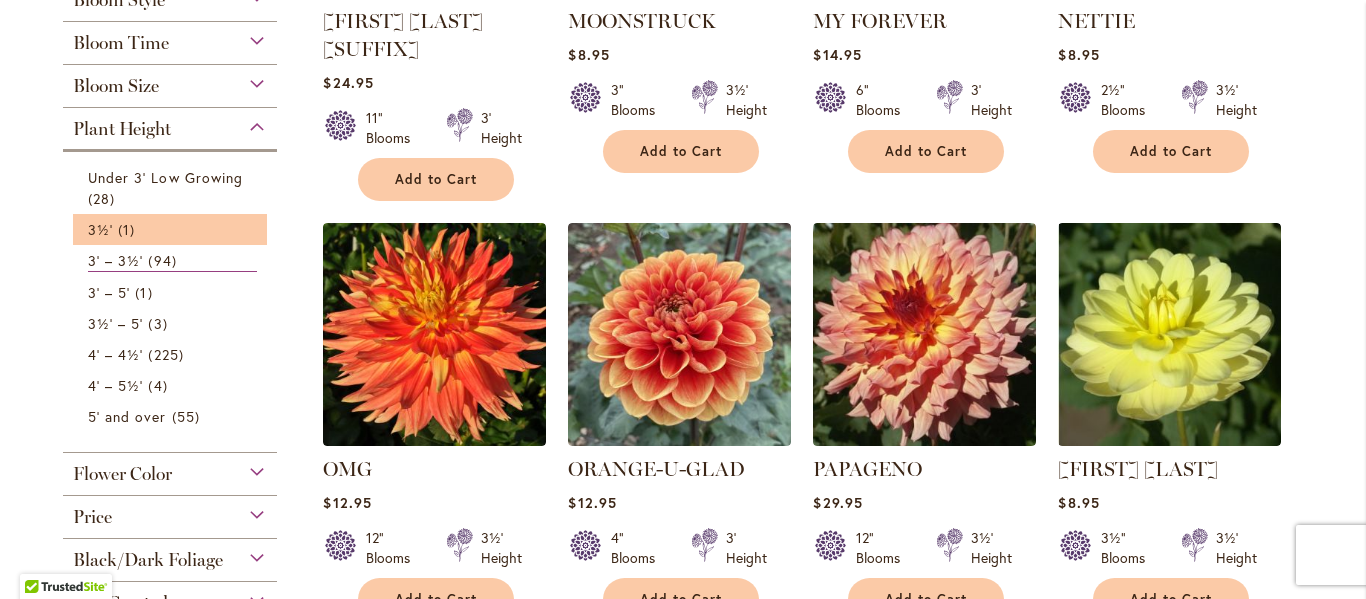 click on "3½'
1
item" at bounding box center (170, 229) 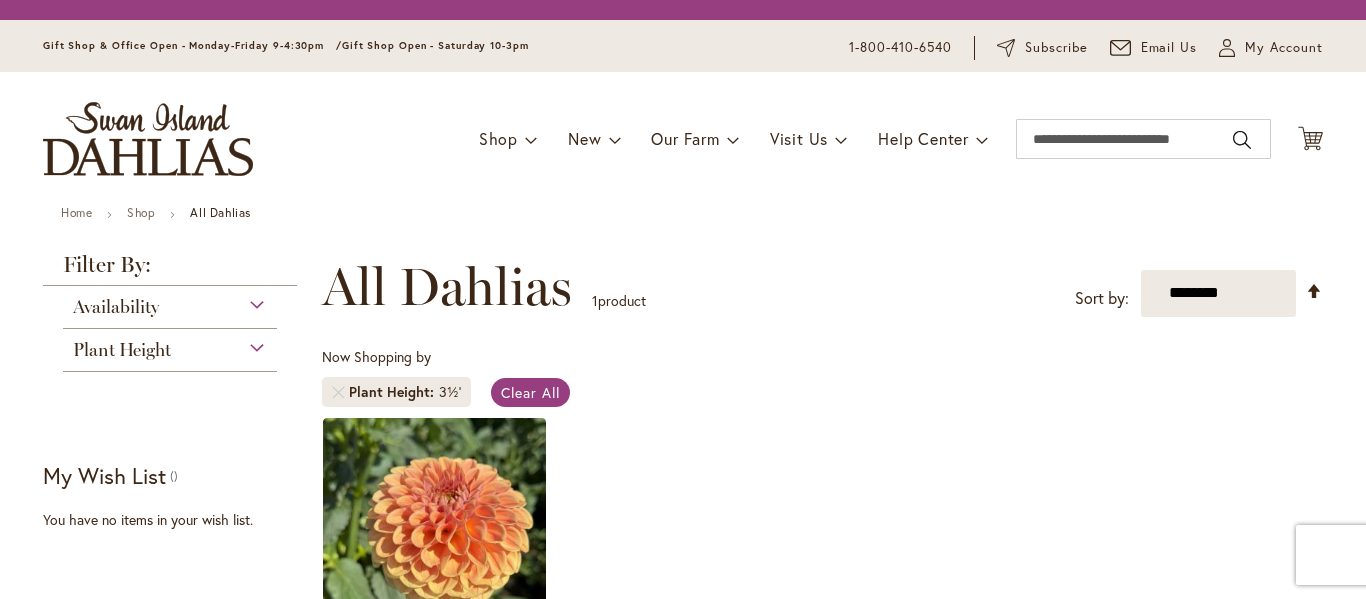 scroll, scrollTop: 0, scrollLeft: 0, axis: both 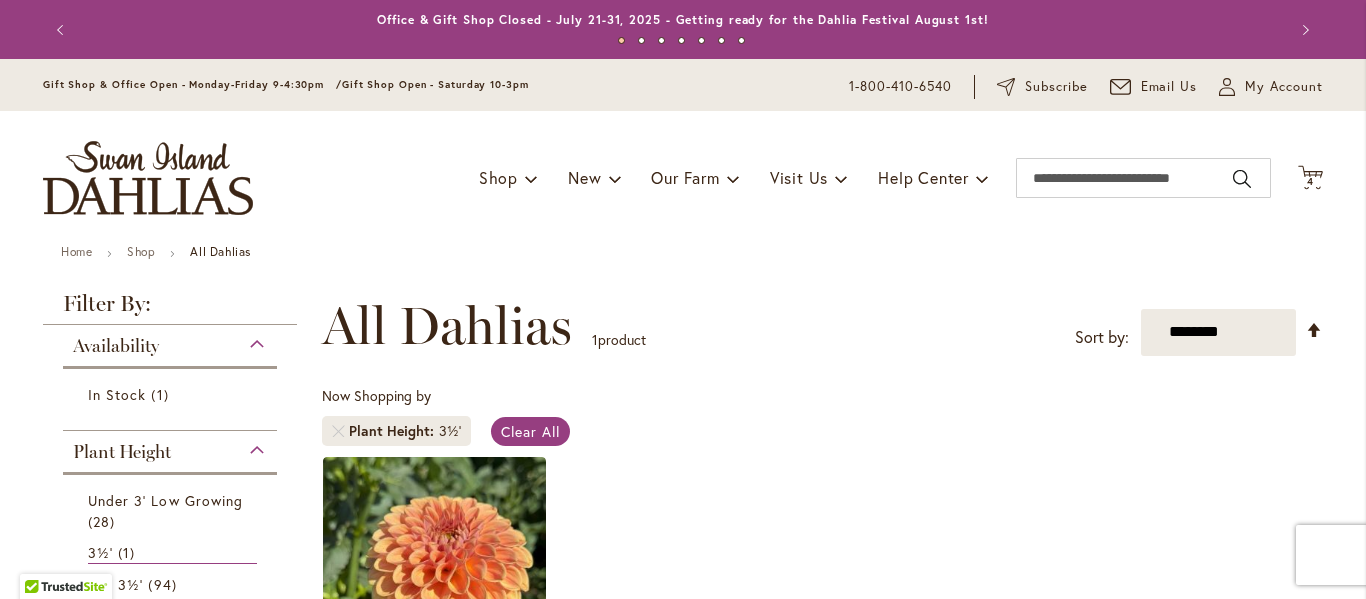 type on "**********" 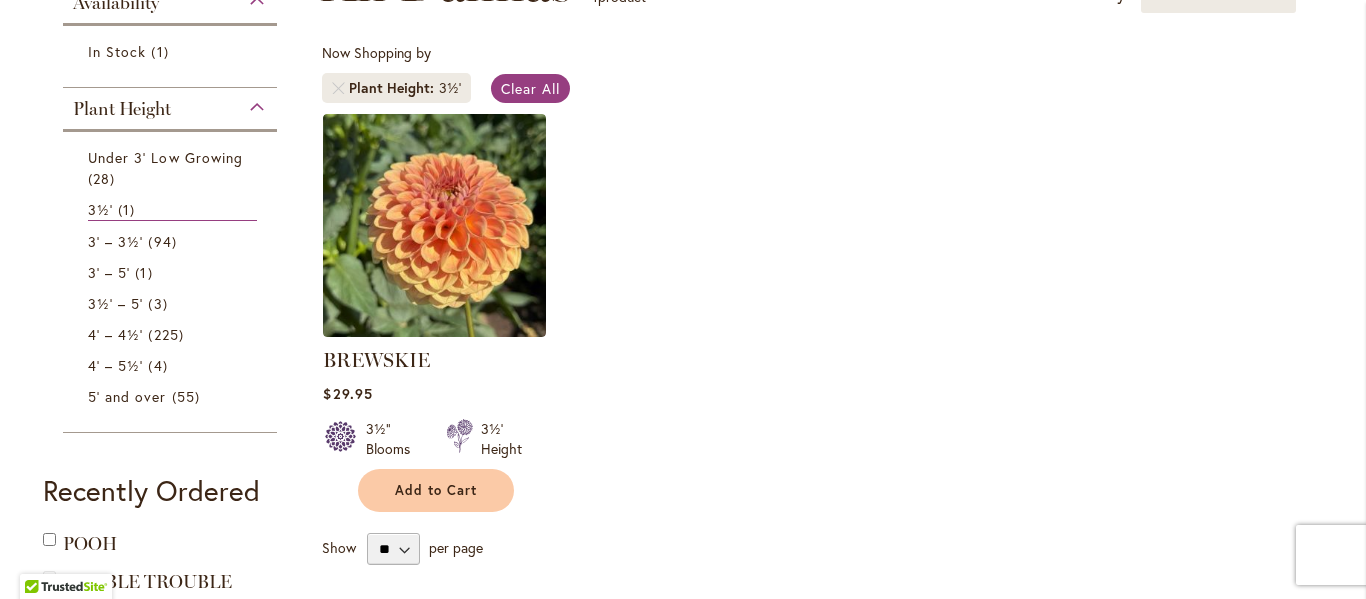 scroll, scrollTop: 359, scrollLeft: 0, axis: vertical 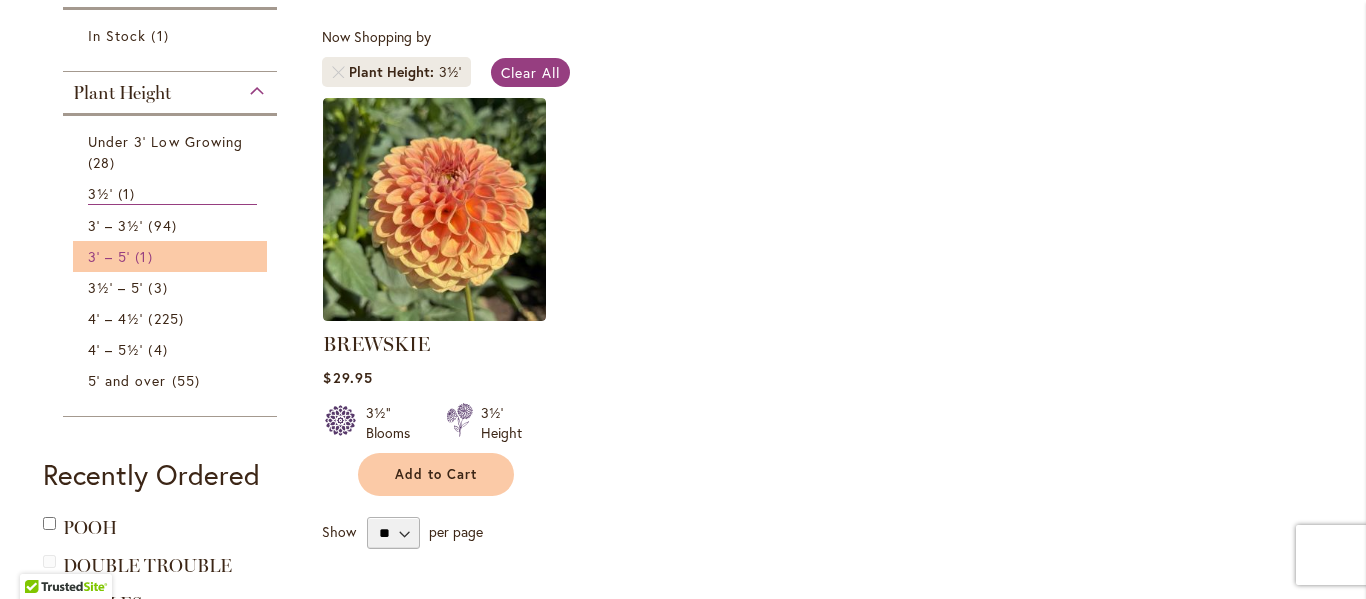 click on "3' – 5'" at bounding box center [109, 256] 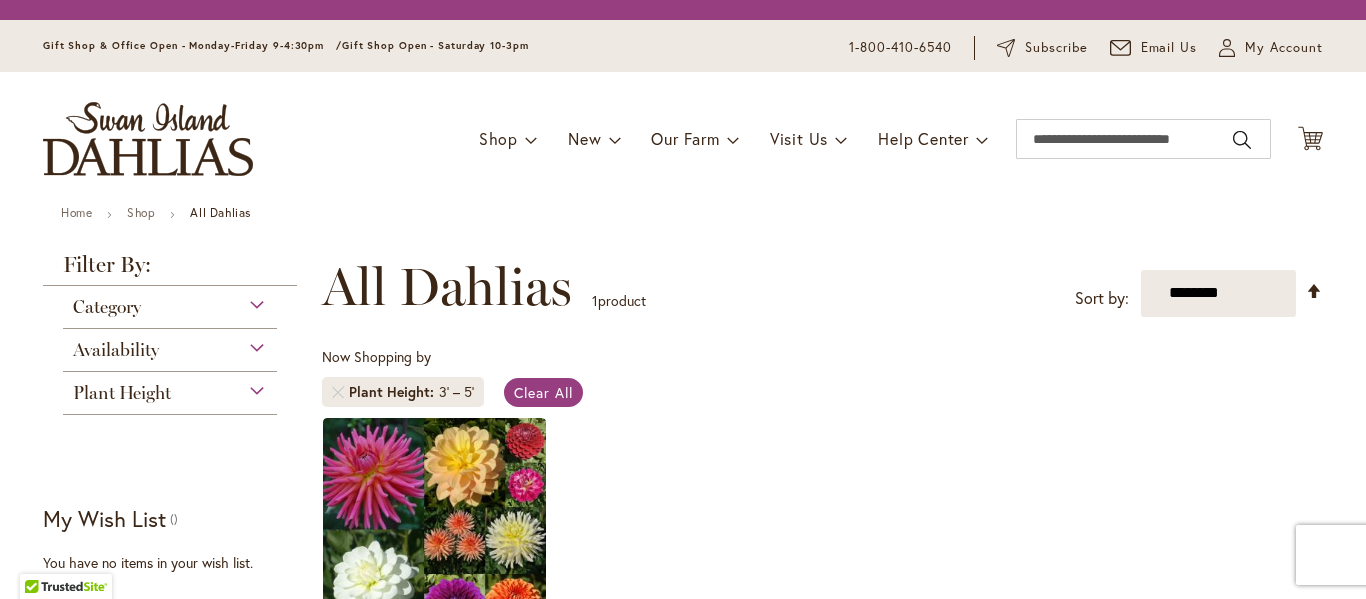 scroll, scrollTop: 0, scrollLeft: 0, axis: both 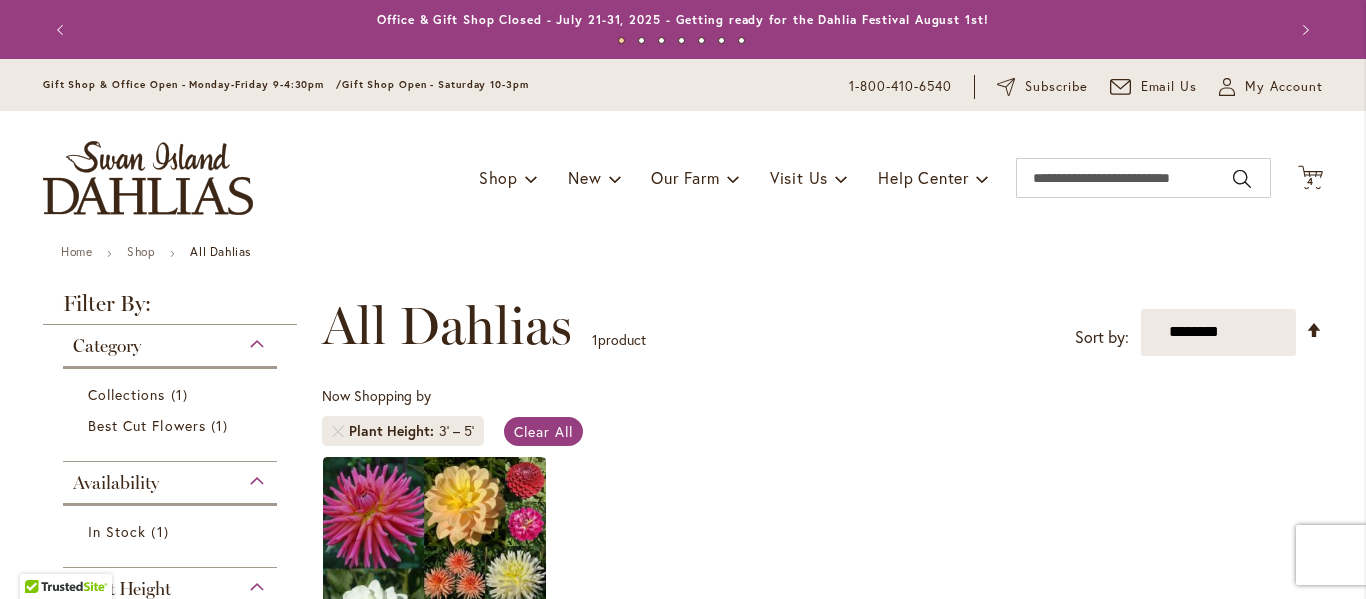 type on "**********" 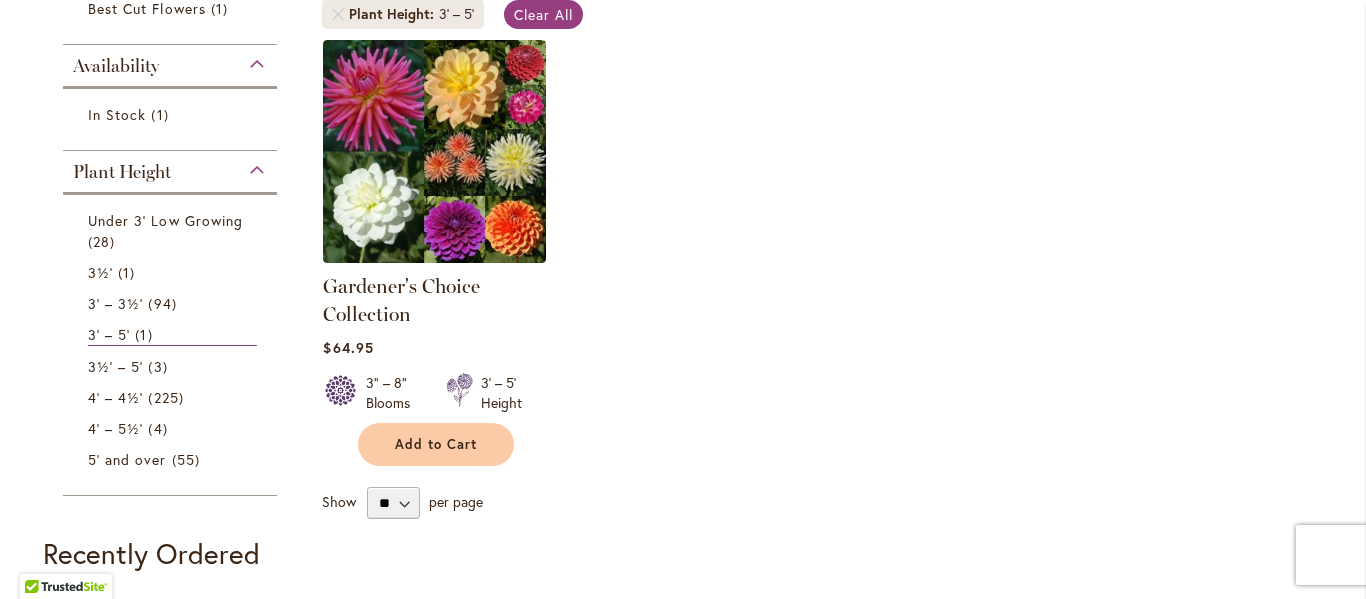 scroll, scrollTop: 386, scrollLeft: 0, axis: vertical 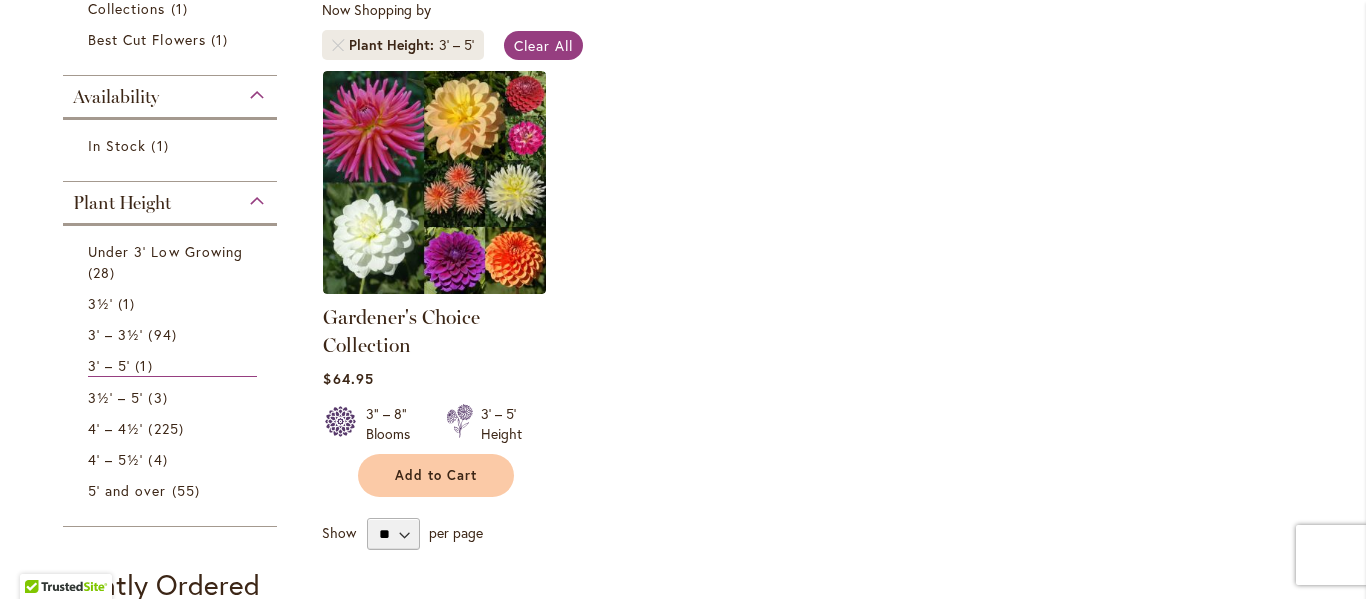 click on "Plant Height" at bounding box center [170, 198] 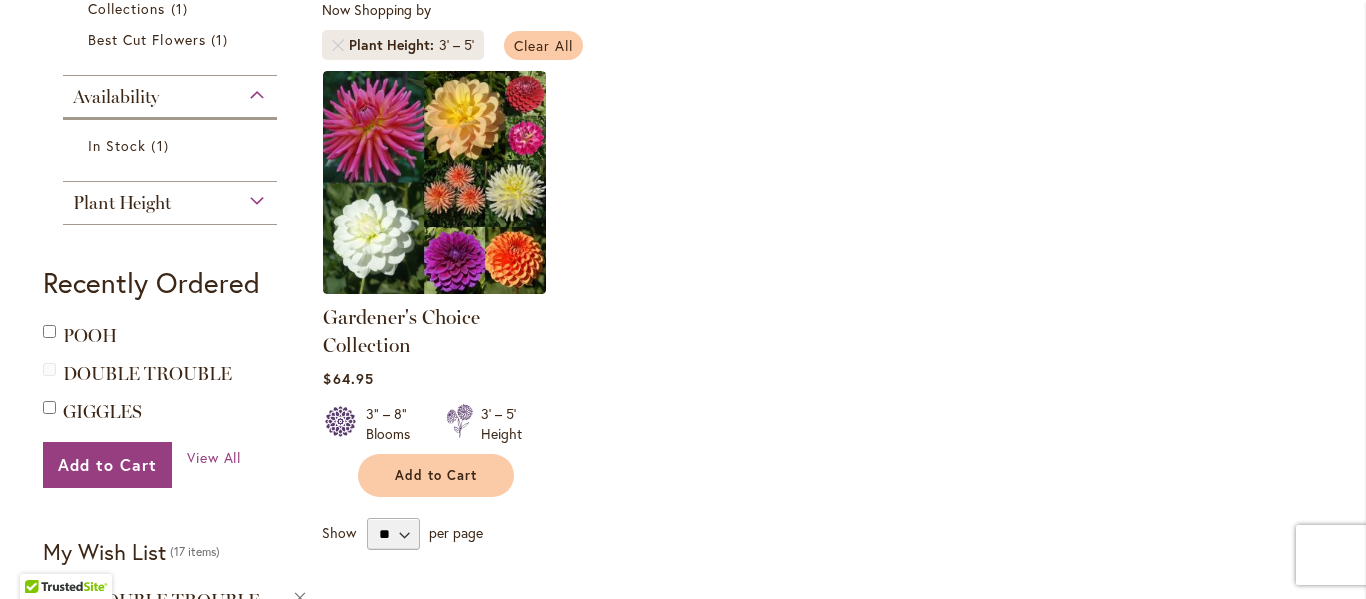 click on "Clear All" at bounding box center (543, 45) 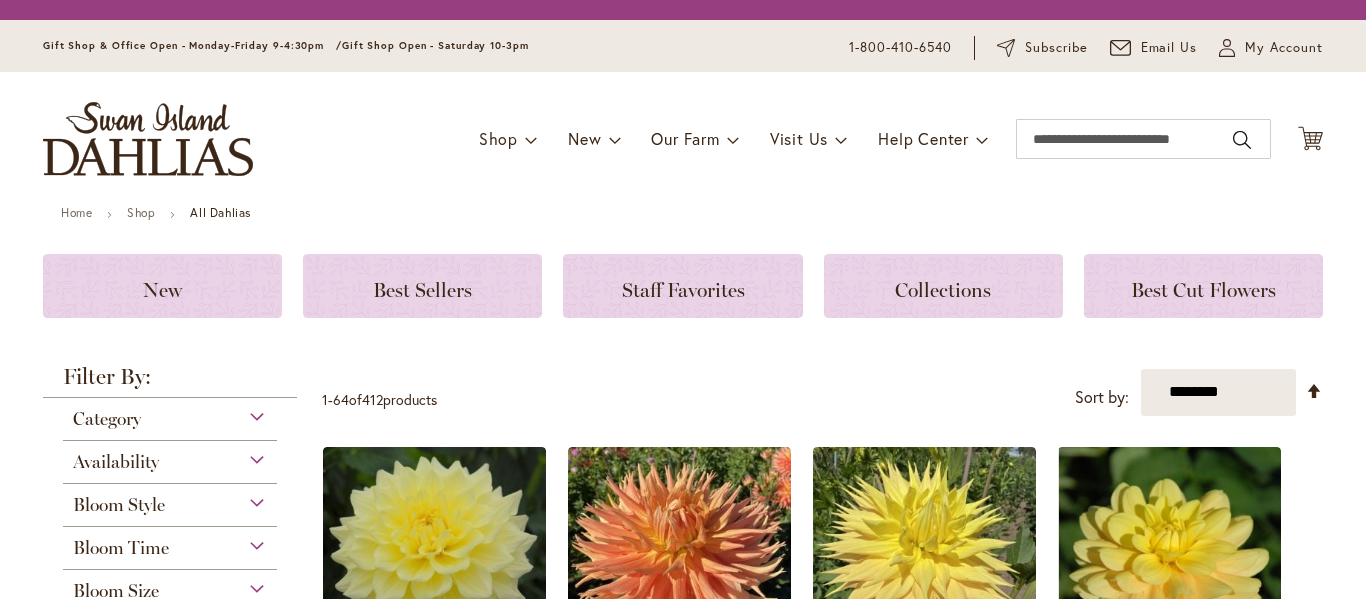 scroll, scrollTop: 0, scrollLeft: 0, axis: both 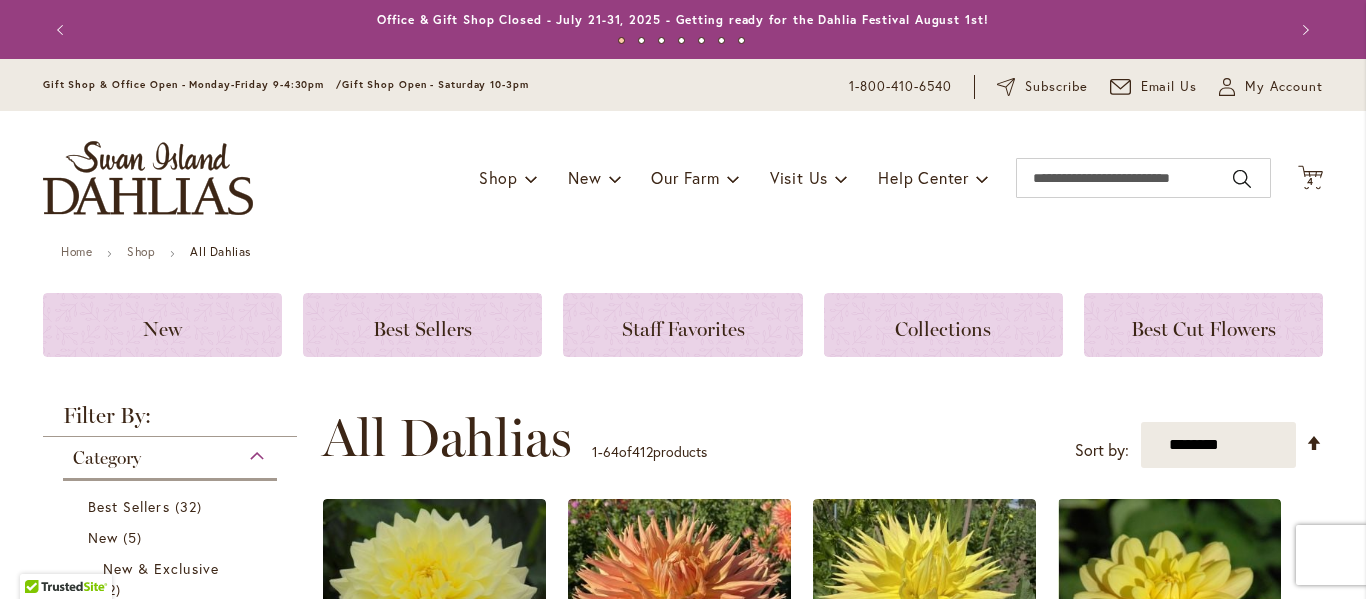 type on "**********" 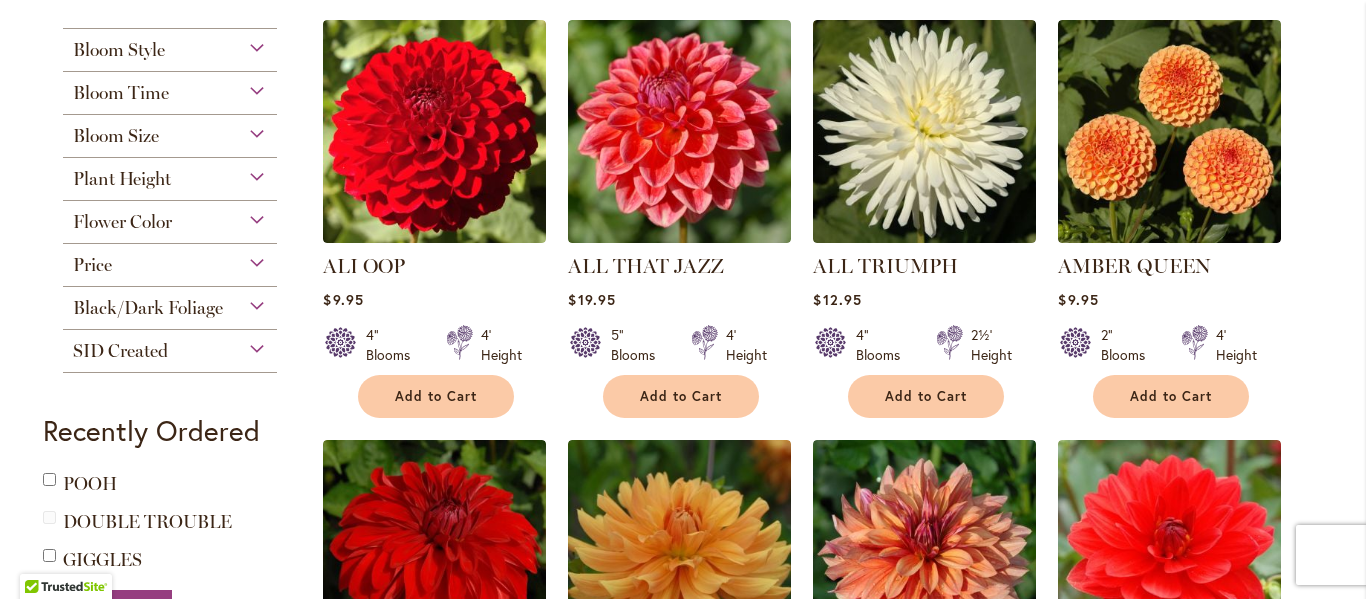 scroll, scrollTop: 914, scrollLeft: 0, axis: vertical 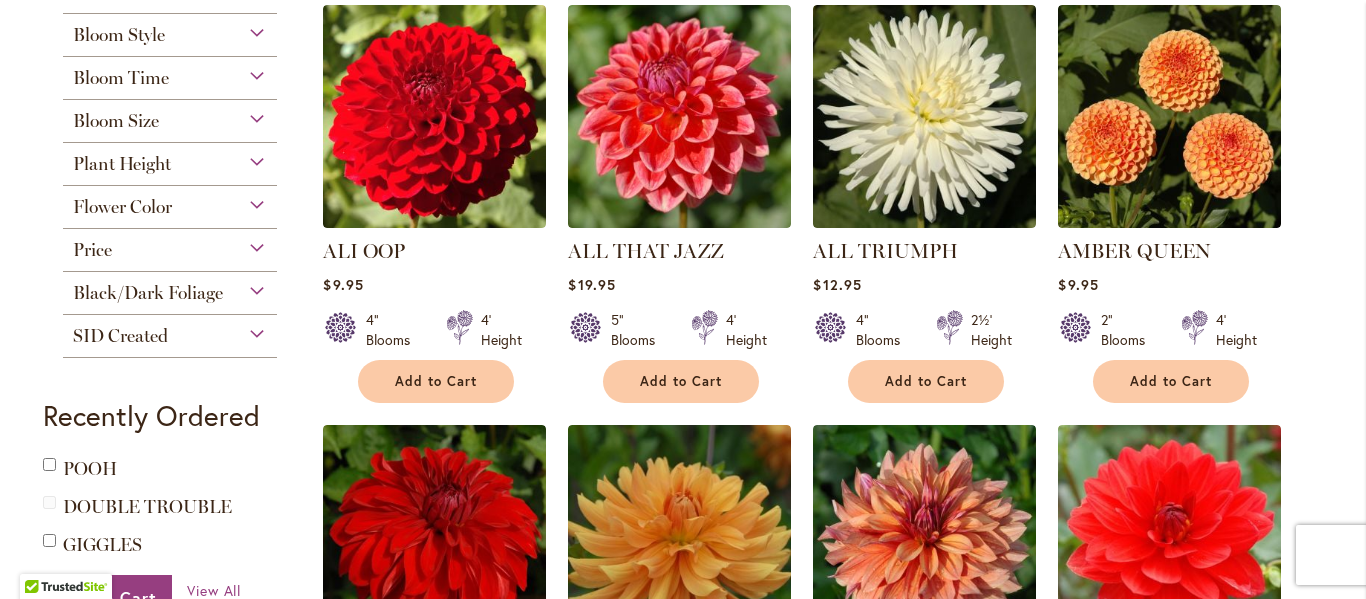click on "Bloom Style" at bounding box center (170, 30) 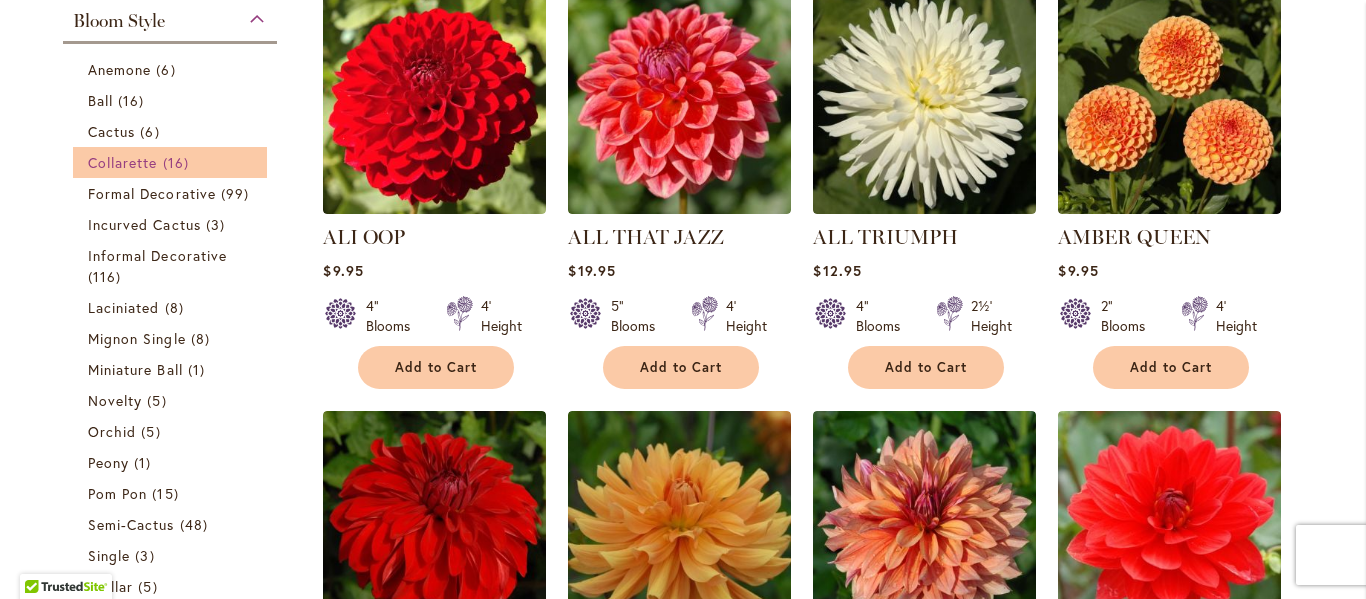 click on "16
items" at bounding box center (178, 162) 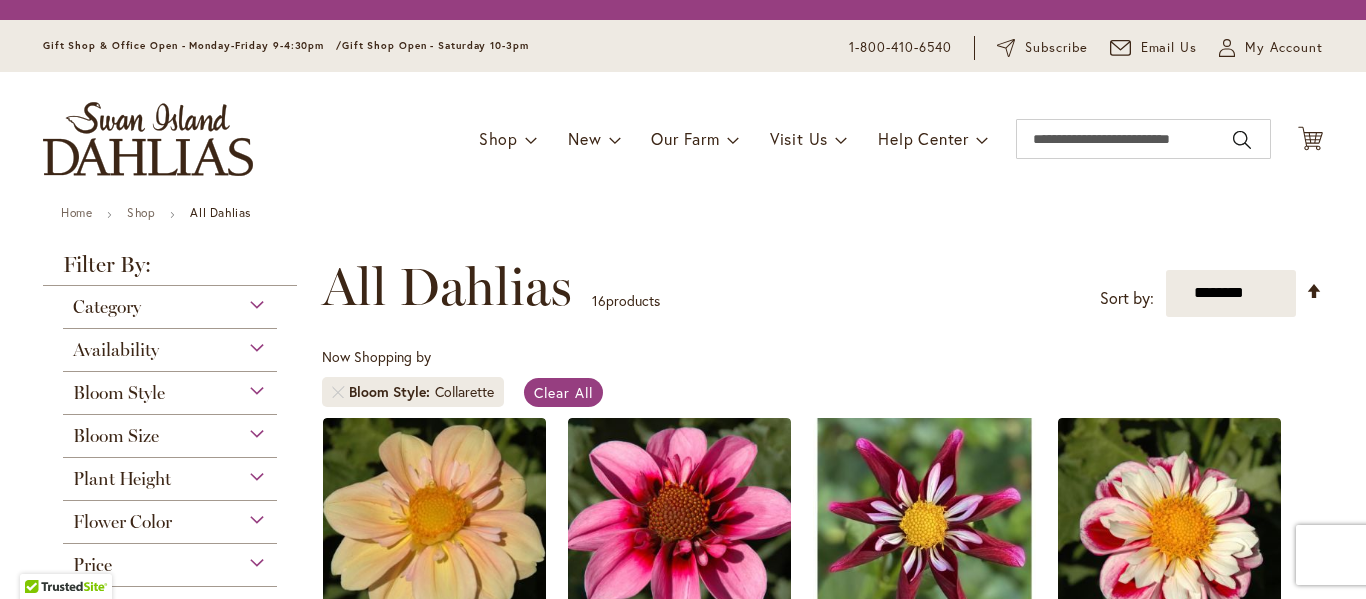 scroll, scrollTop: 0, scrollLeft: 0, axis: both 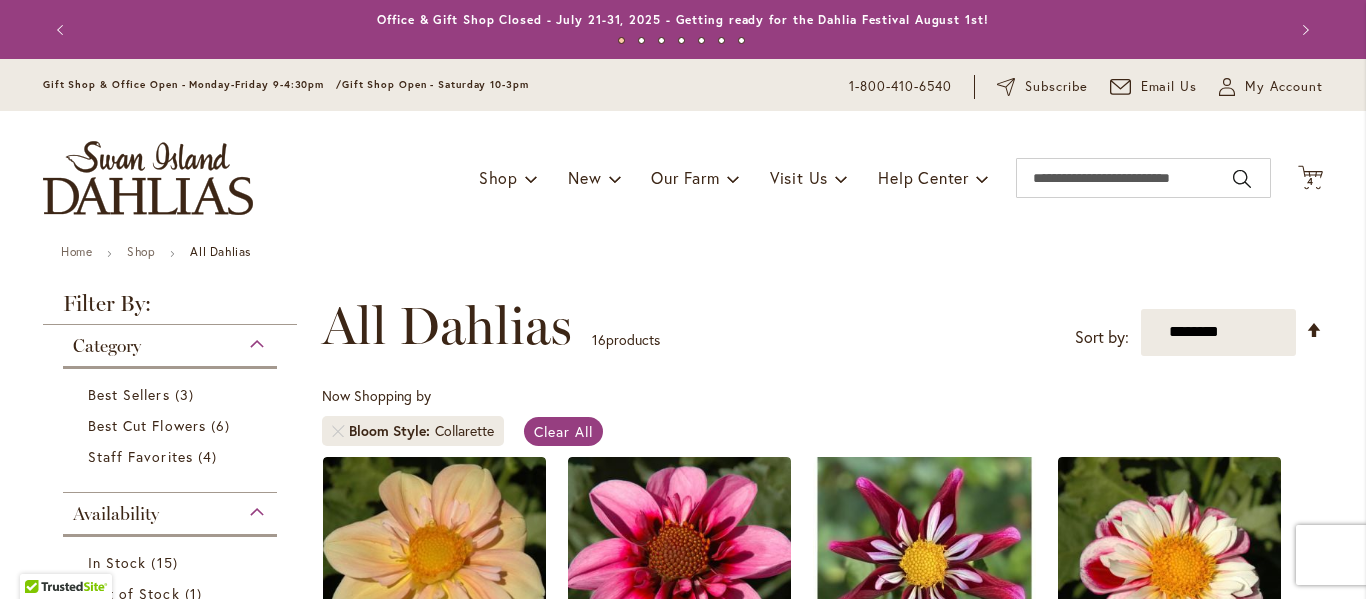 type on "**********" 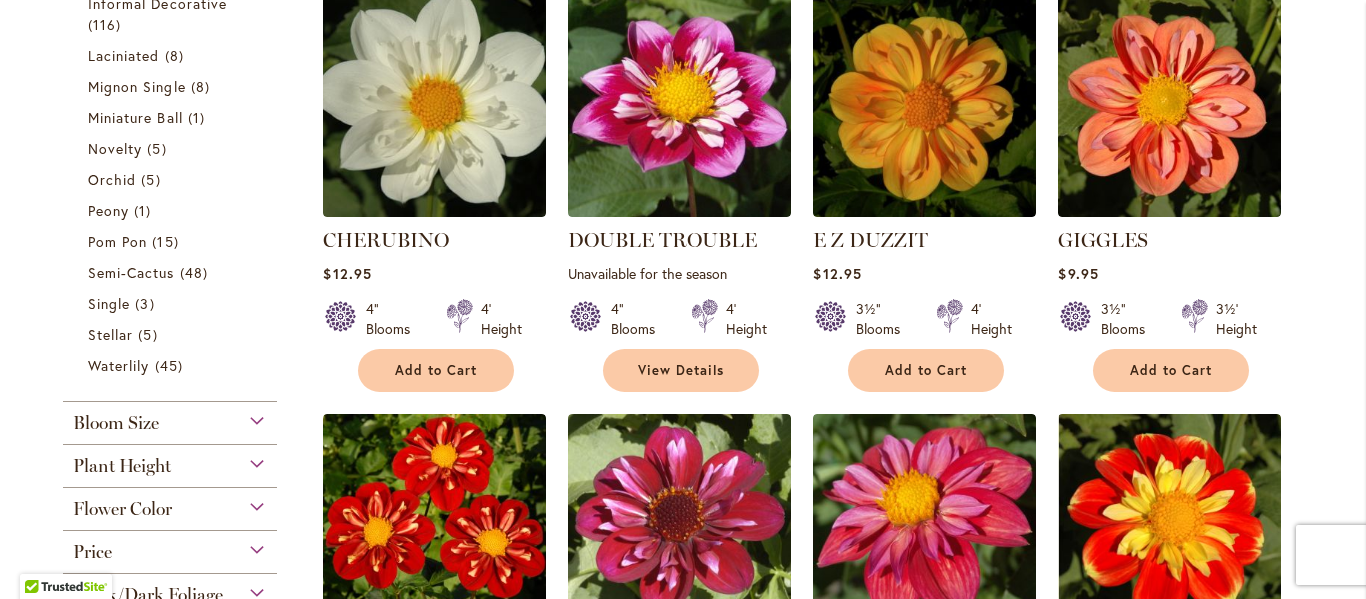 scroll, scrollTop: 874, scrollLeft: 0, axis: vertical 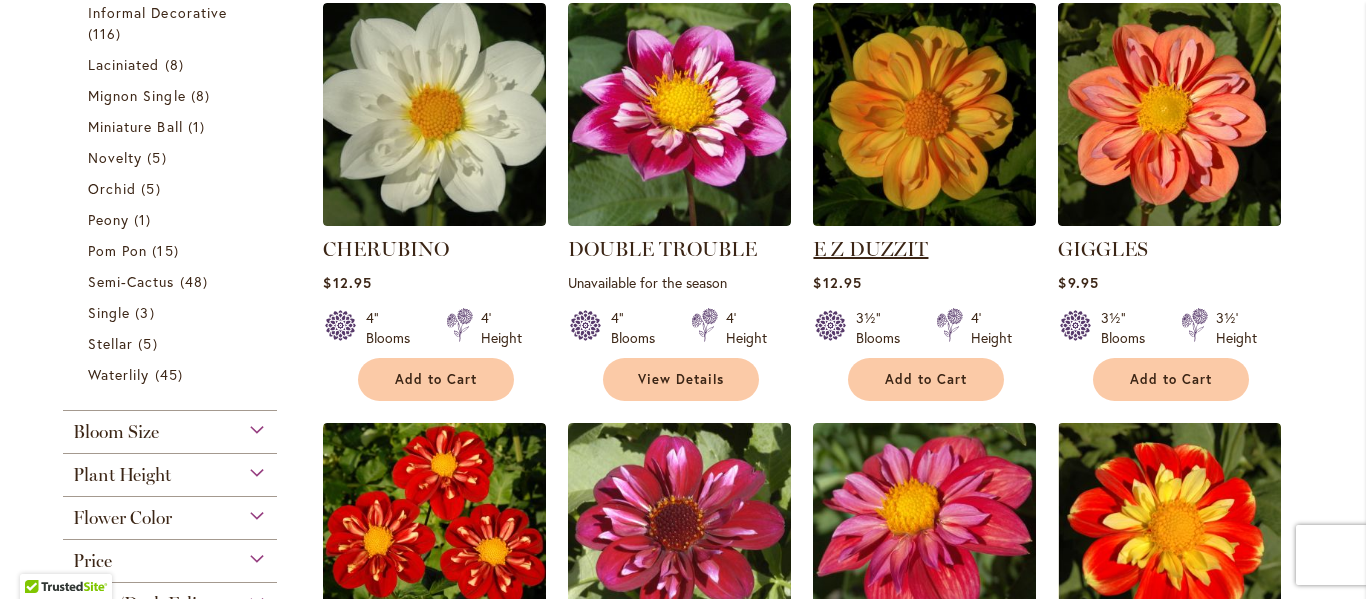 click on "E Z DUZZIT" at bounding box center [870, 249] 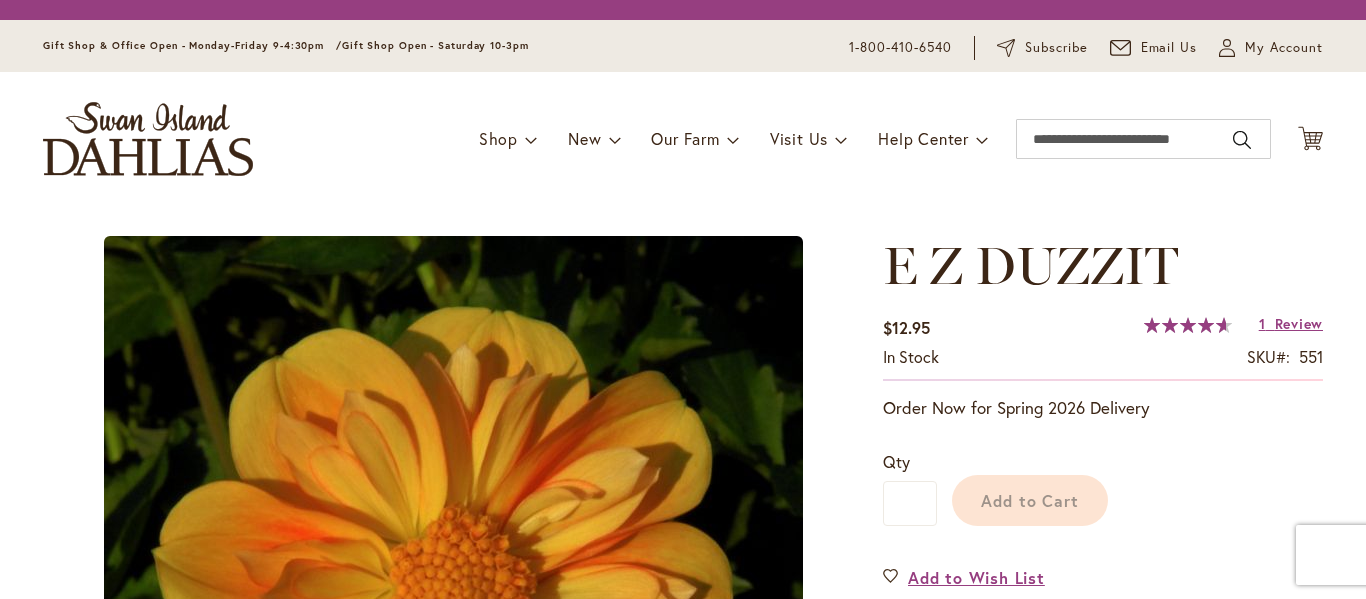 scroll, scrollTop: 0, scrollLeft: 0, axis: both 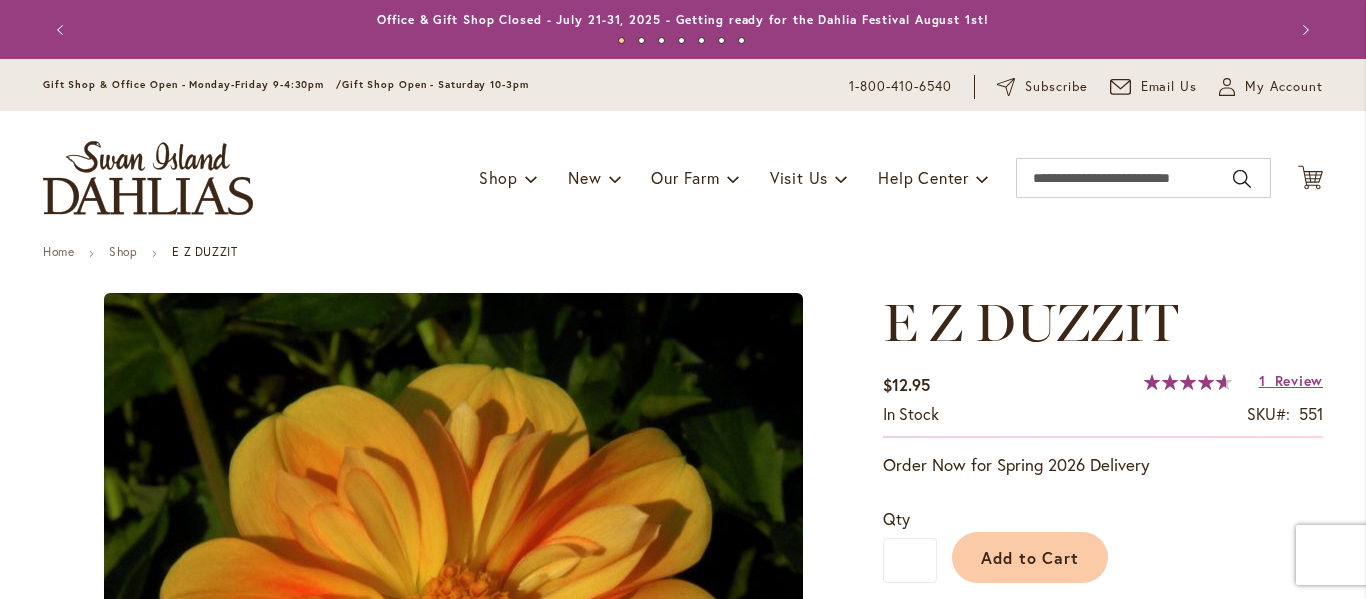 type on "******" 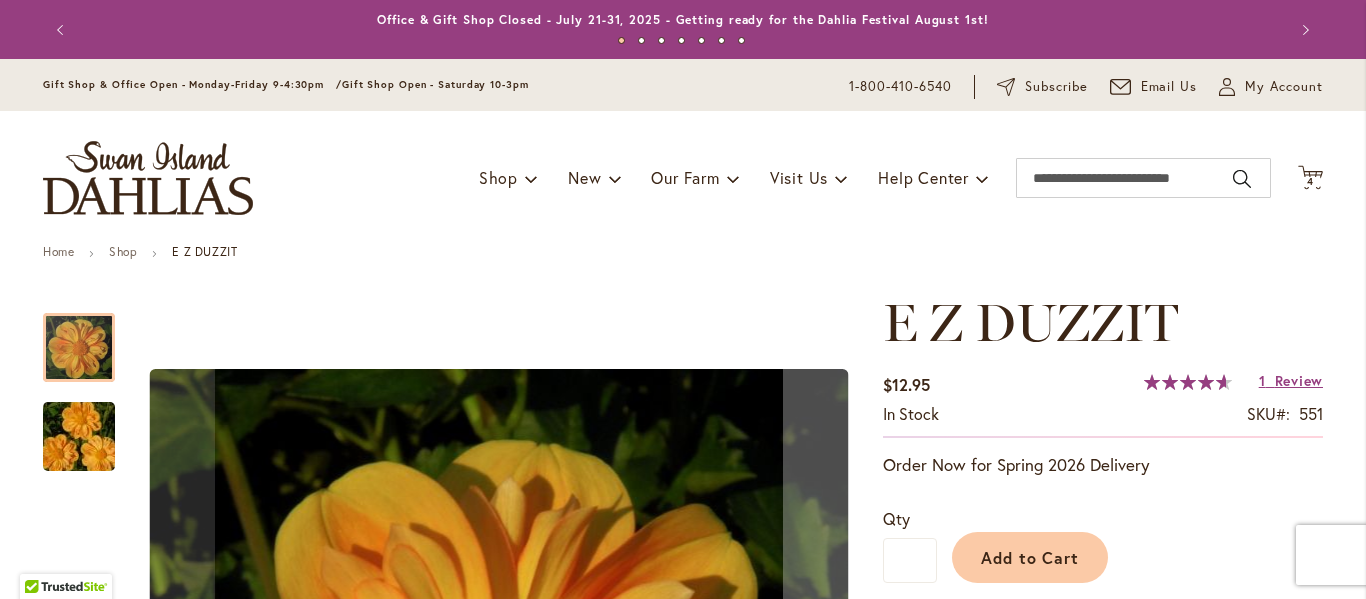 type on "**********" 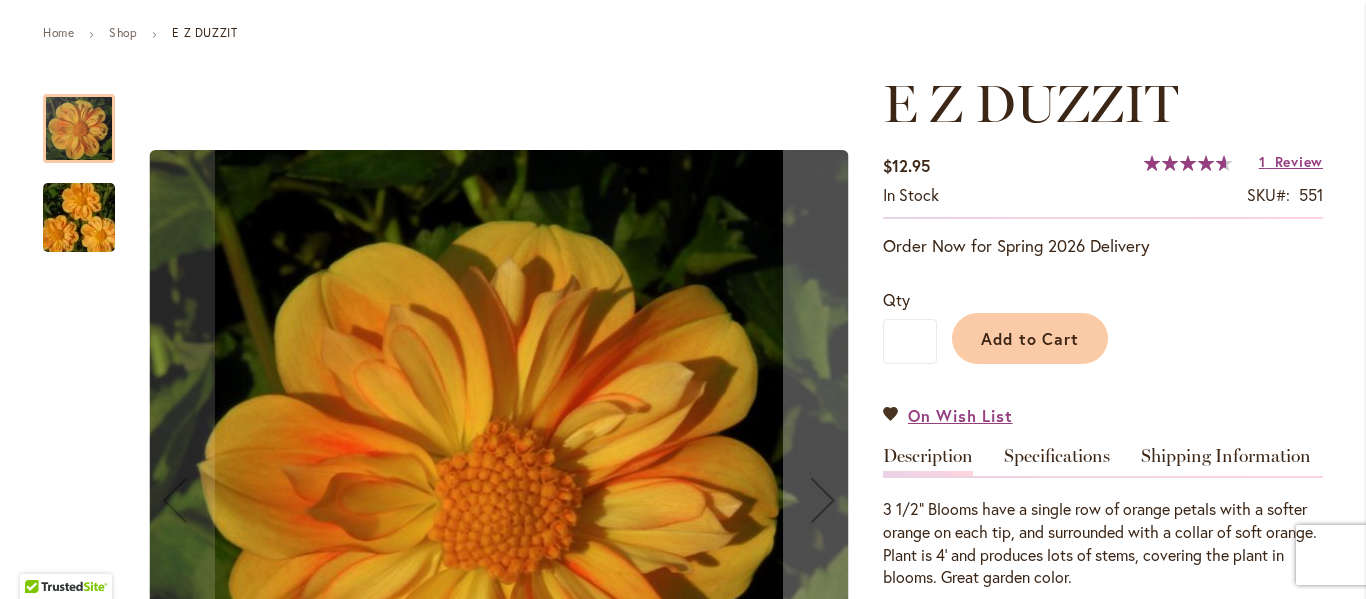 scroll, scrollTop: 354, scrollLeft: 0, axis: vertical 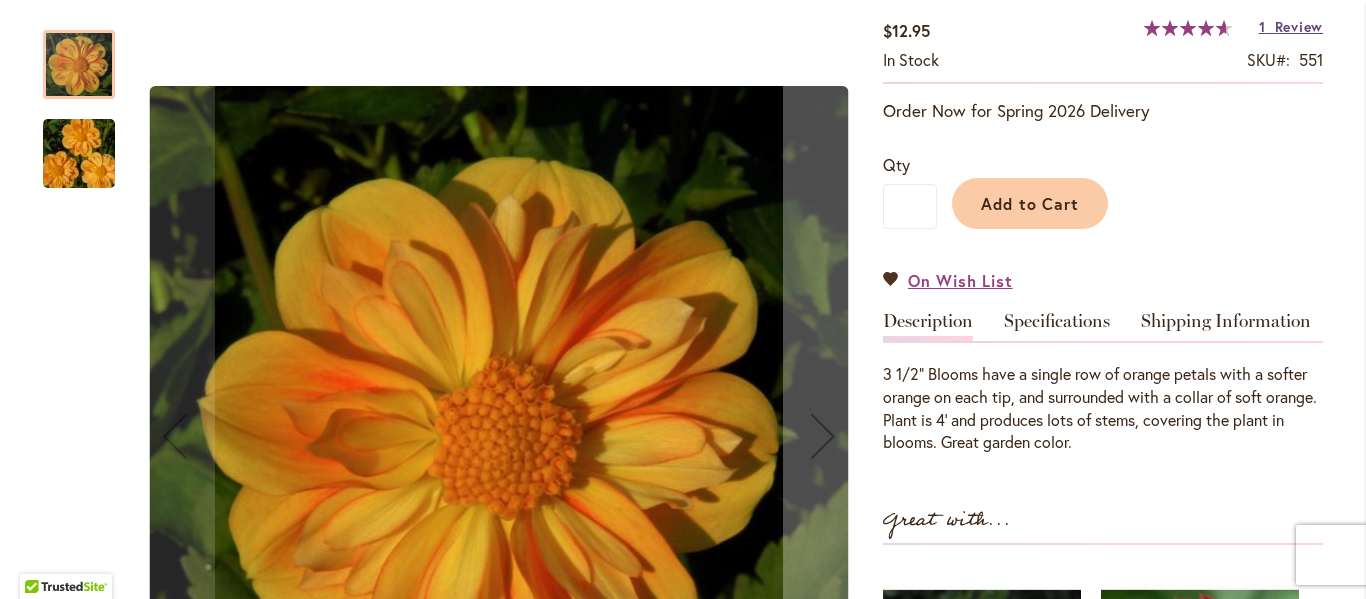 click on "Review" at bounding box center (1299, 26) 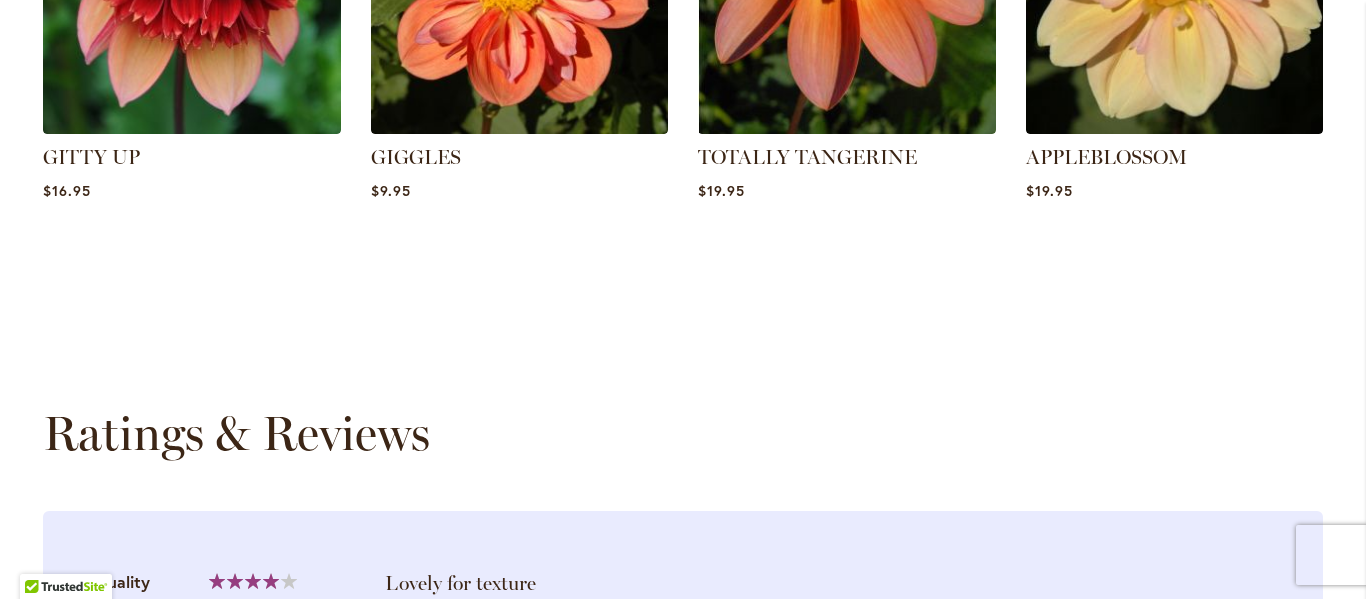 scroll, scrollTop: 1671, scrollLeft: 0, axis: vertical 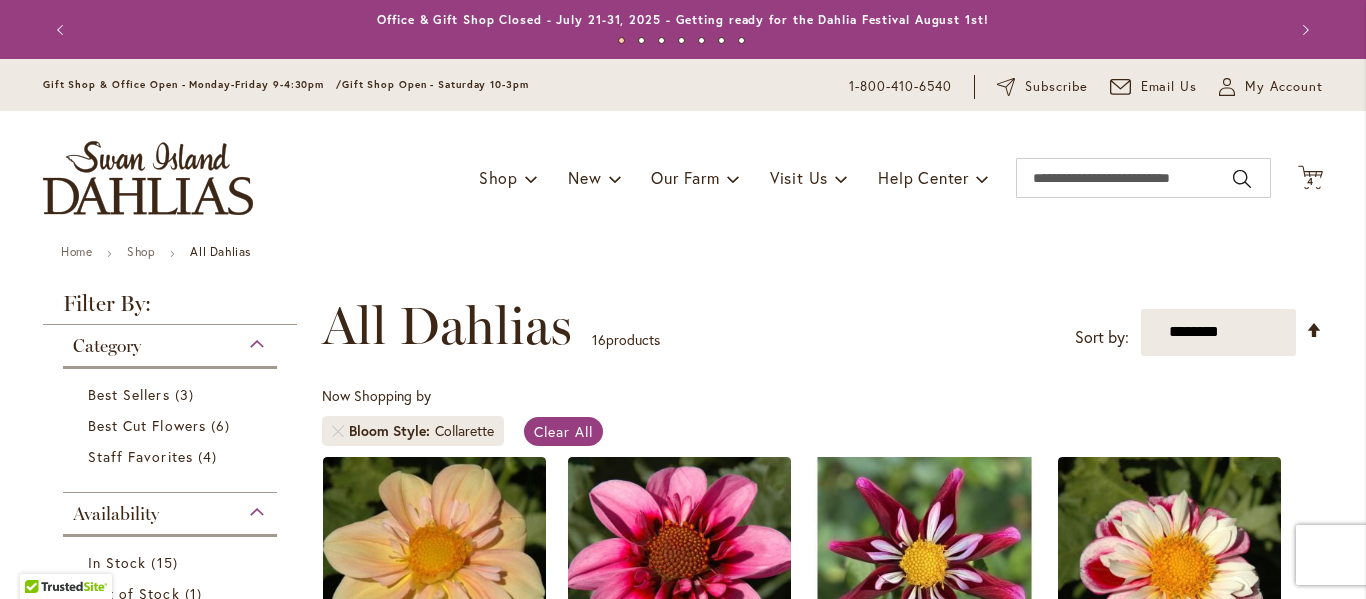 type on "**********" 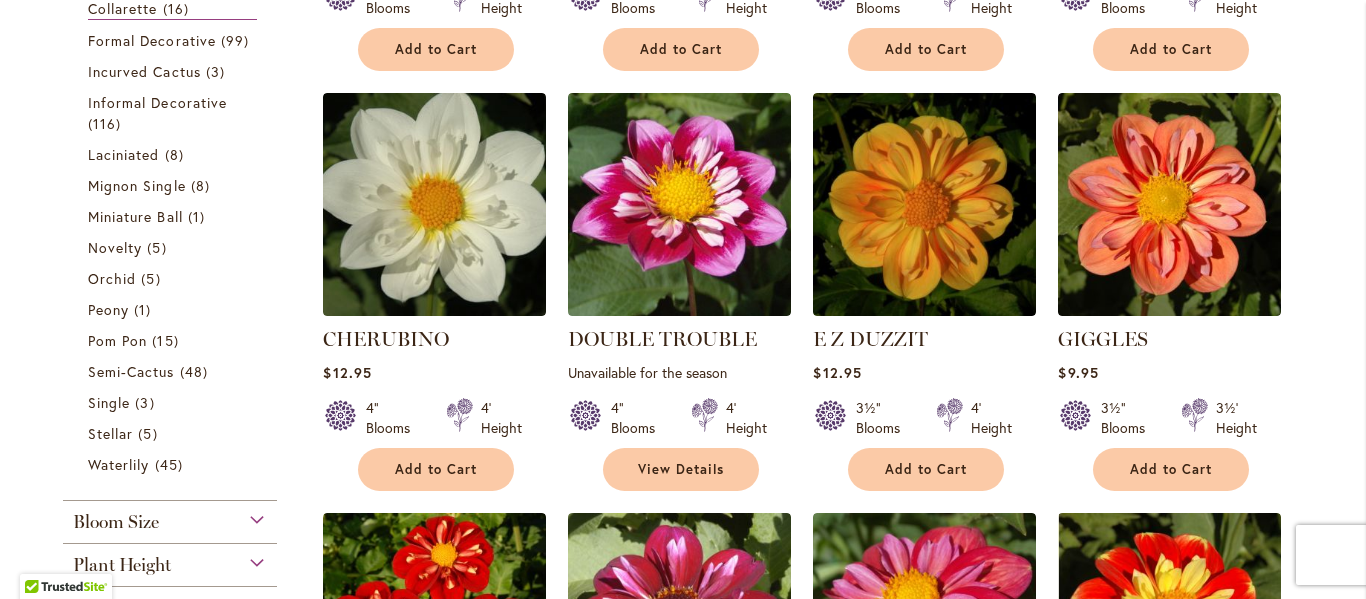 scroll, scrollTop: 838, scrollLeft: 0, axis: vertical 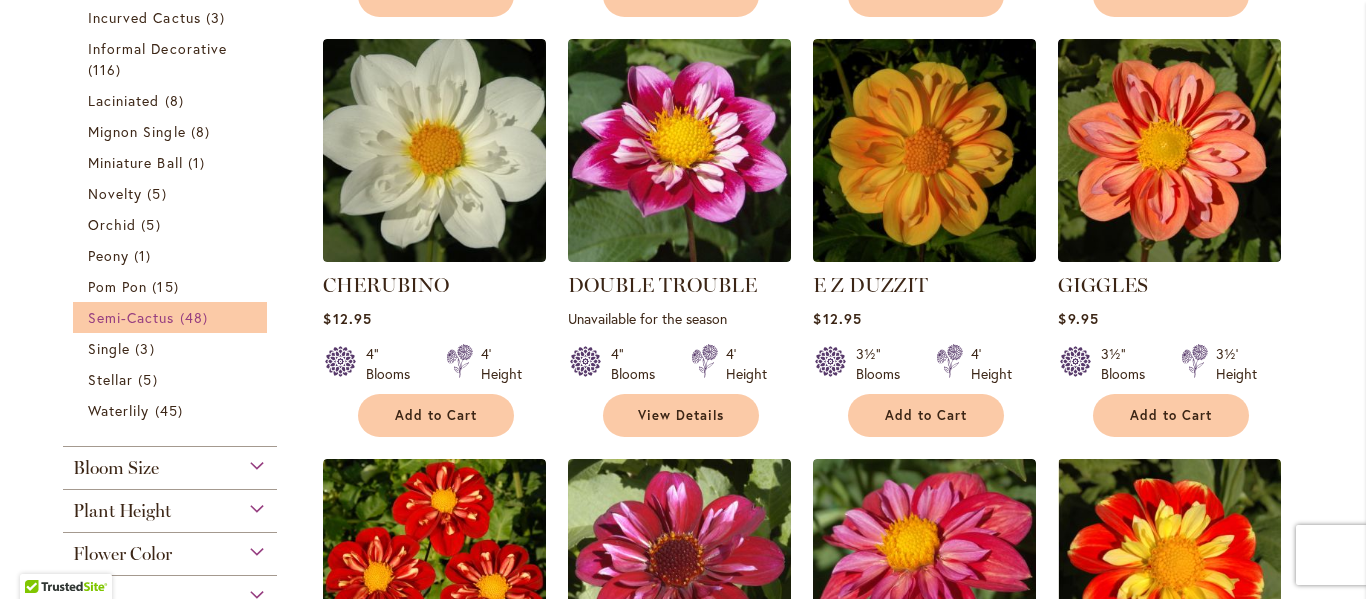 click on "Semi-Cactus" at bounding box center [131, 317] 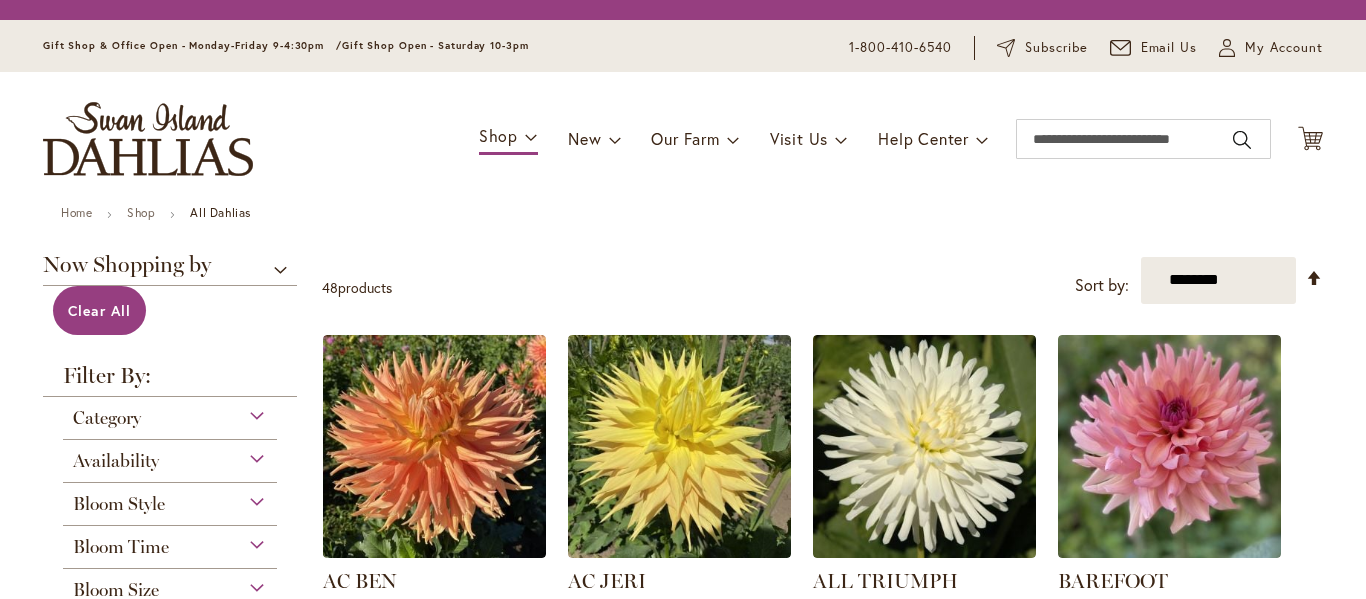 scroll, scrollTop: 0, scrollLeft: 0, axis: both 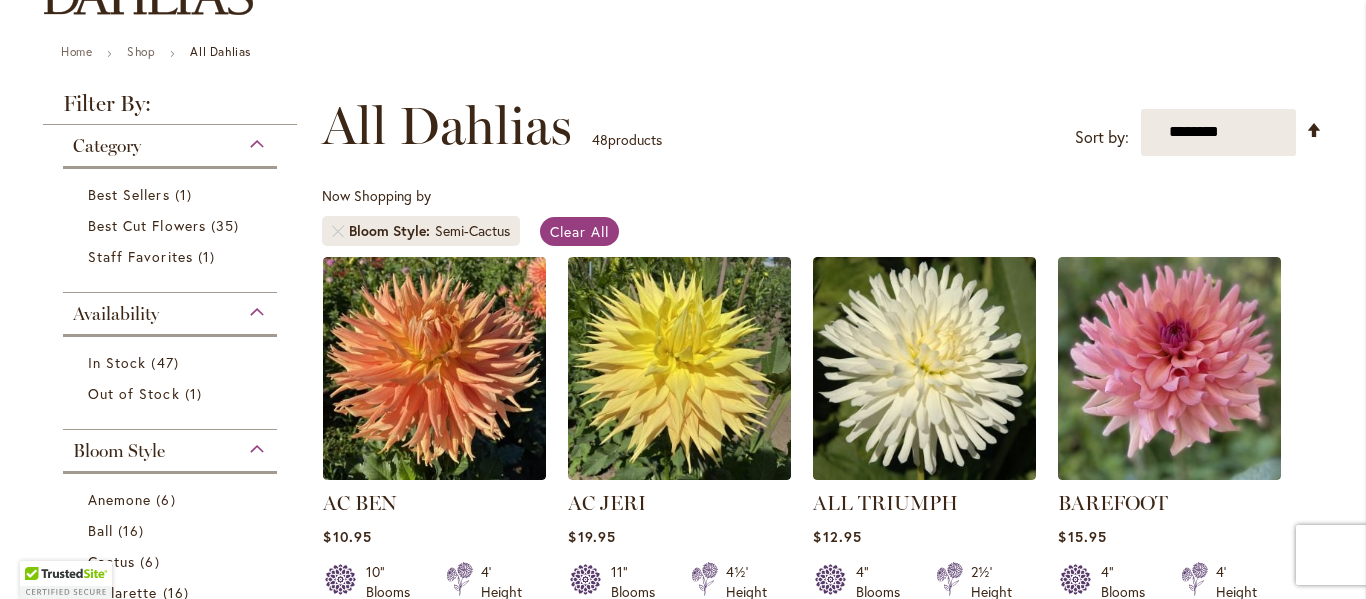 type on "**********" 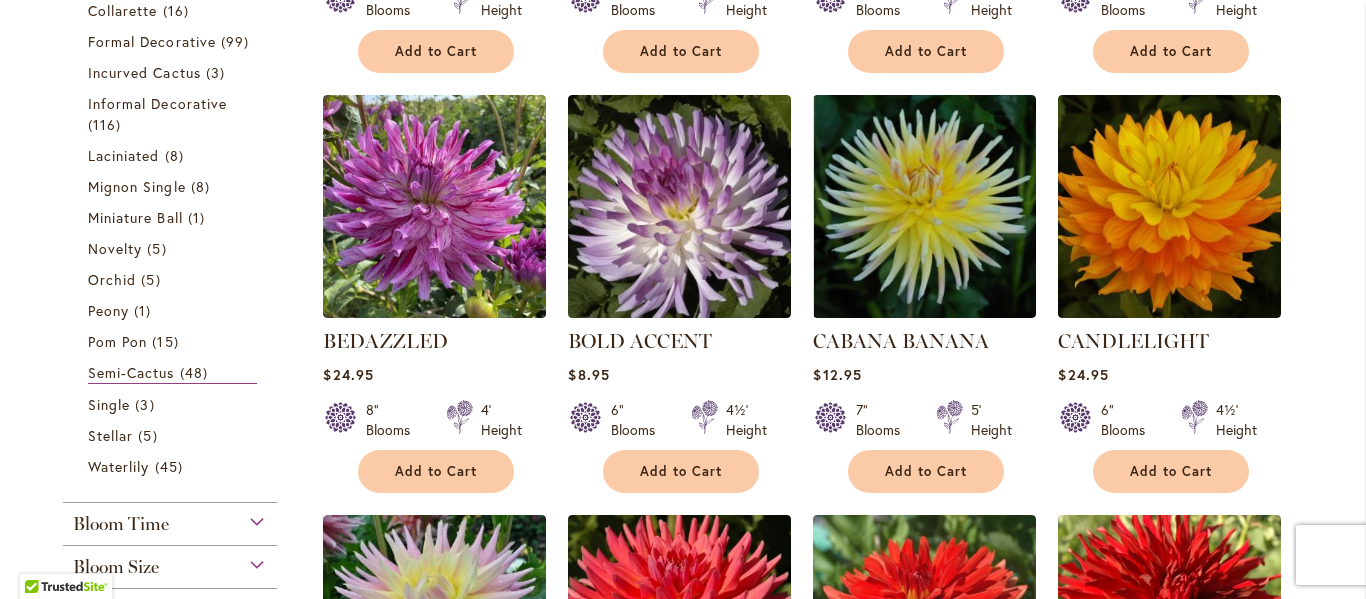scroll, scrollTop: 770, scrollLeft: 0, axis: vertical 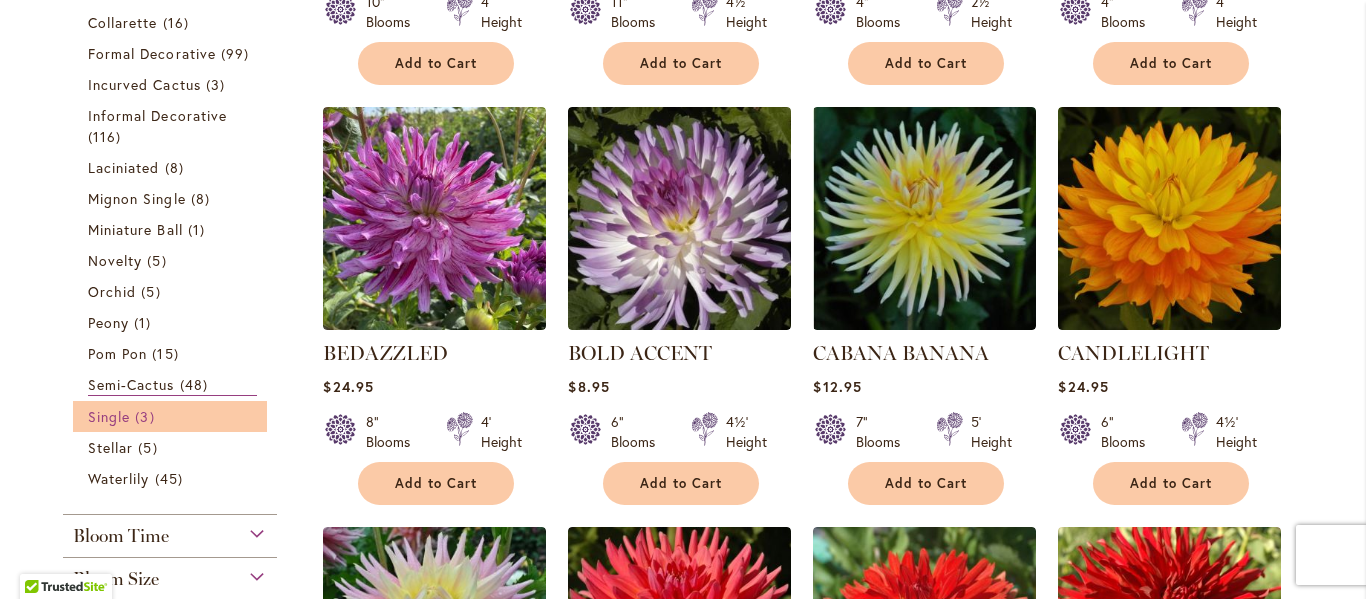 click on "Single" at bounding box center (109, 416) 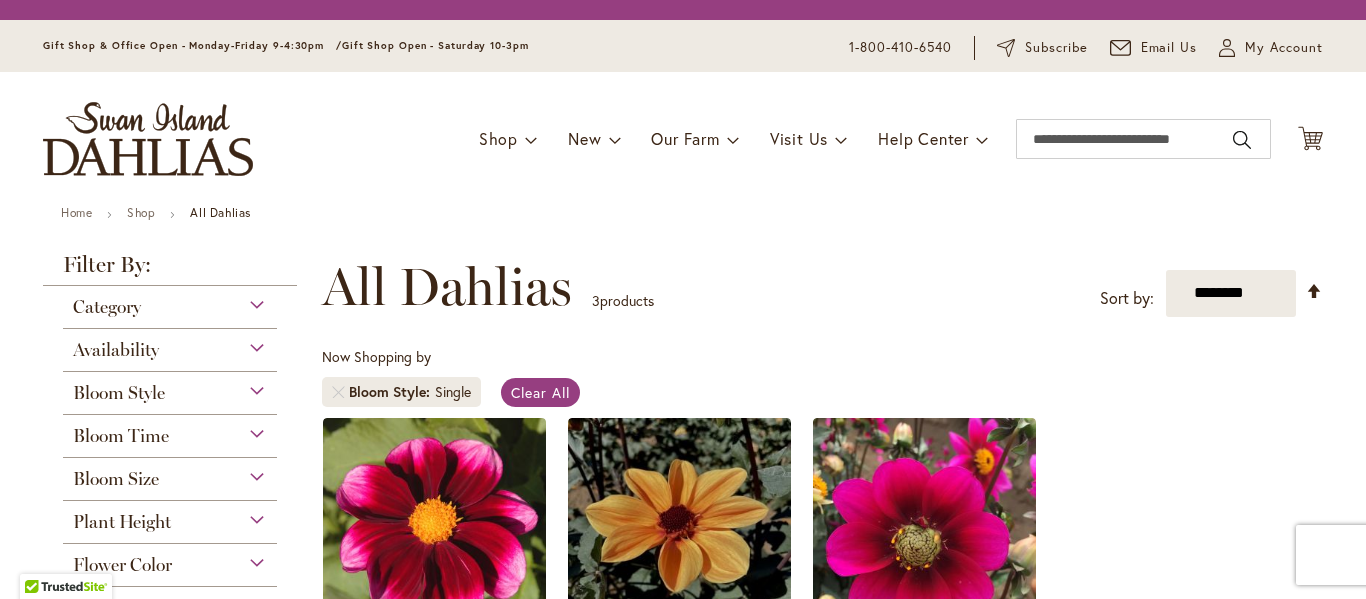 scroll, scrollTop: 0, scrollLeft: 0, axis: both 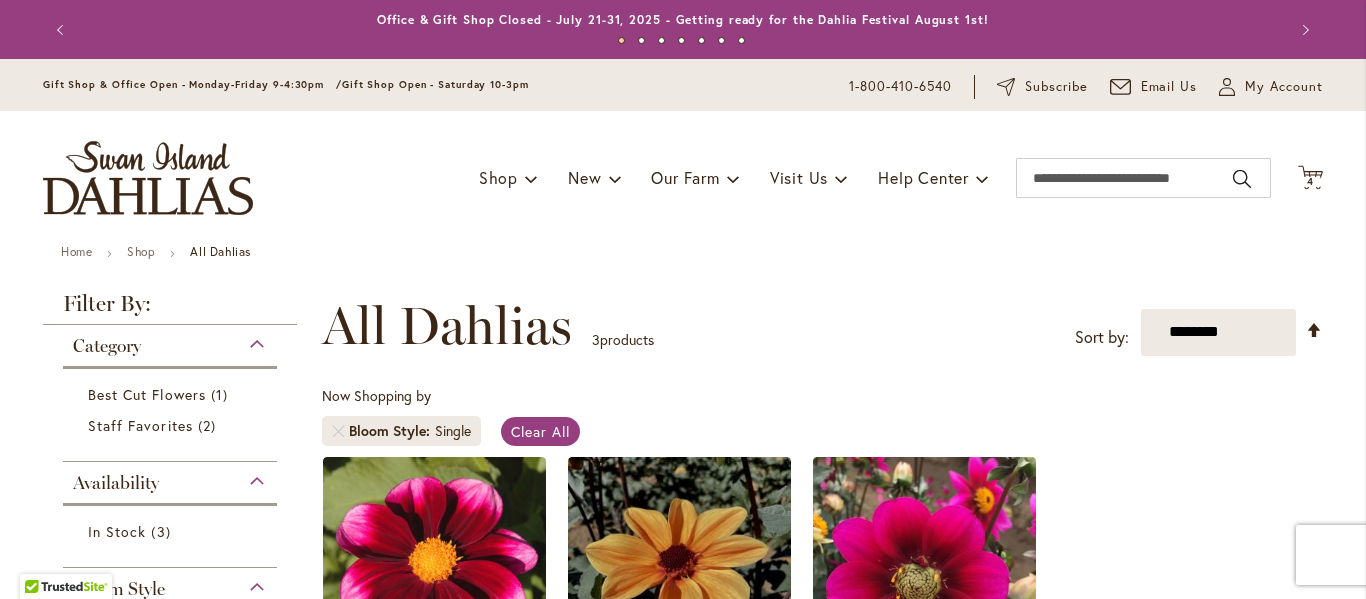 type on "**********" 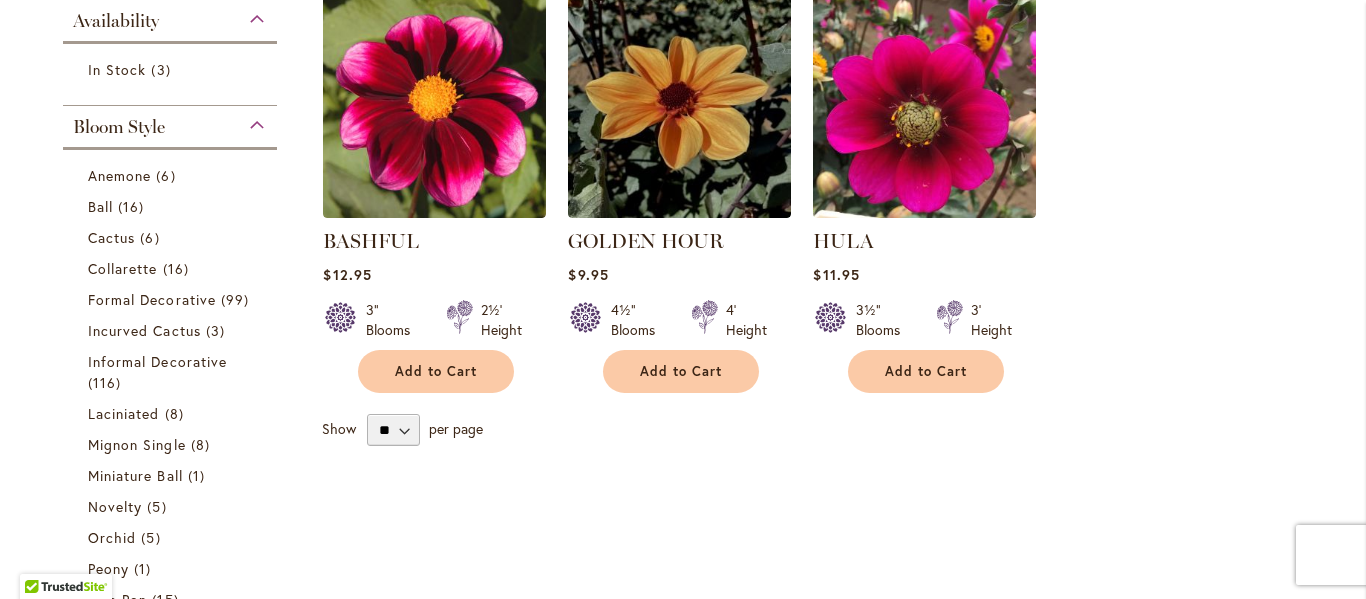 scroll, scrollTop: 470, scrollLeft: 0, axis: vertical 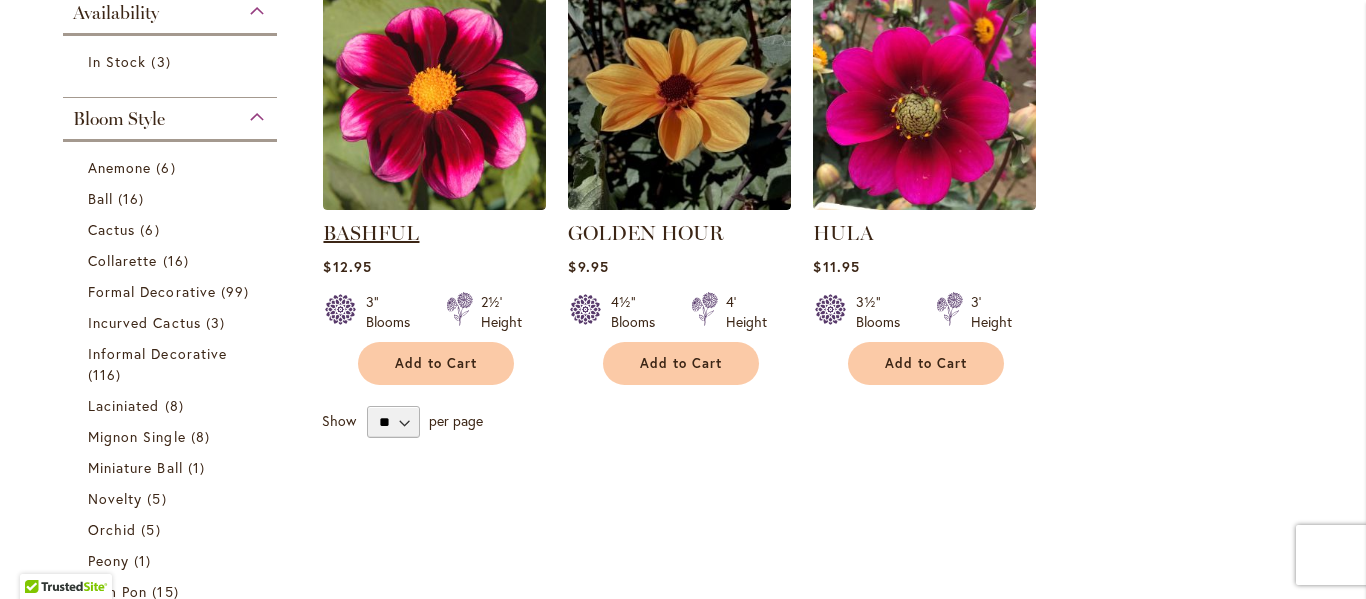 click on "BASHFUL" at bounding box center (371, 233) 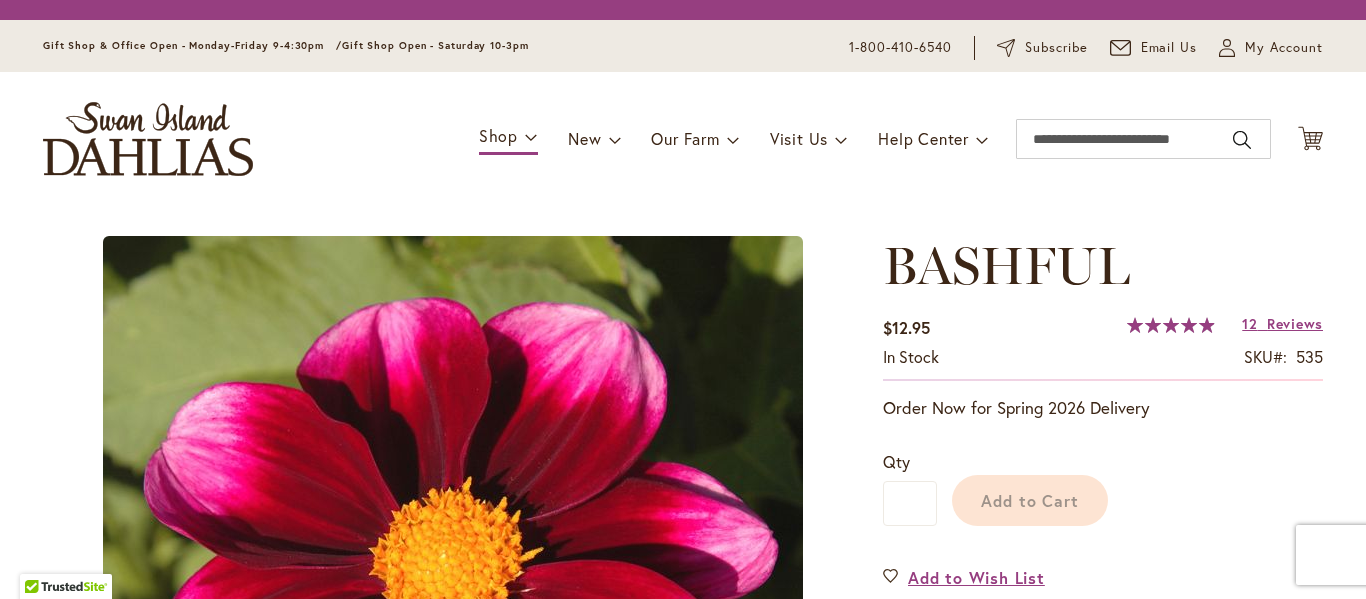 scroll, scrollTop: 0, scrollLeft: 0, axis: both 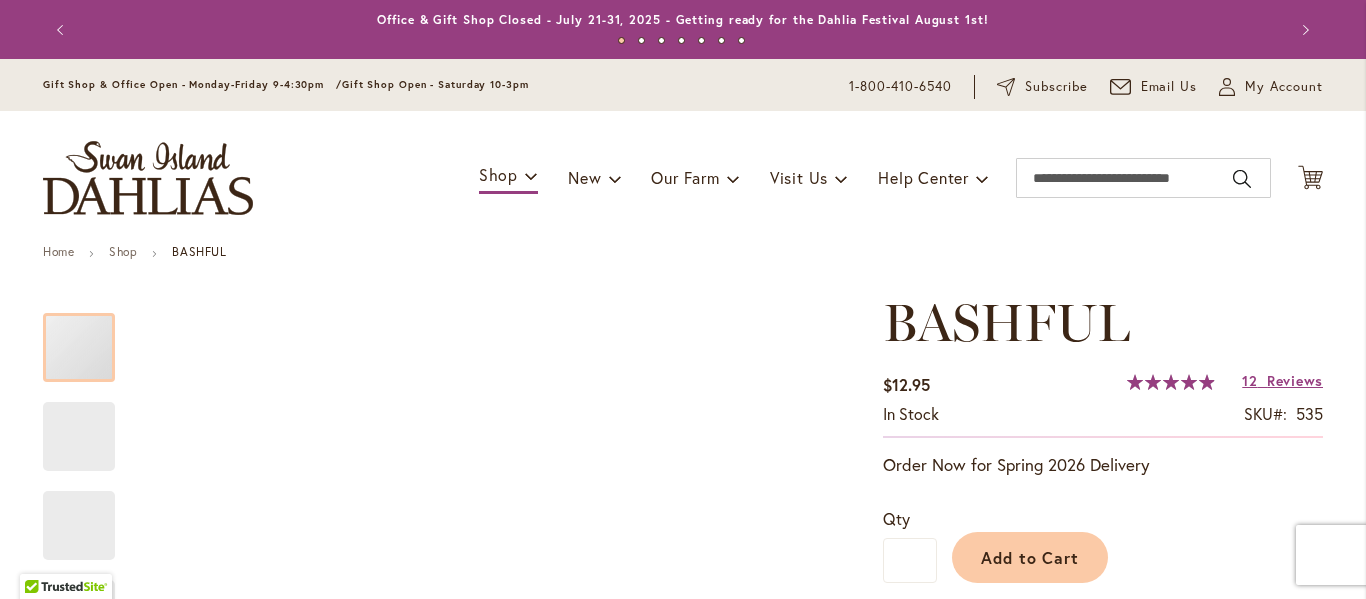 type on "******" 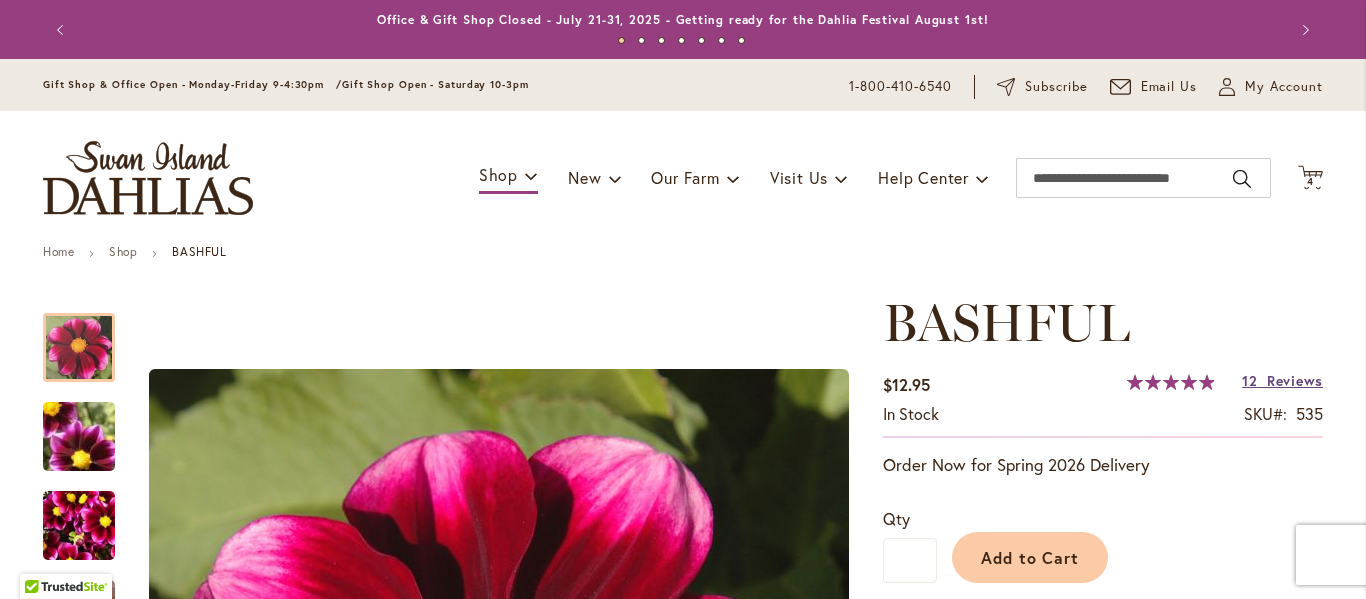 type on "**********" 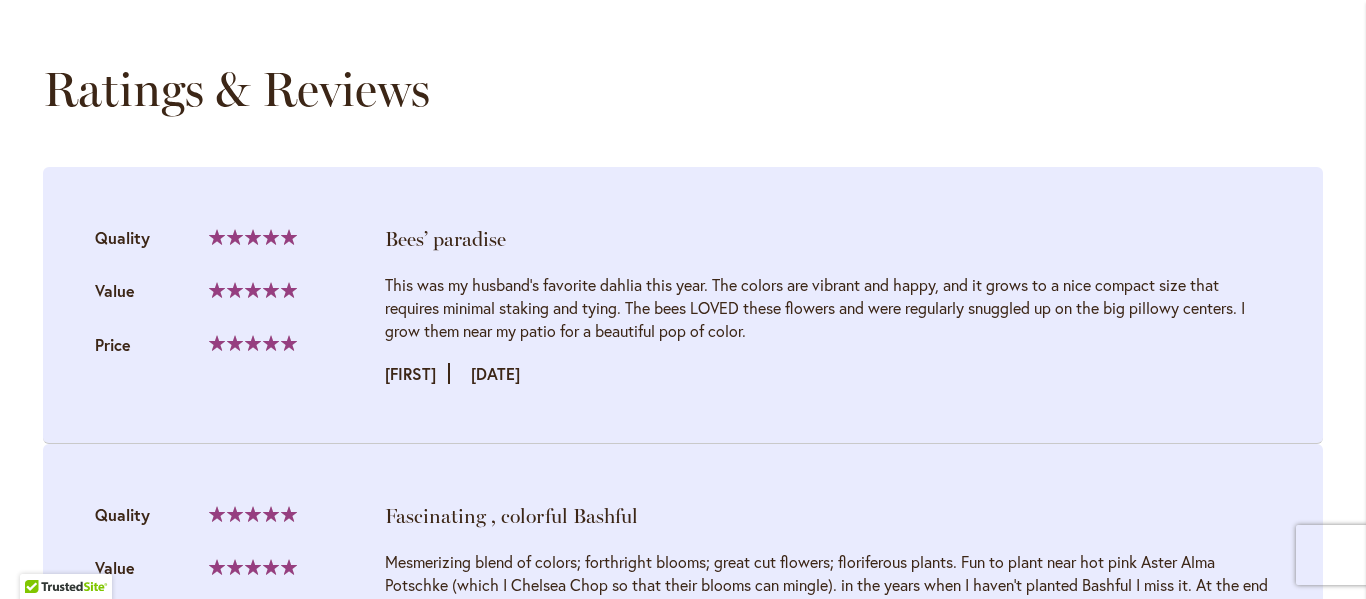 scroll, scrollTop: 2048, scrollLeft: 0, axis: vertical 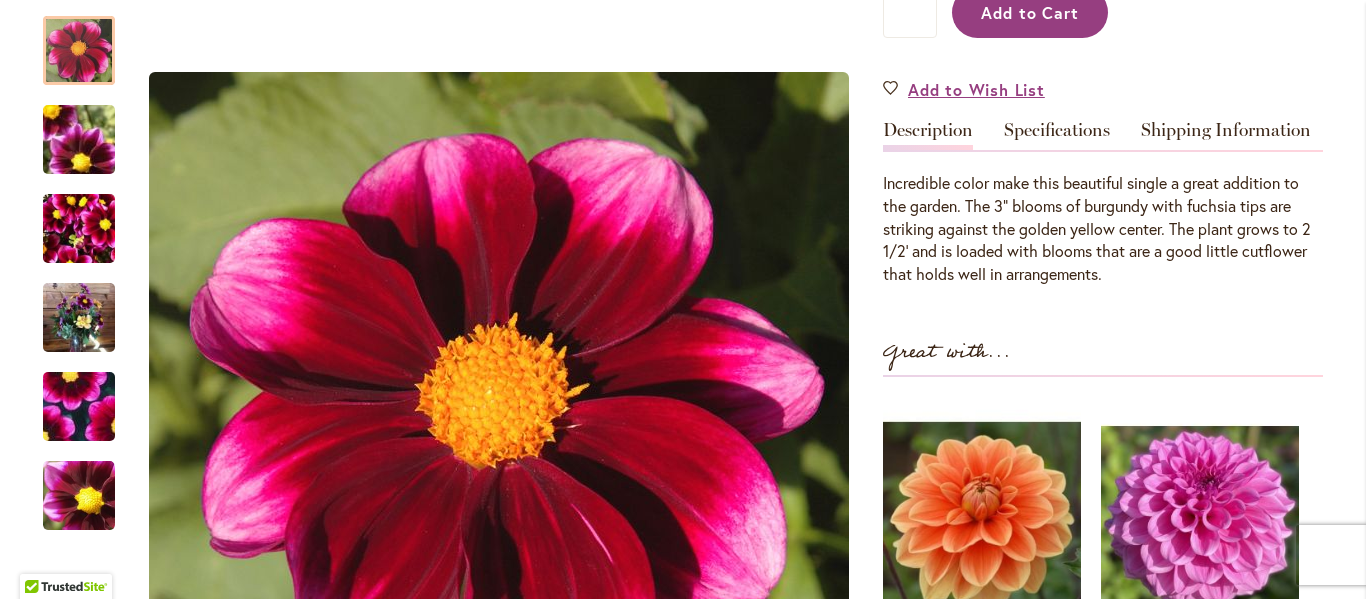click on "Add to Cart" at bounding box center [1030, 12] 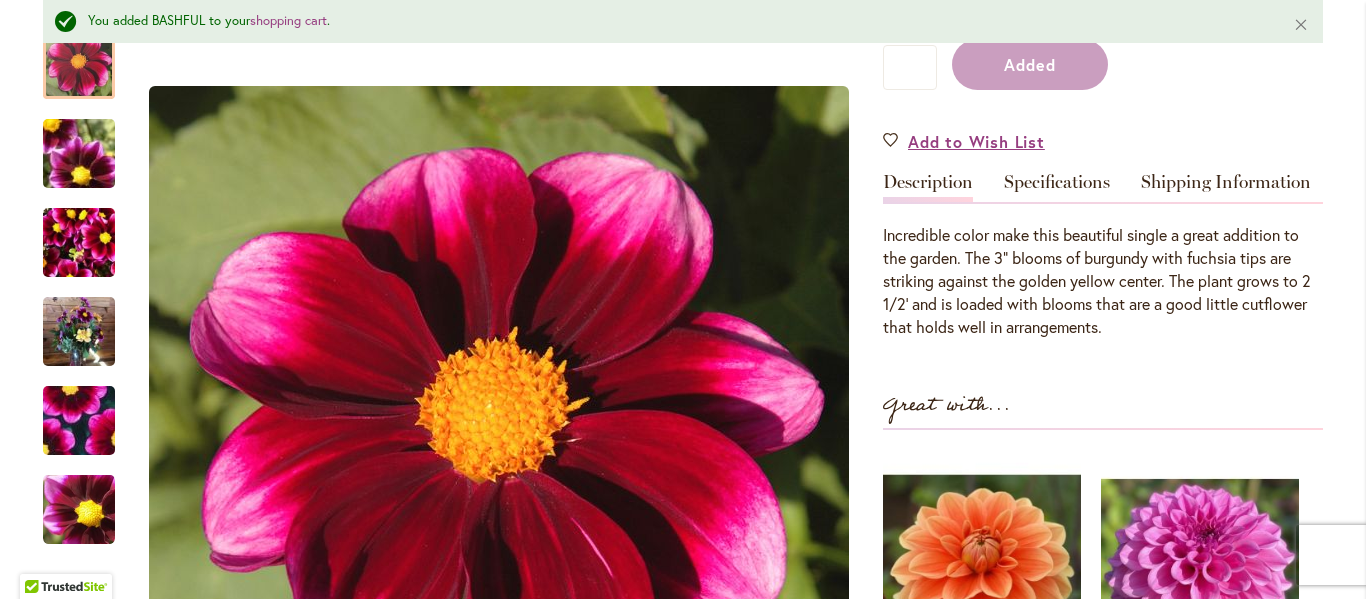 scroll, scrollTop: 598, scrollLeft: 0, axis: vertical 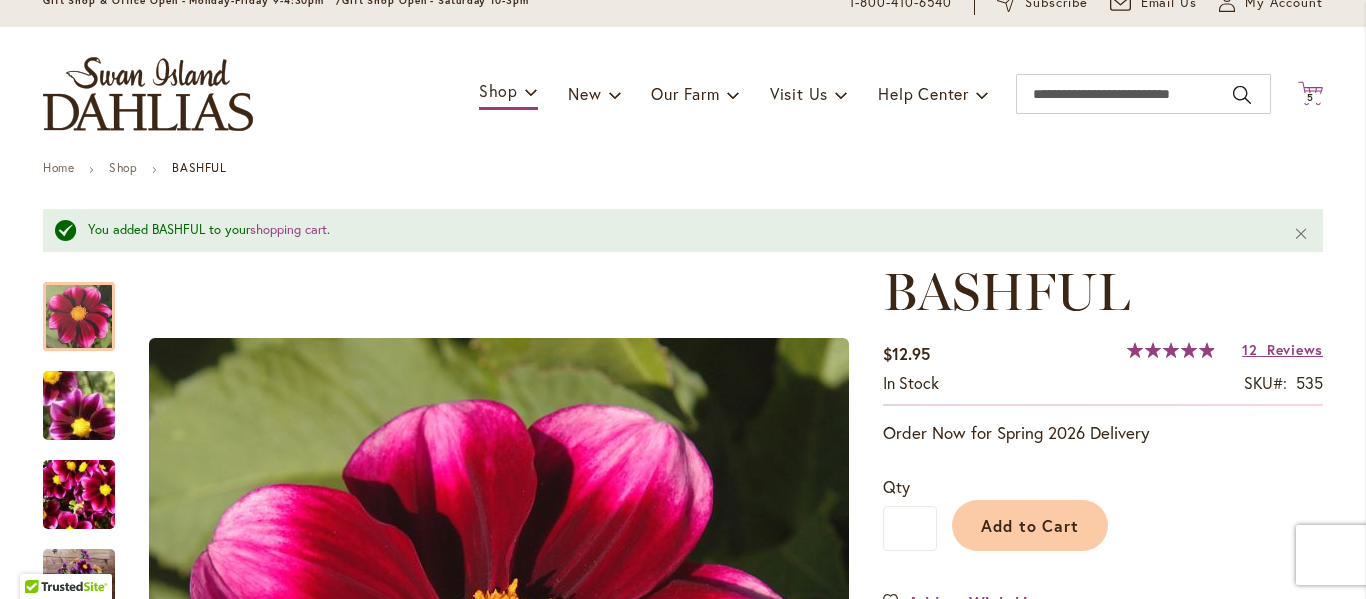 click 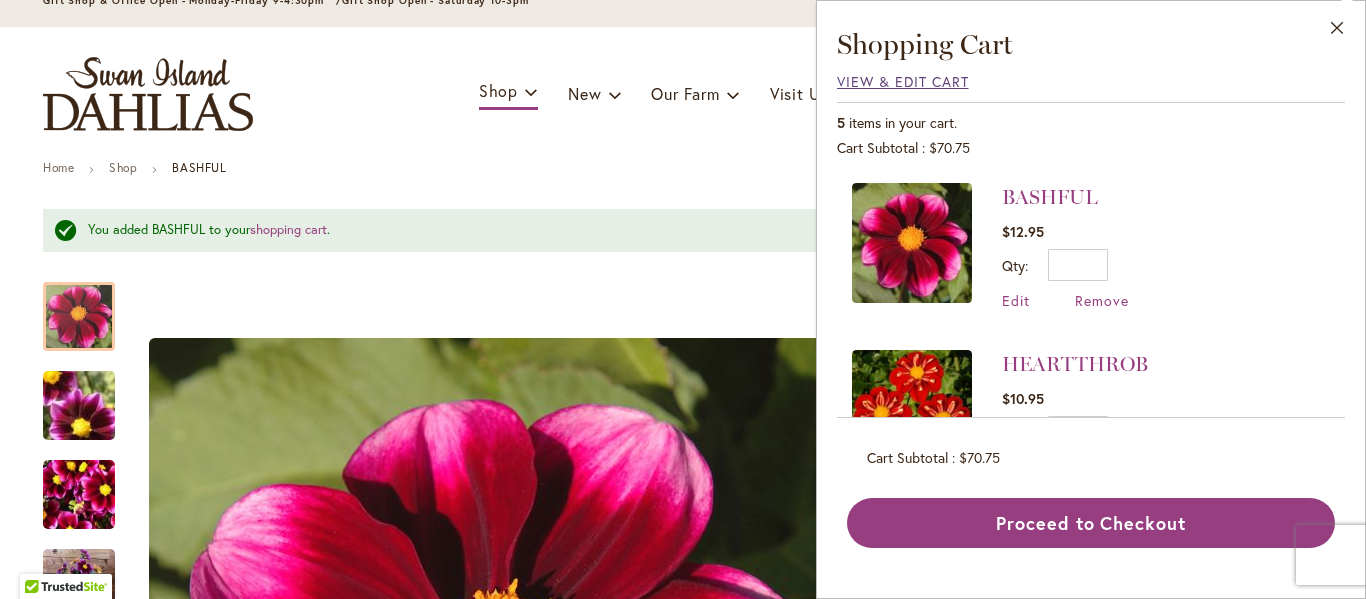 click on "View & Edit Cart" at bounding box center [903, 81] 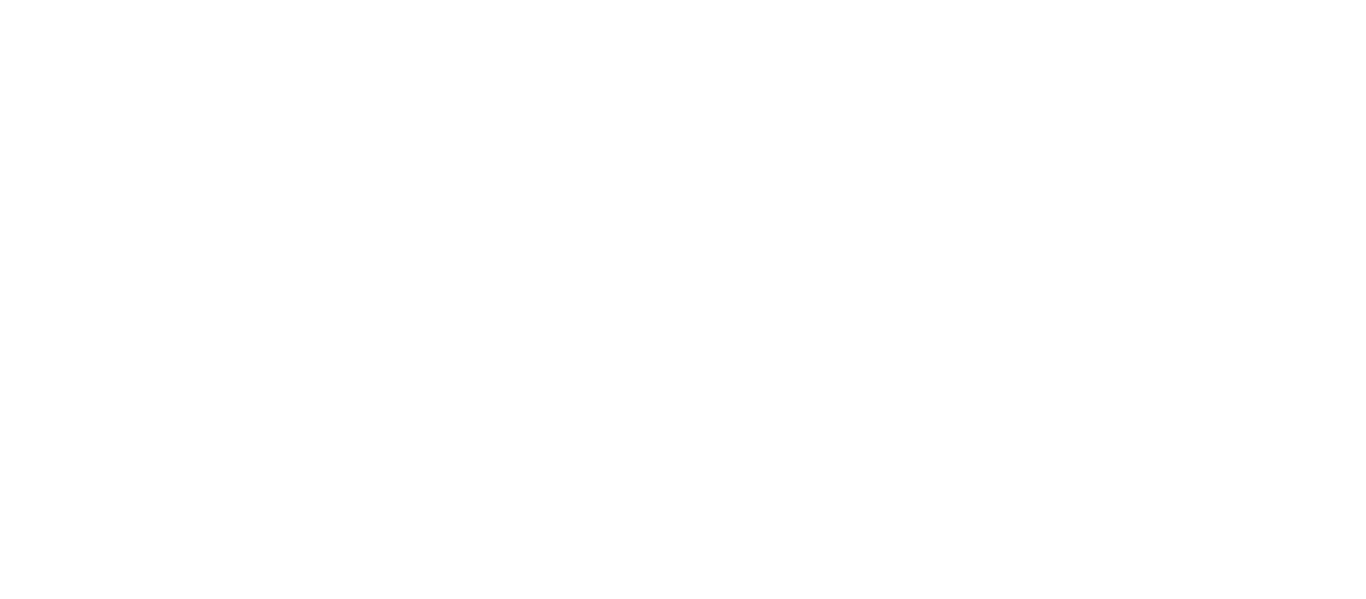 scroll, scrollTop: 0, scrollLeft: 0, axis: both 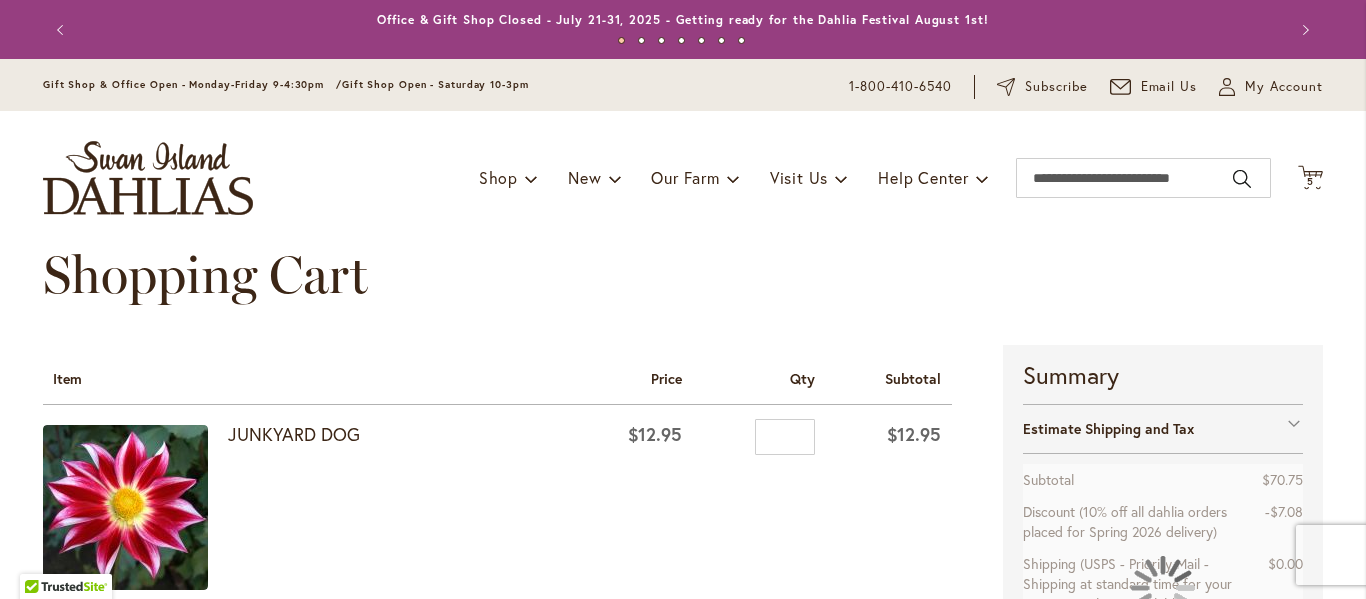 type on "**********" 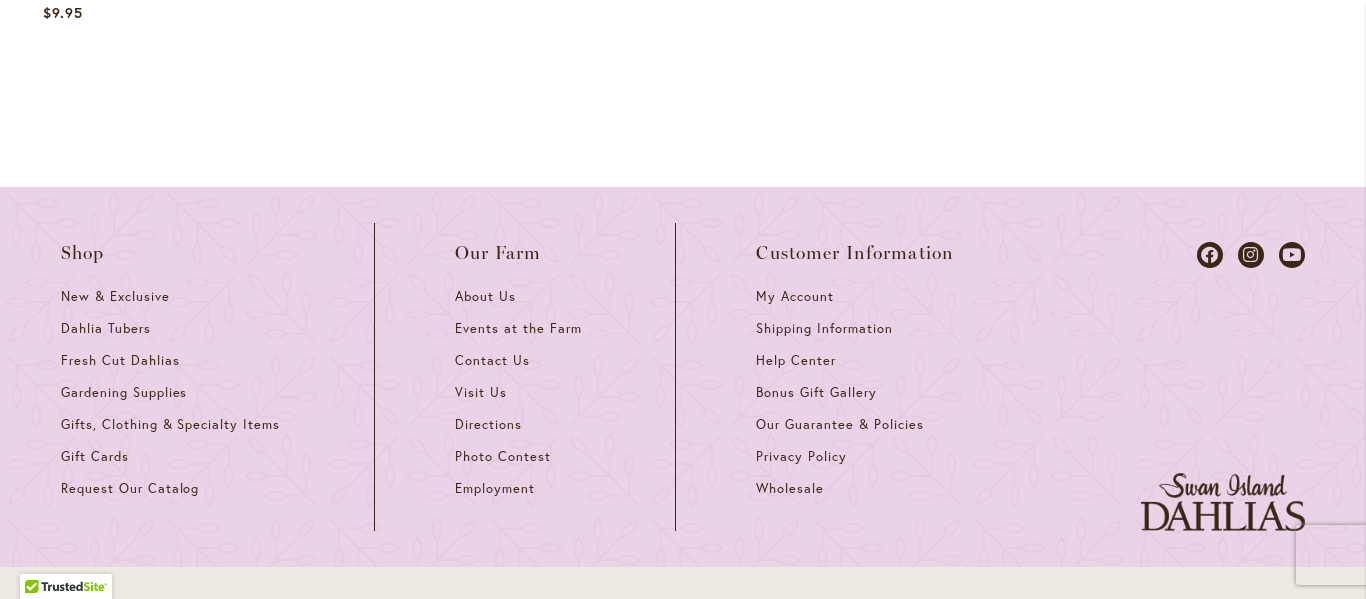 scroll, scrollTop: 2758, scrollLeft: 0, axis: vertical 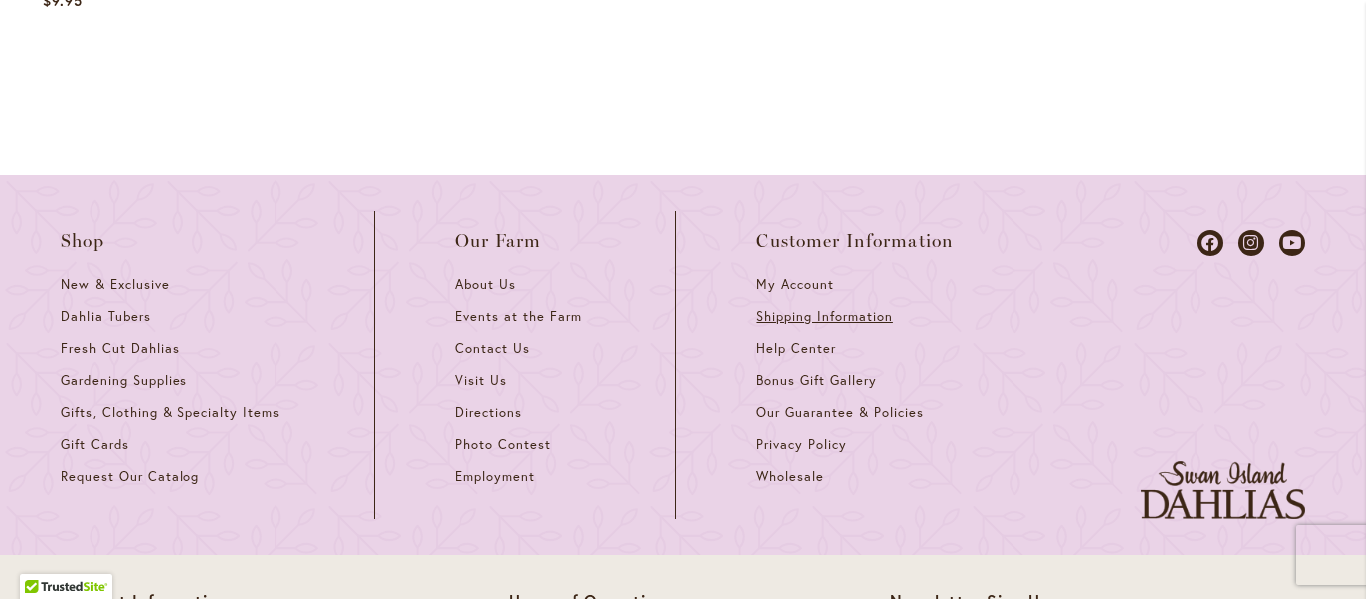 click on "Shipping Information" at bounding box center (824, 316) 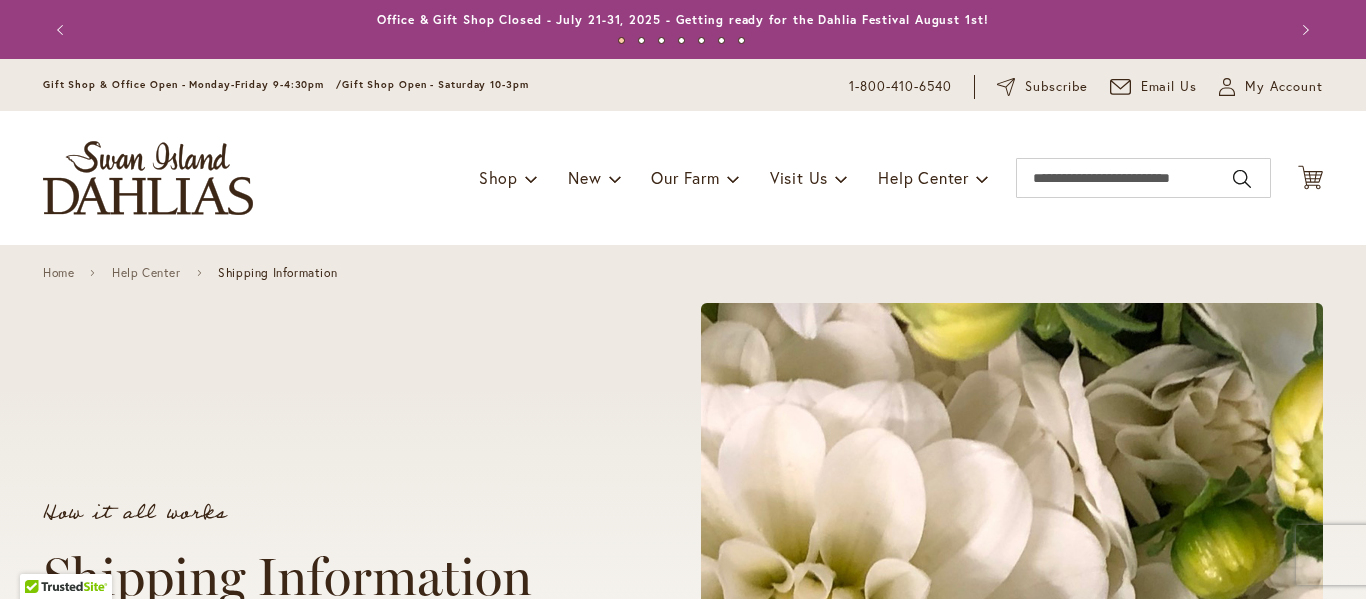 scroll, scrollTop: 0, scrollLeft: 0, axis: both 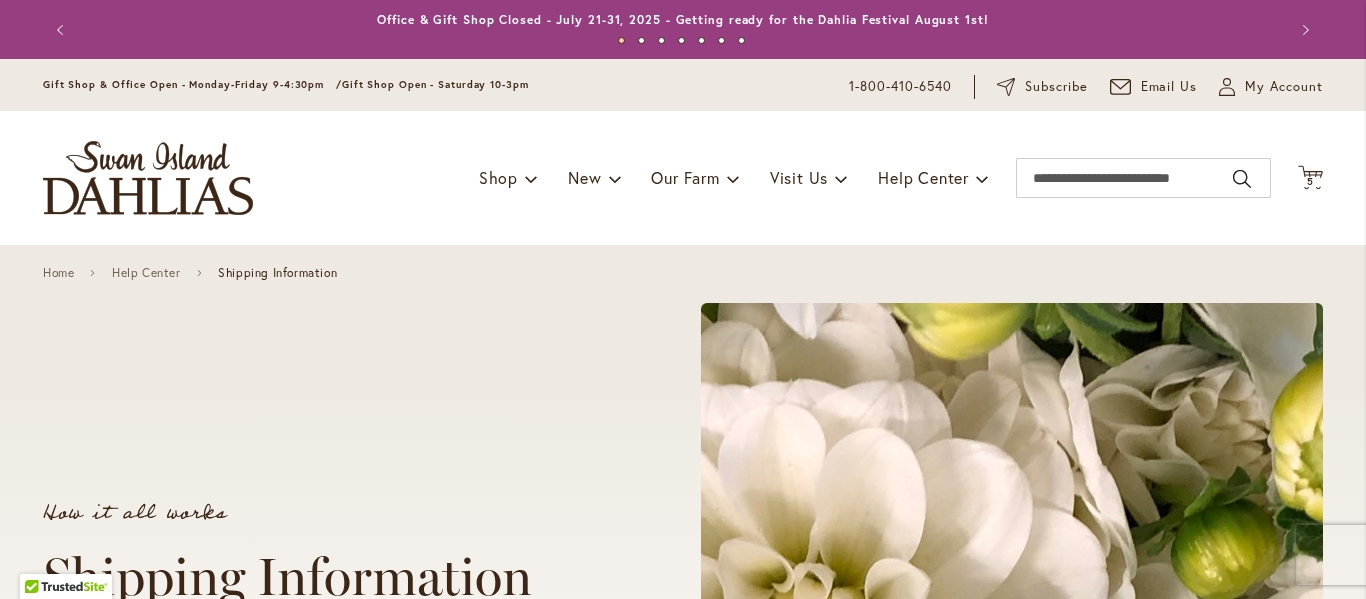 type on "**********" 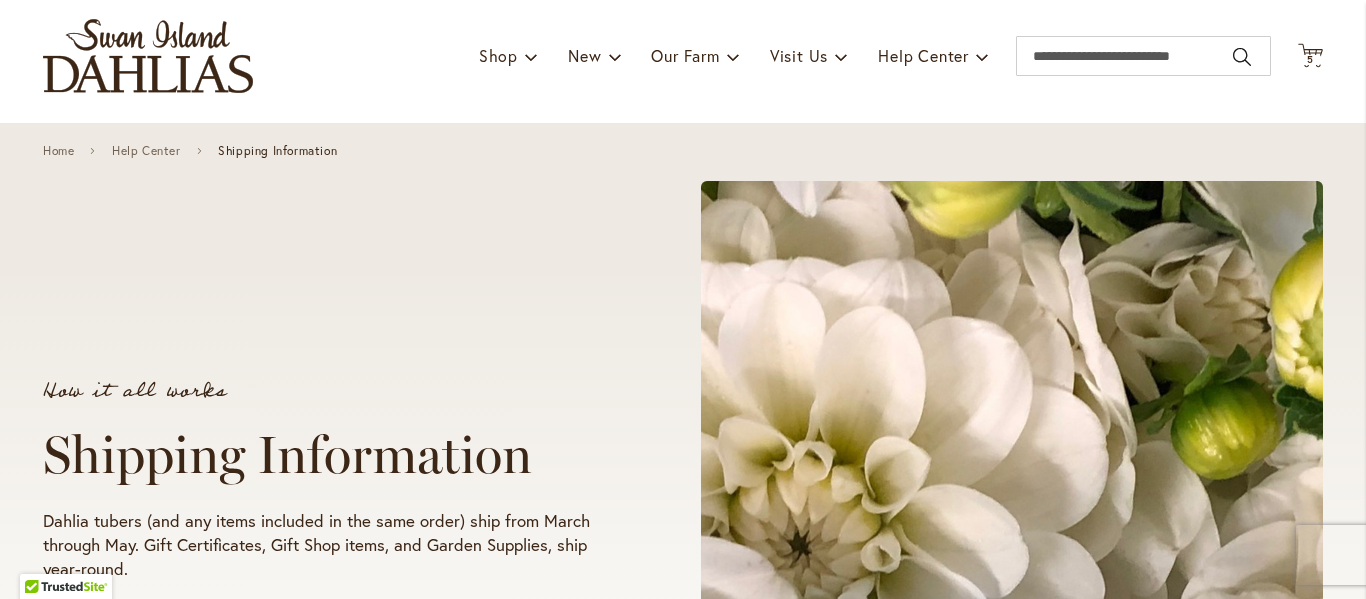 scroll, scrollTop: 0, scrollLeft: 0, axis: both 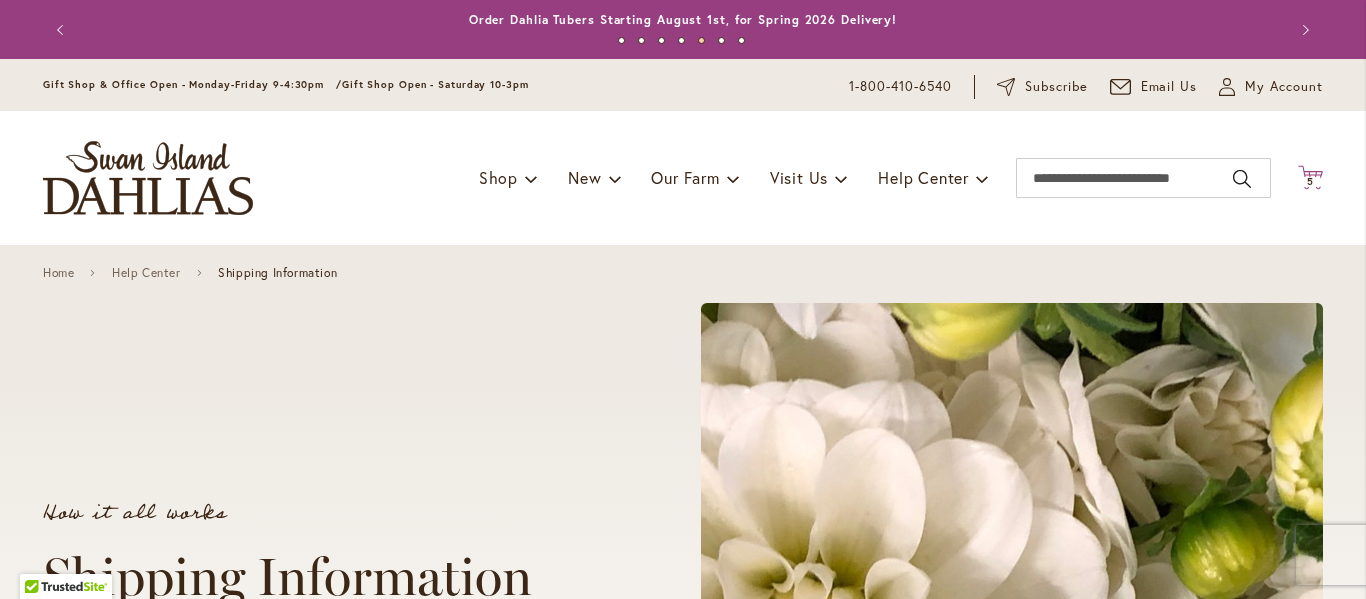 click on "5" at bounding box center (1310, 181) 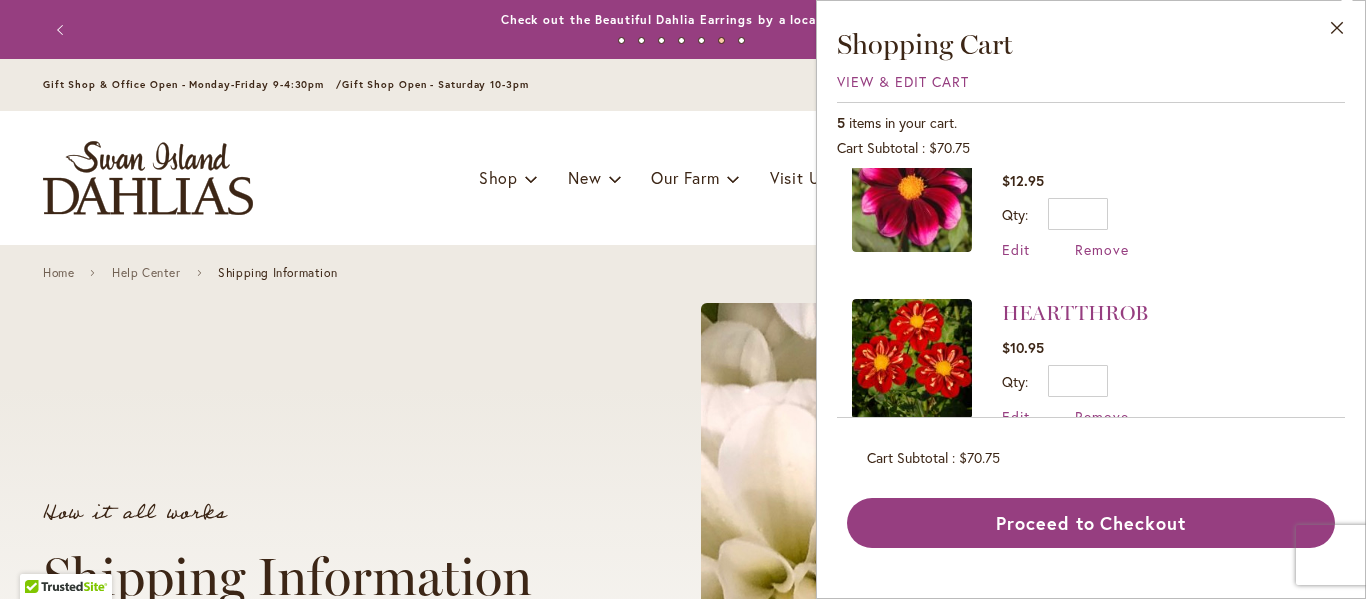 scroll, scrollTop: 0, scrollLeft: 0, axis: both 